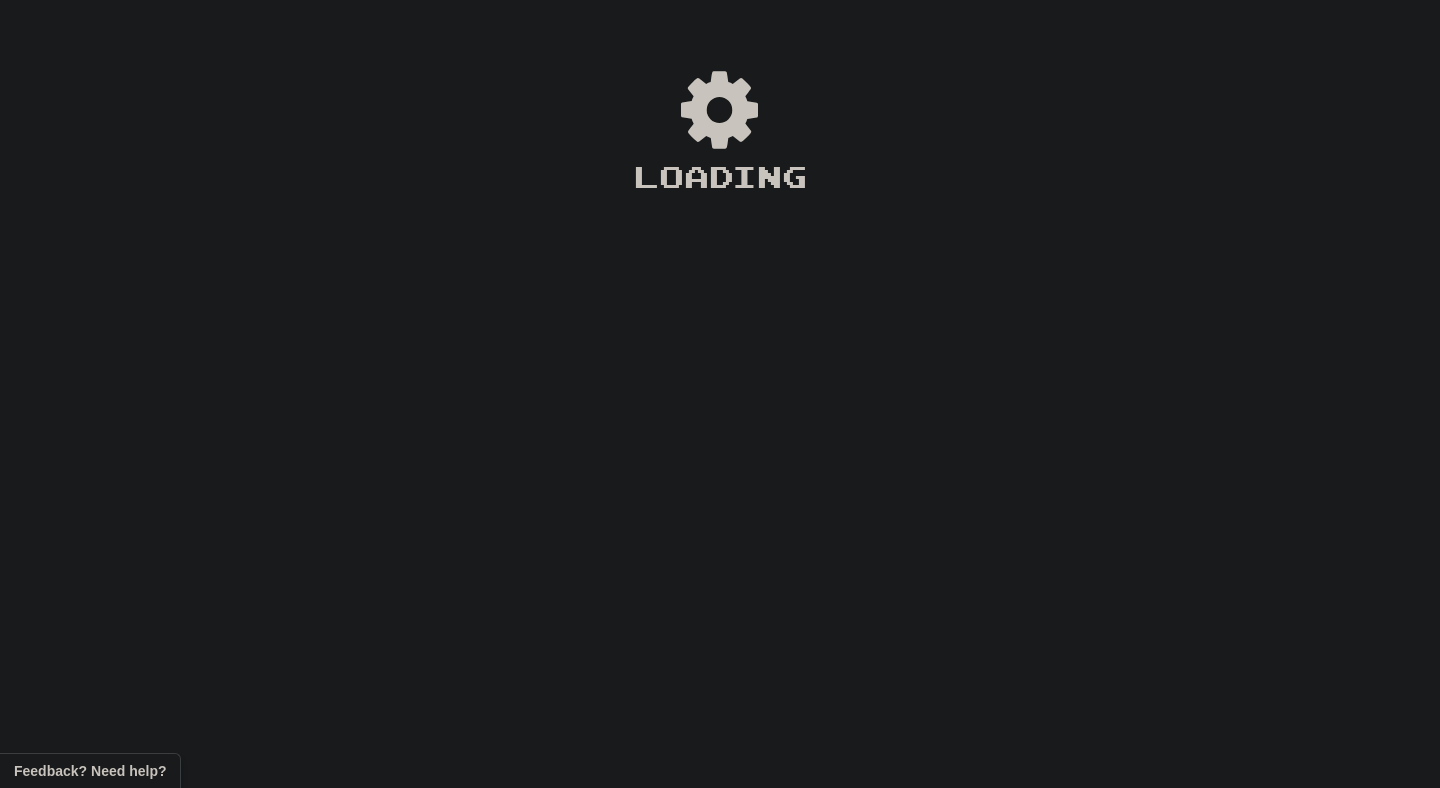 scroll, scrollTop: 0, scrollLeft: 0, axis: both 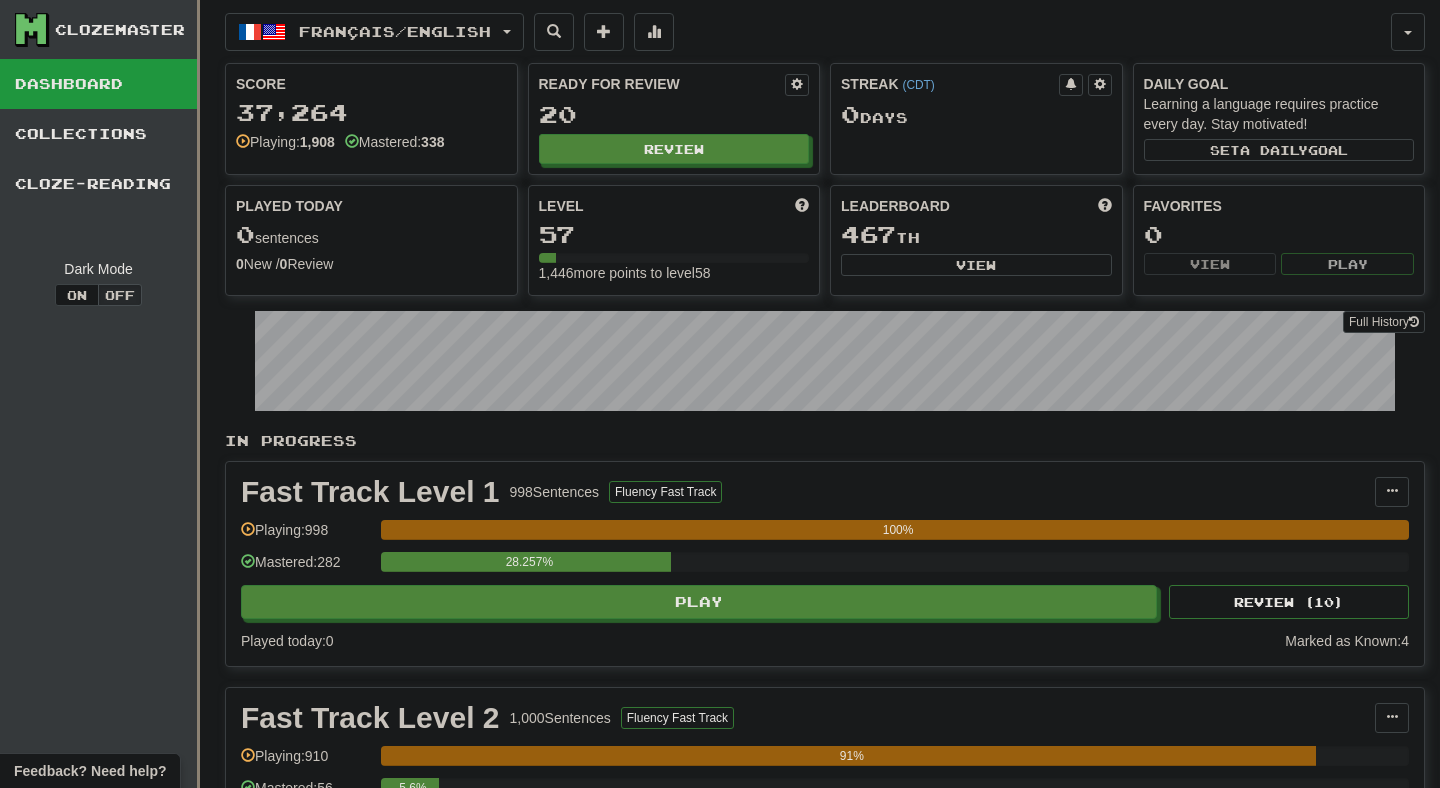 click on "Ready for Review" at bounding box center (662, 84) 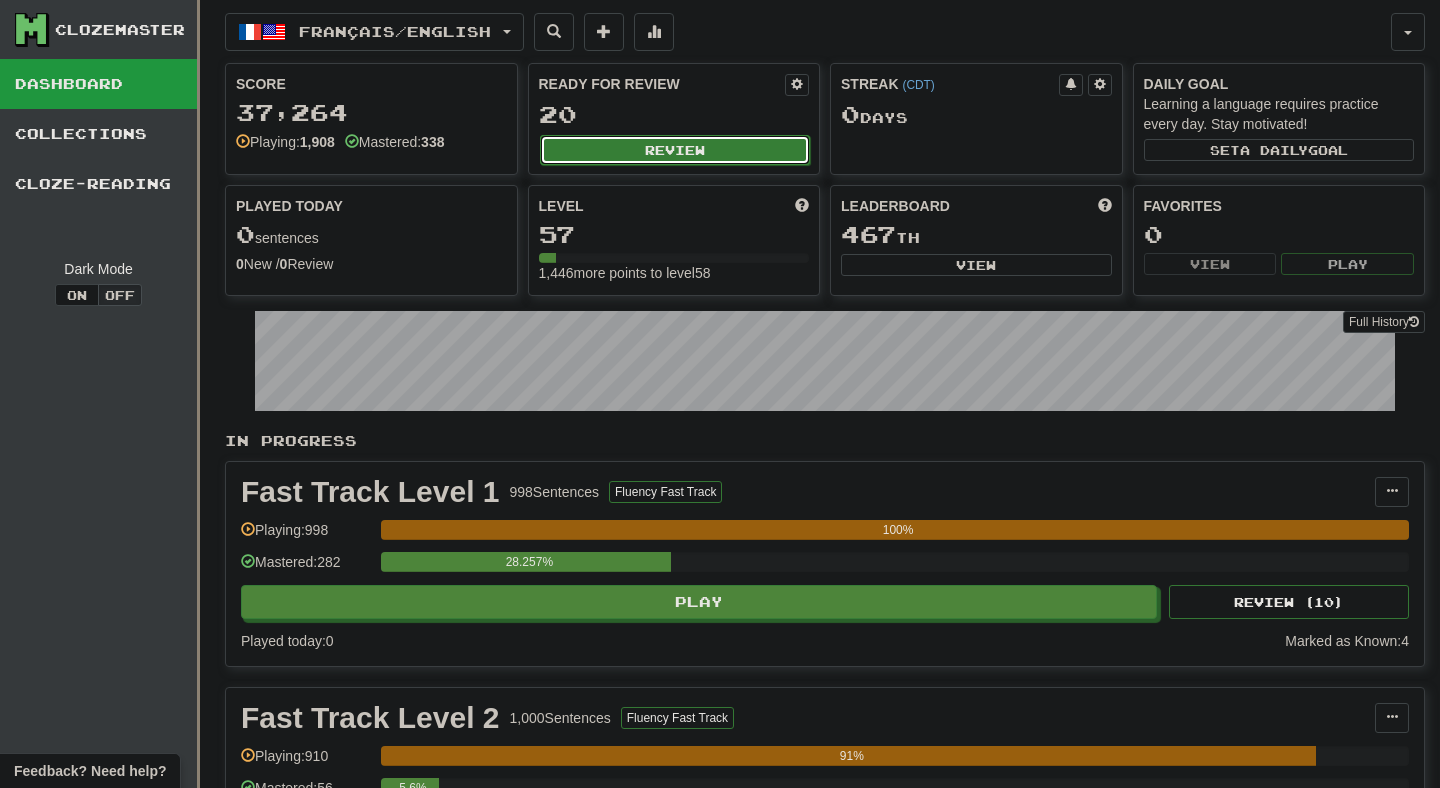 click on "Review" at bounding box center [675, 150] 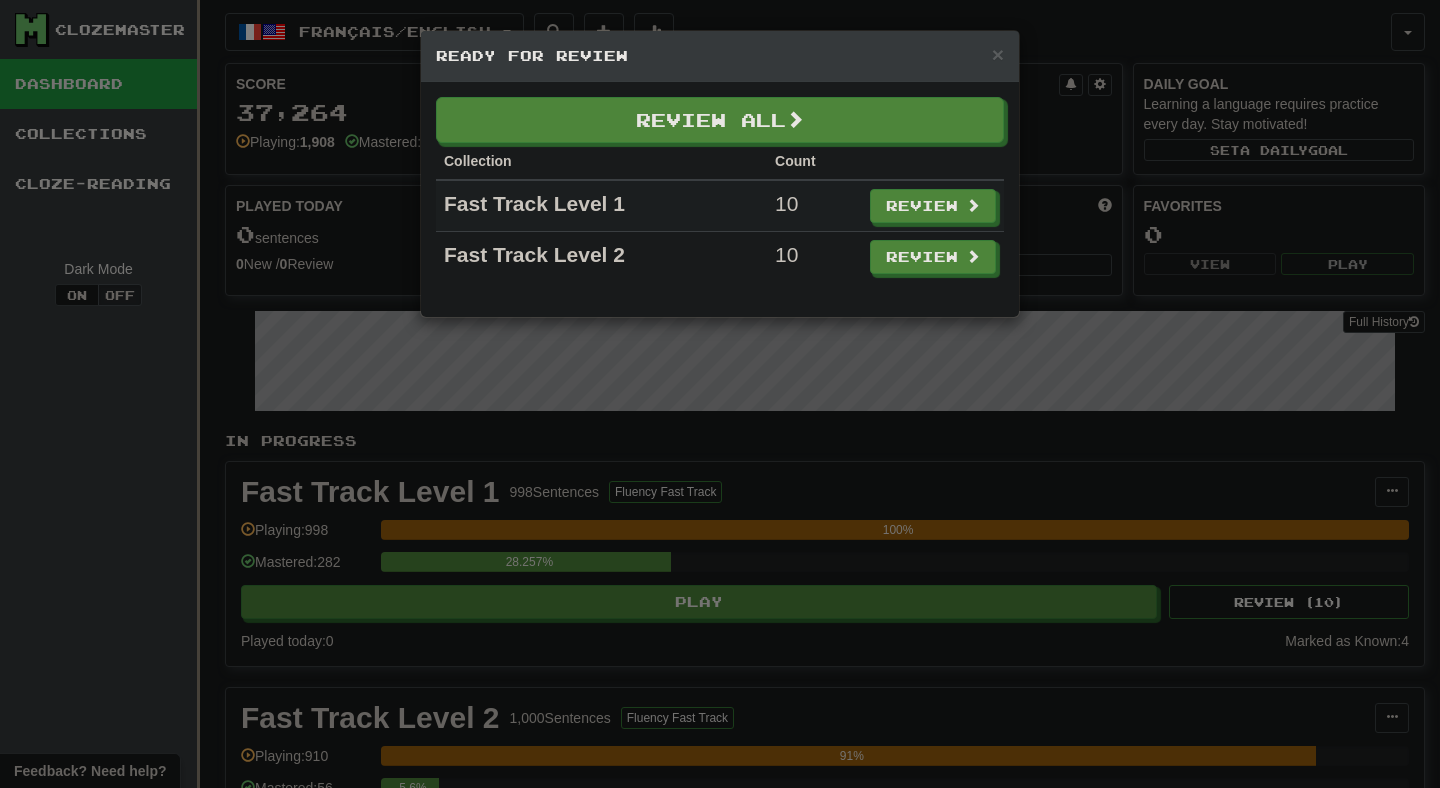 click on "Collection" at bounding box center [601, 161] 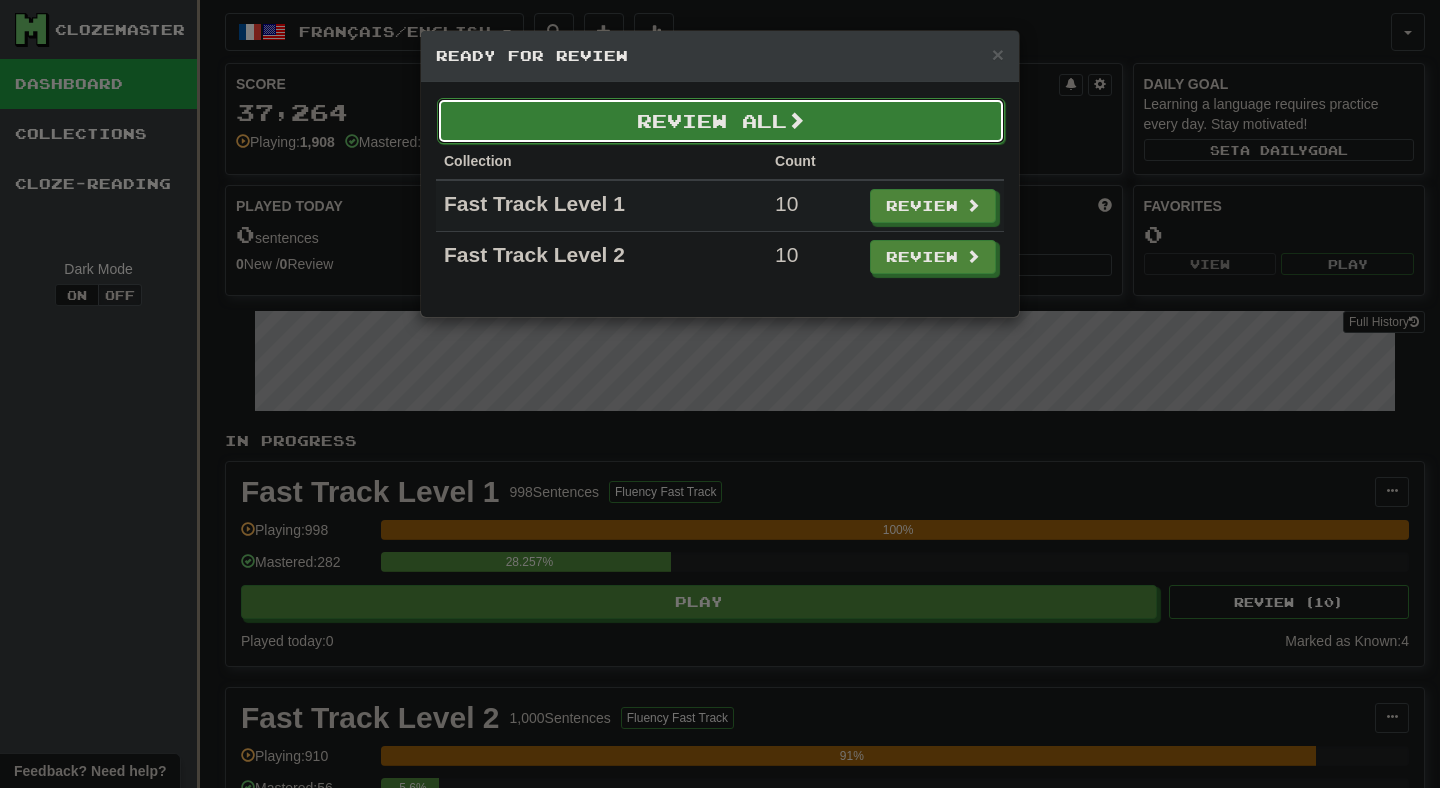 click on "Review All" at bounding box center (721, 121) 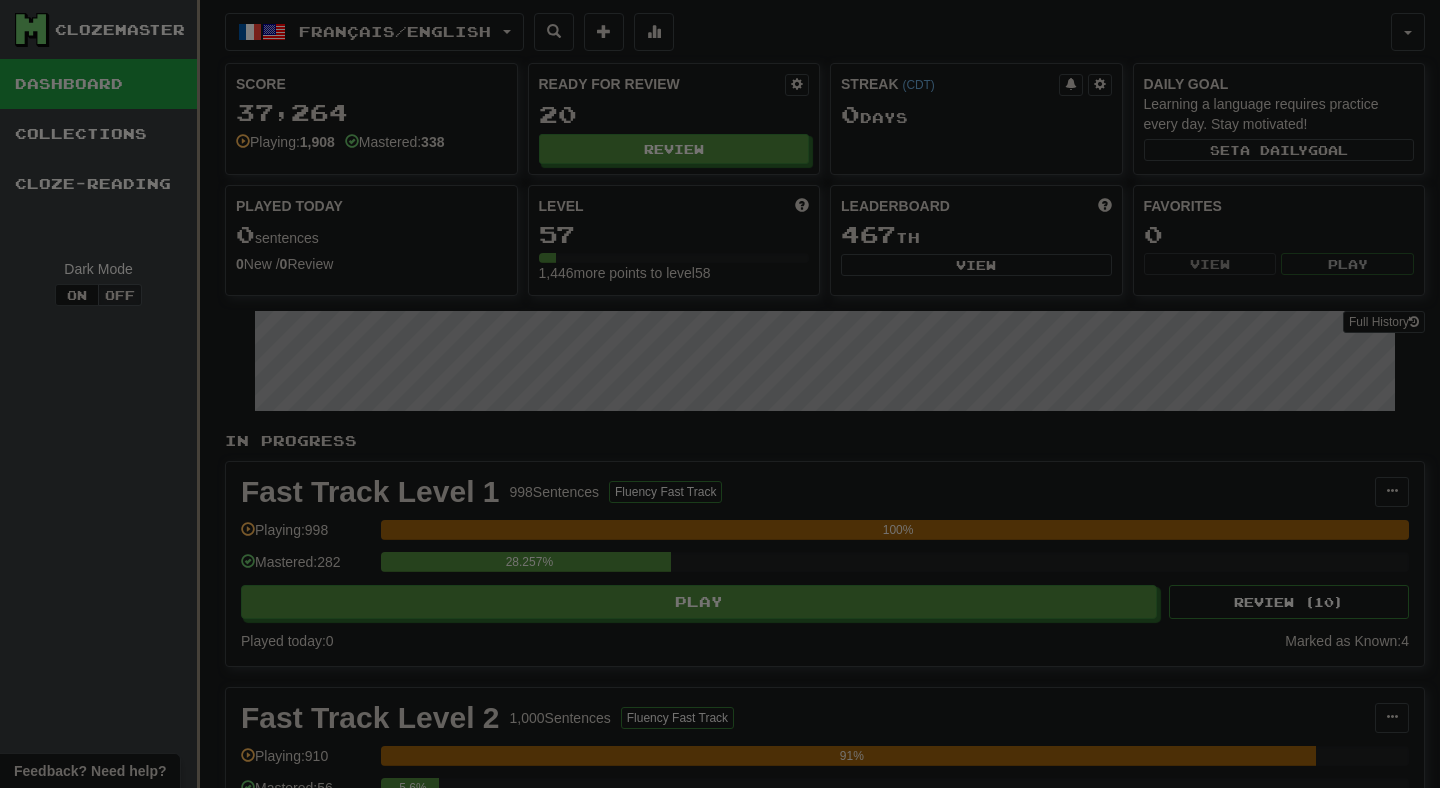 select on "**" 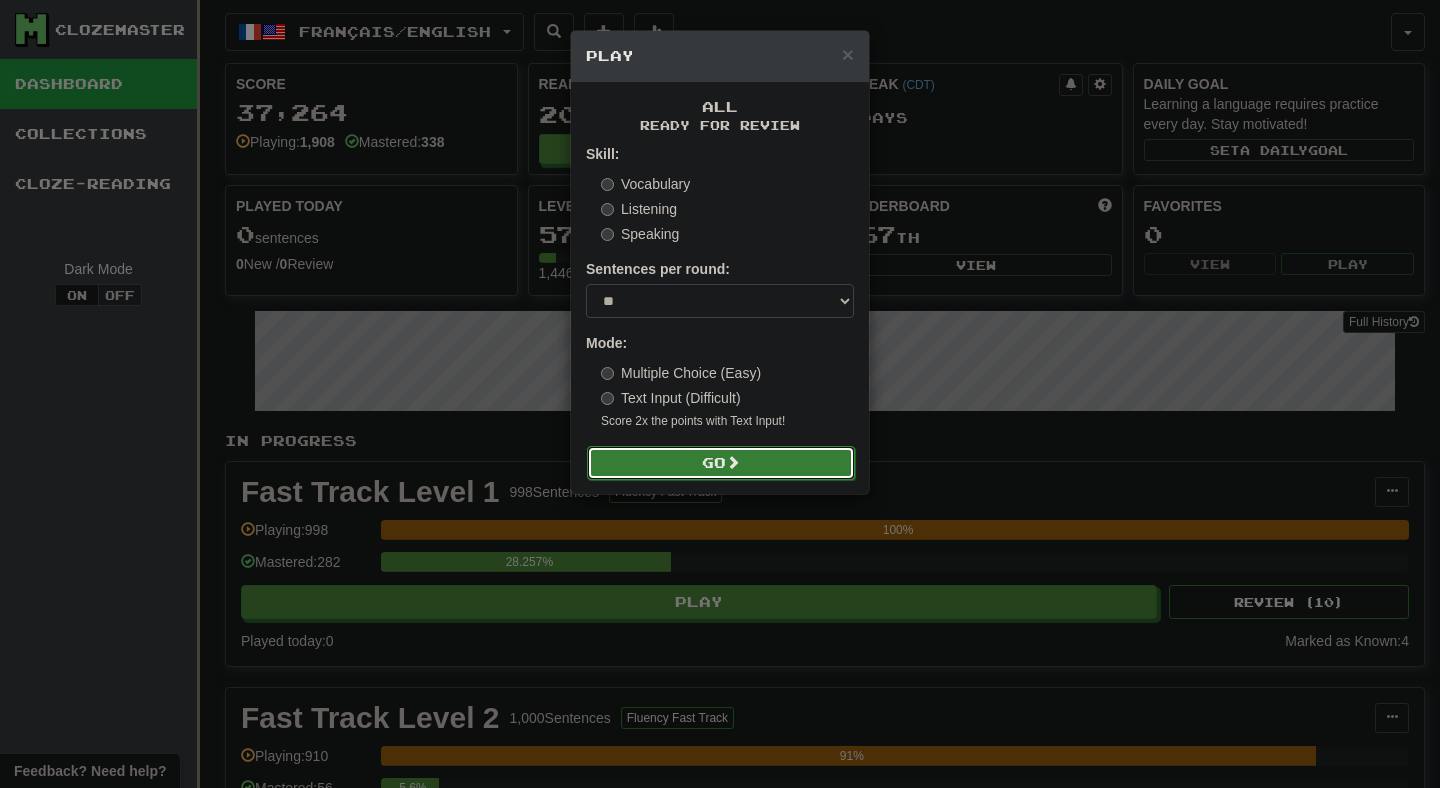 click on "Go" at bounding box center (721, 463) 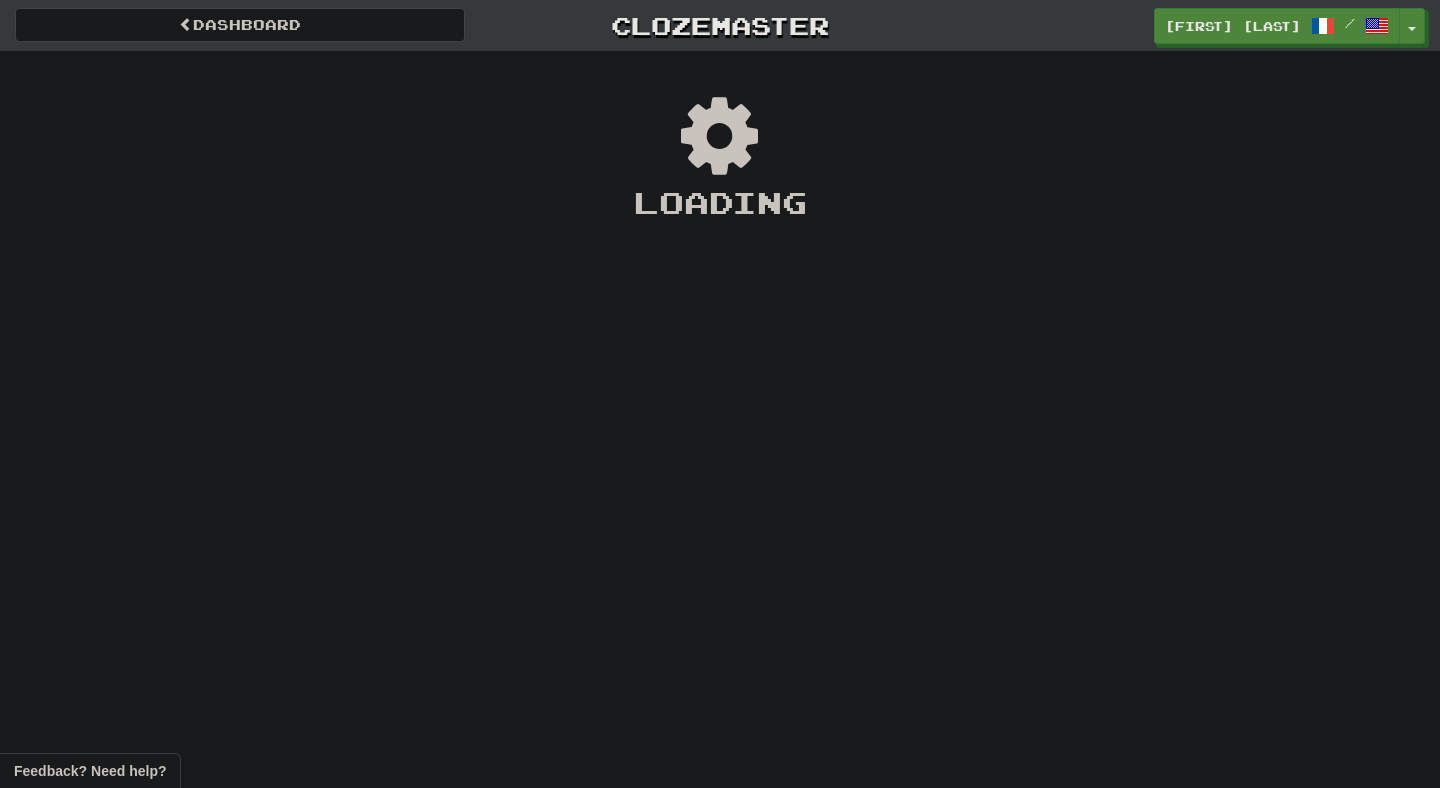 scroll, scrollTop: 0, scrollLeft: 0, axis: both 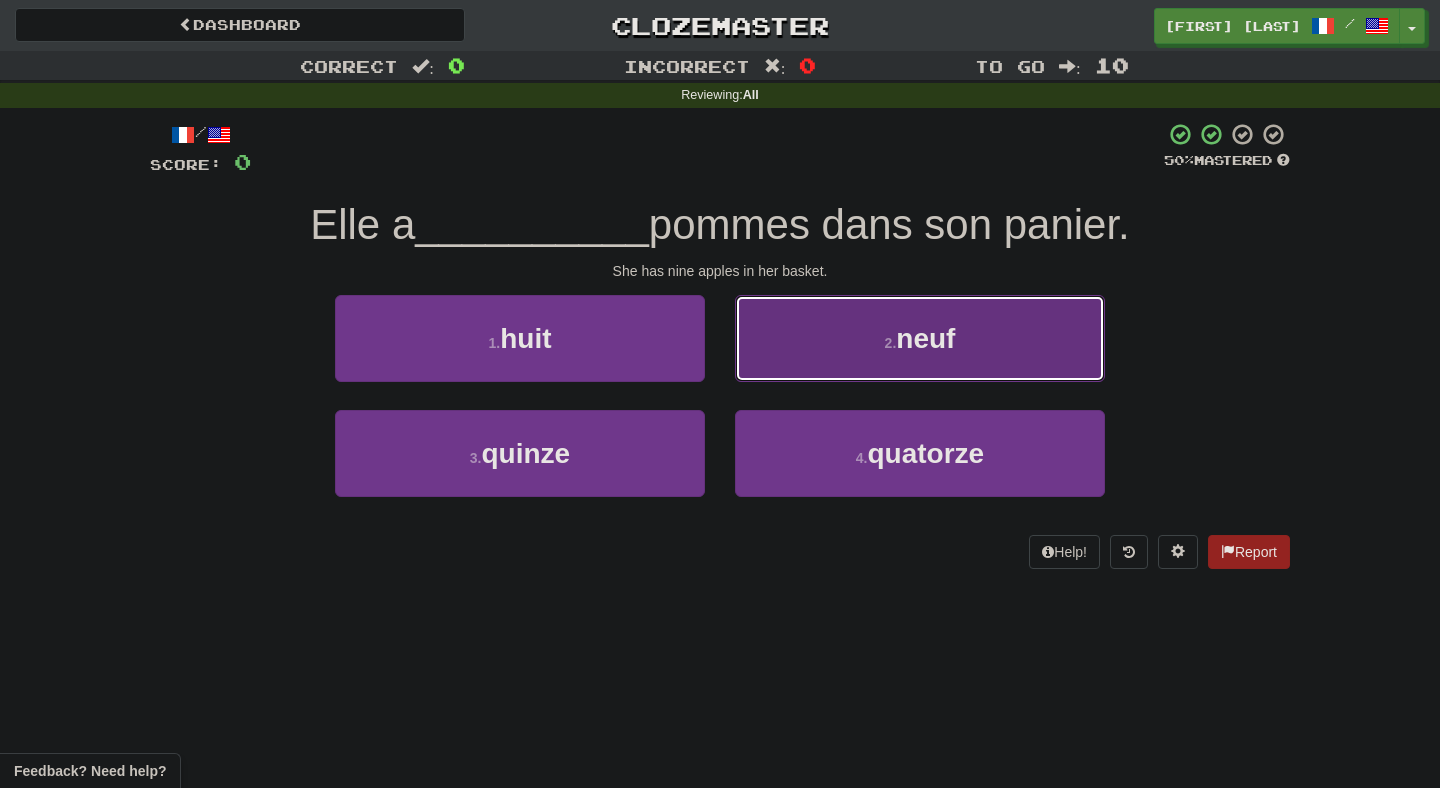 click on "2 .  neuf" at bounding box center (920, 338) 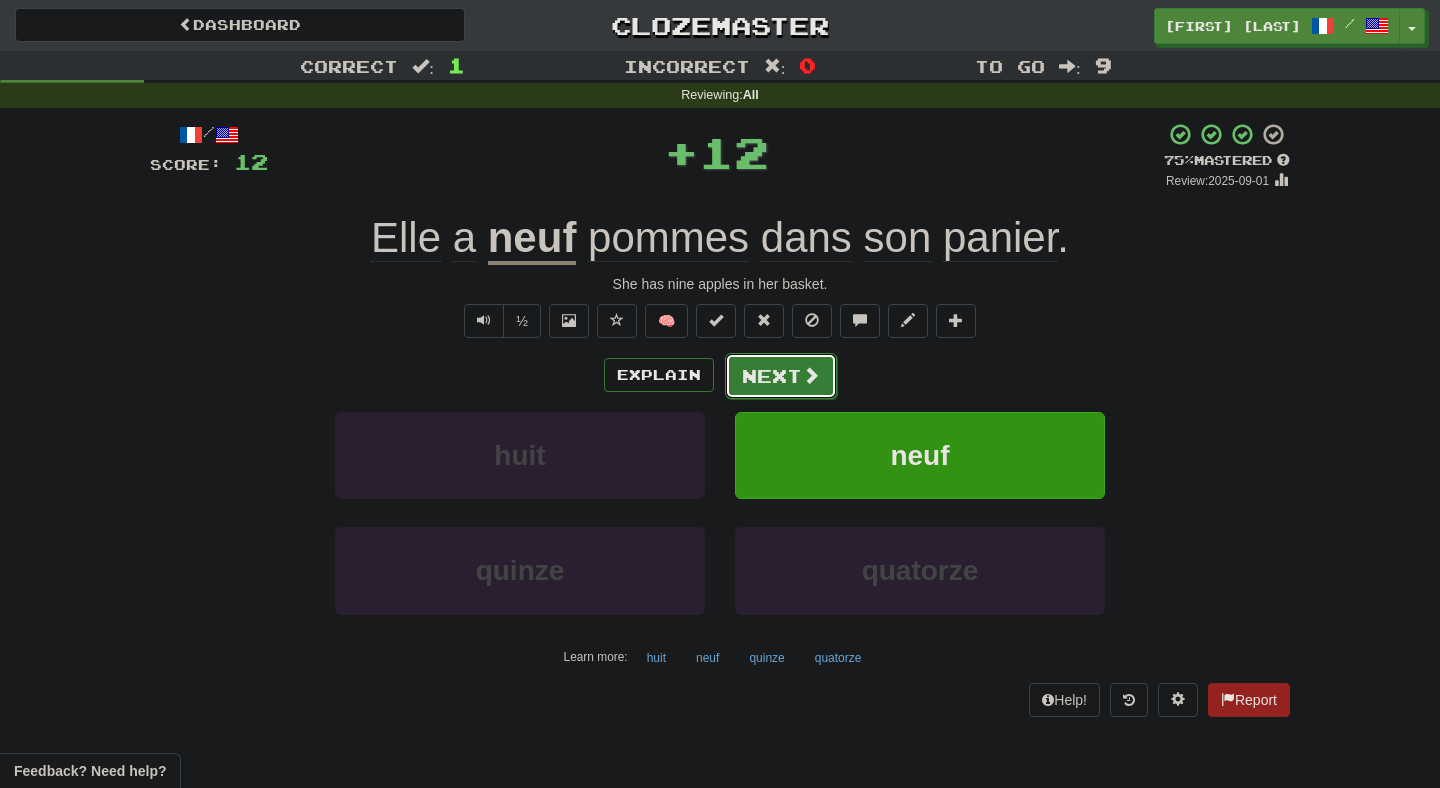 click on "Next" at bounding box center [781, 376] 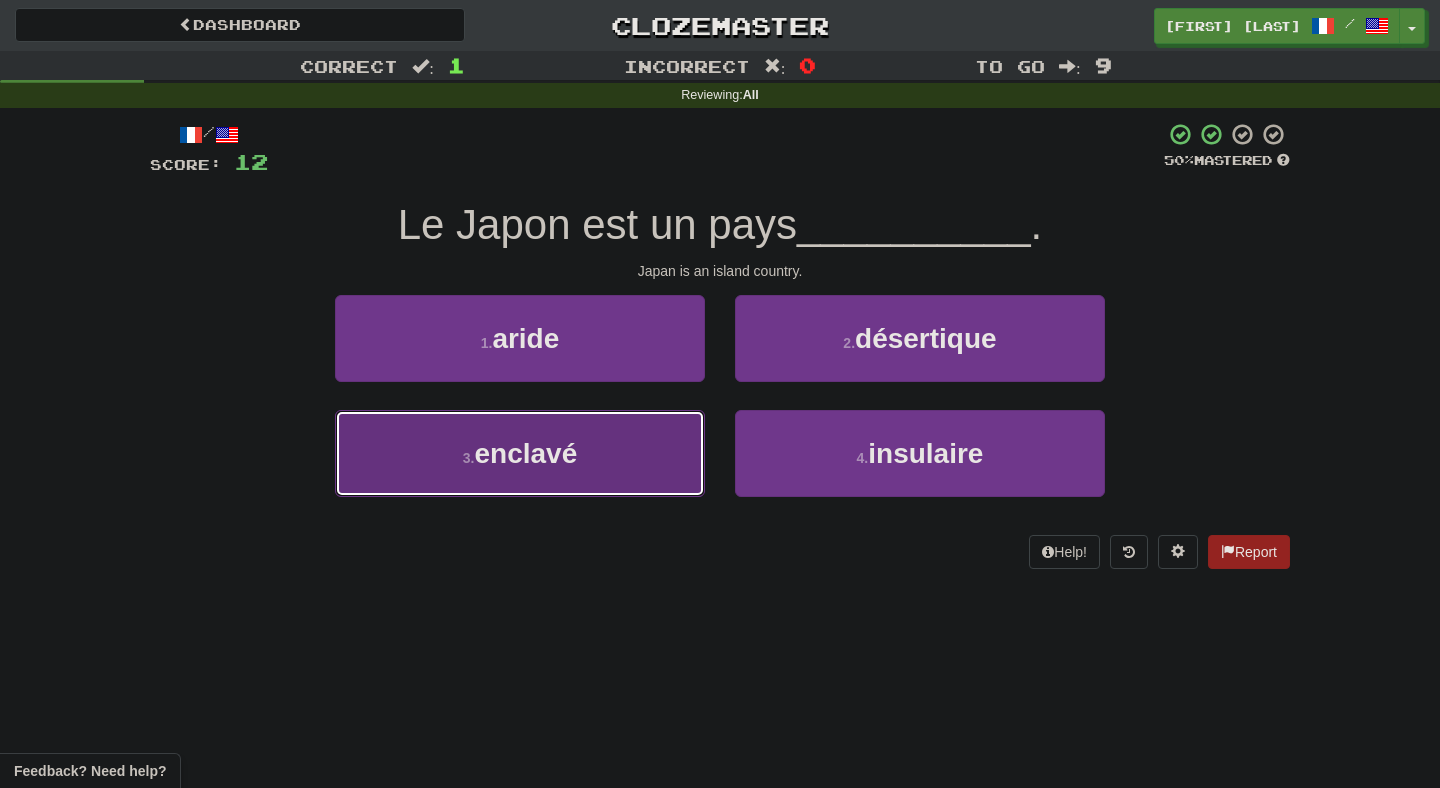 click on "3 .  enclavé" at bounding box center (520, 453) 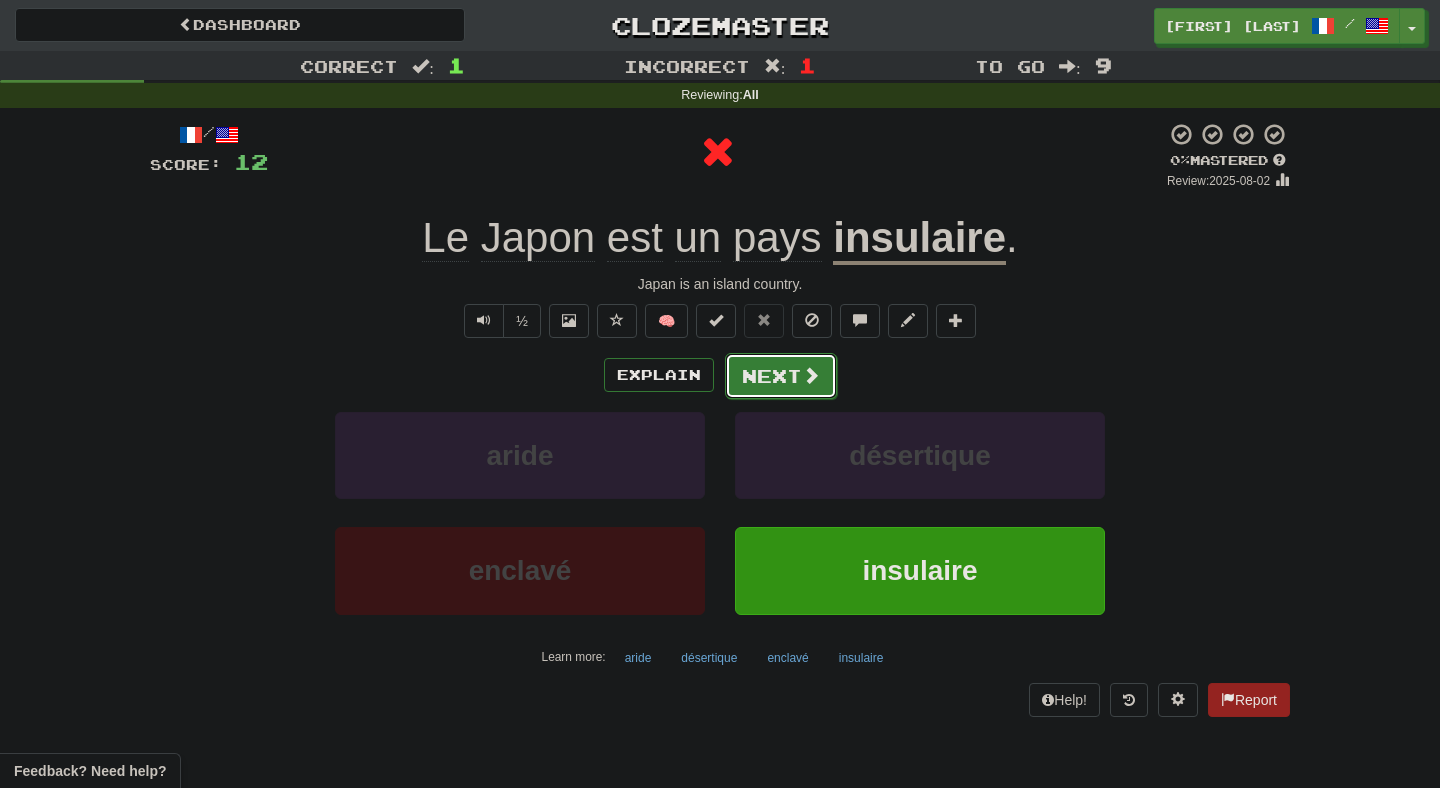 click on "Next" at bounding box center [781, 376] 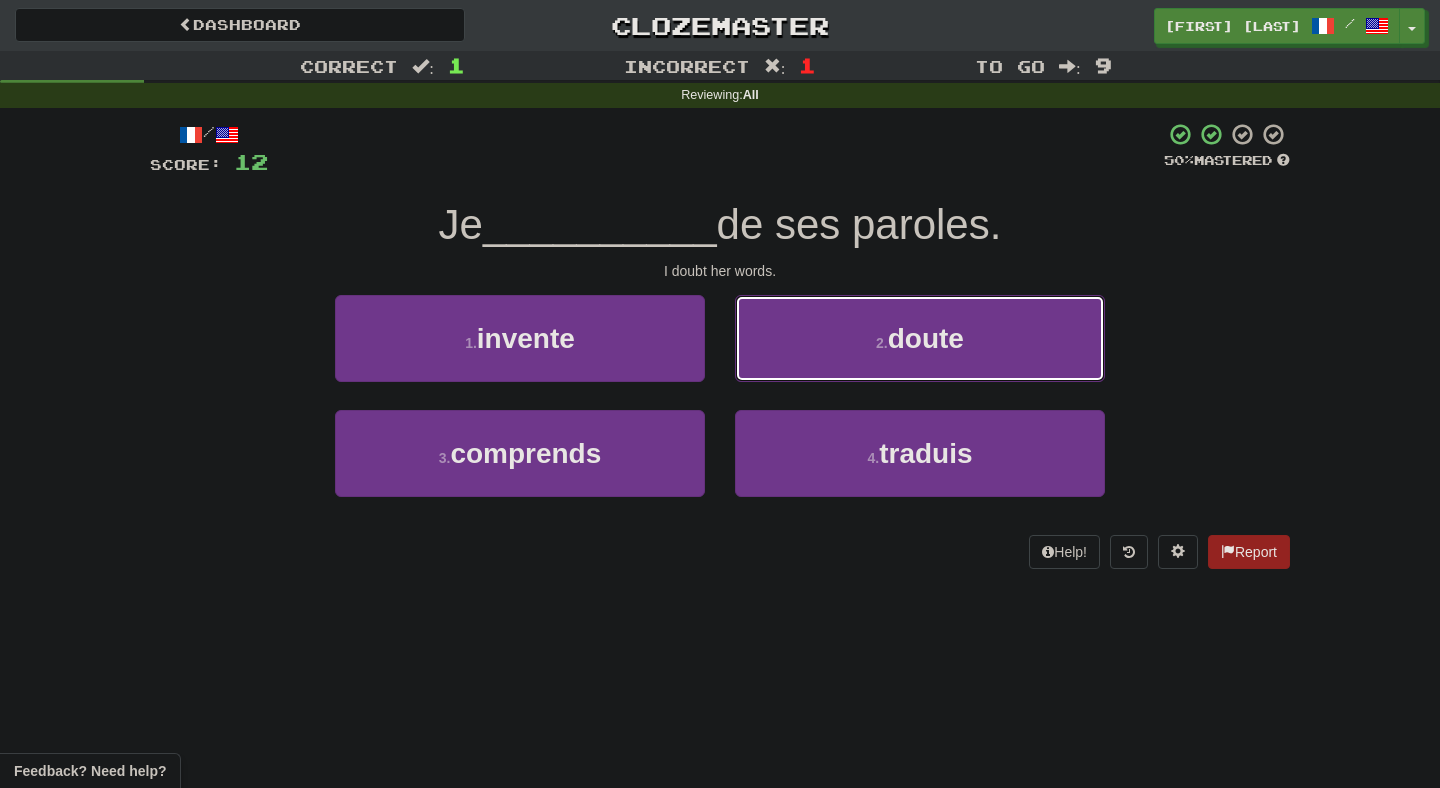 click on "2 .  doute" at bounding box center [920, 338] 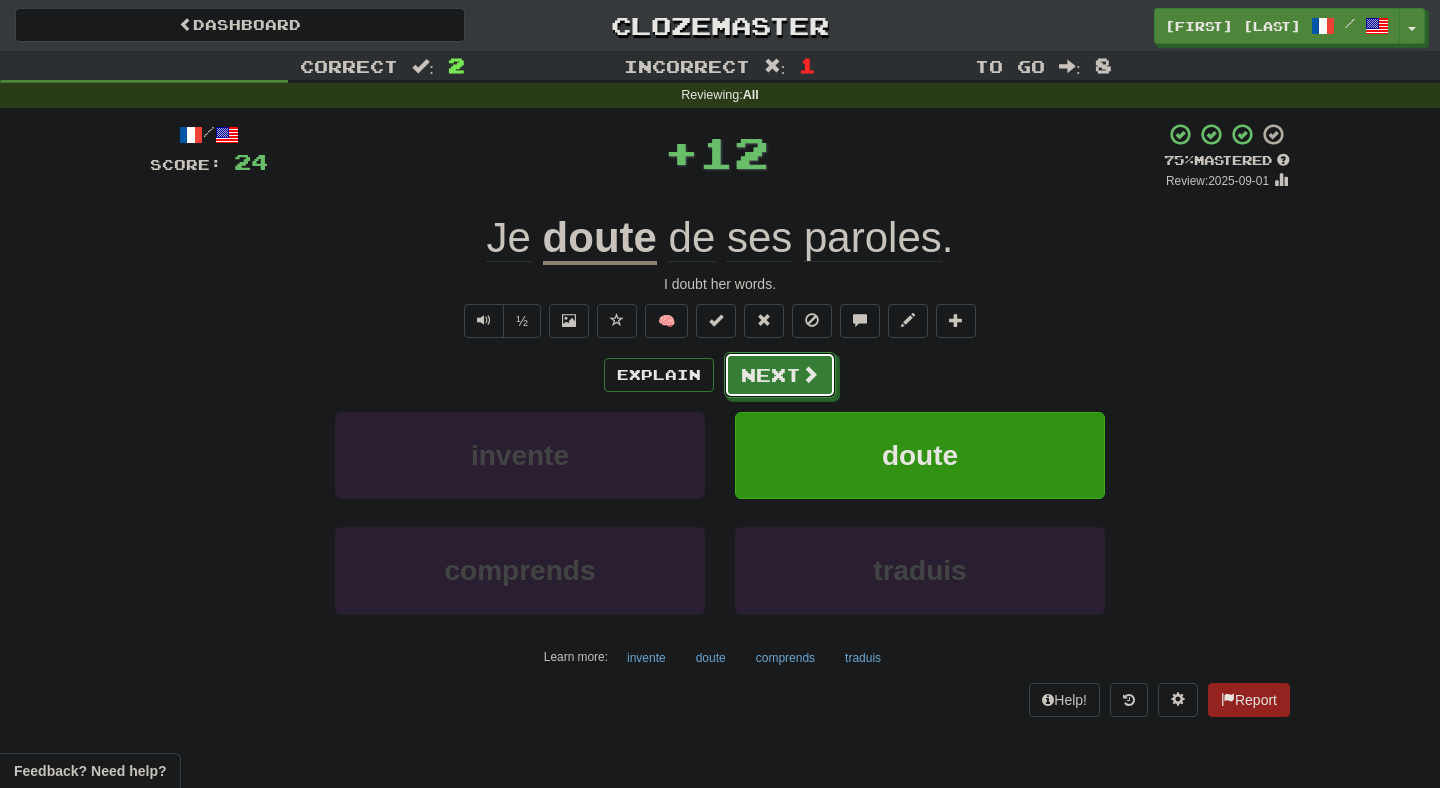 click on "Next" at bounding box center (780, 375) 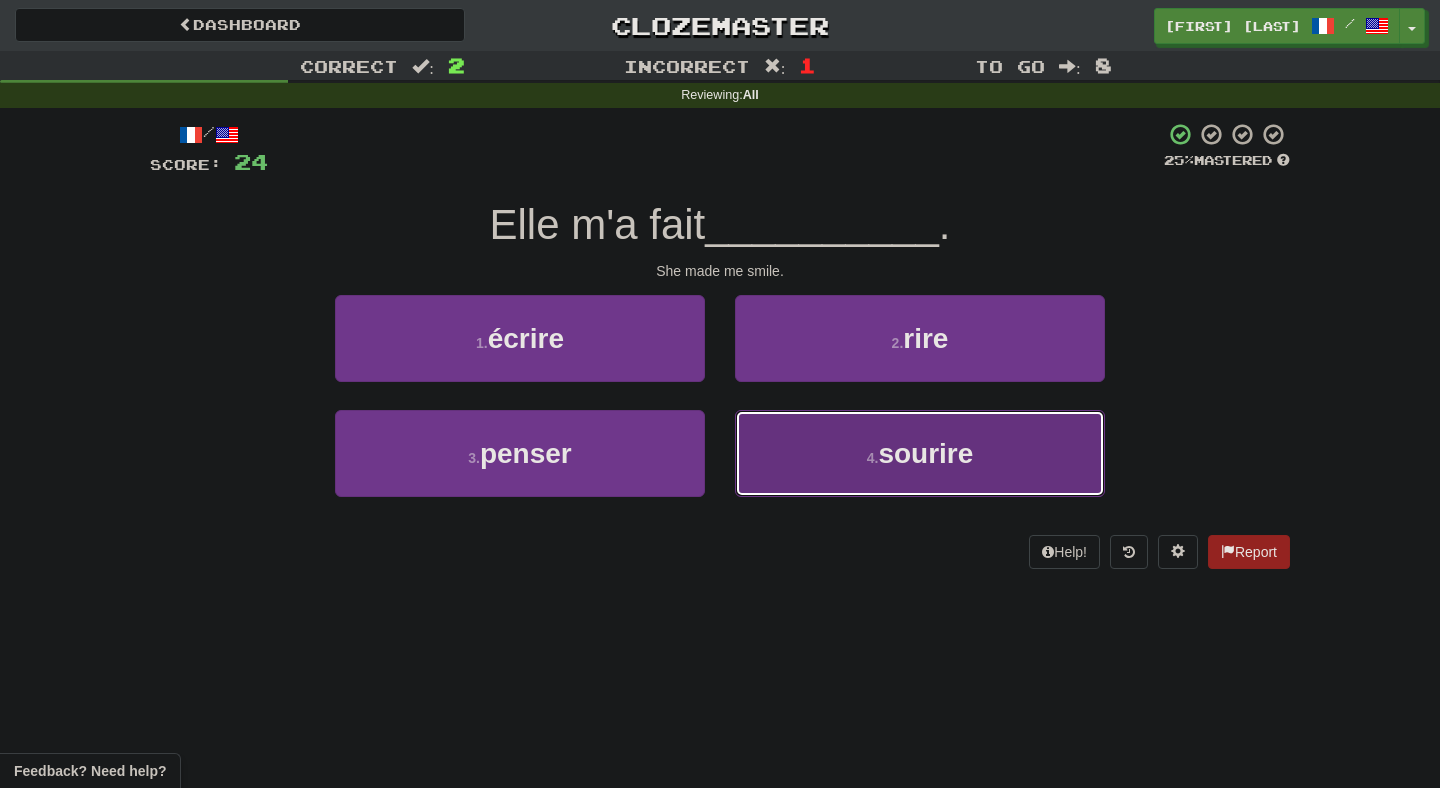 click on "4 .  sourire" at bounding box center [920, 453] 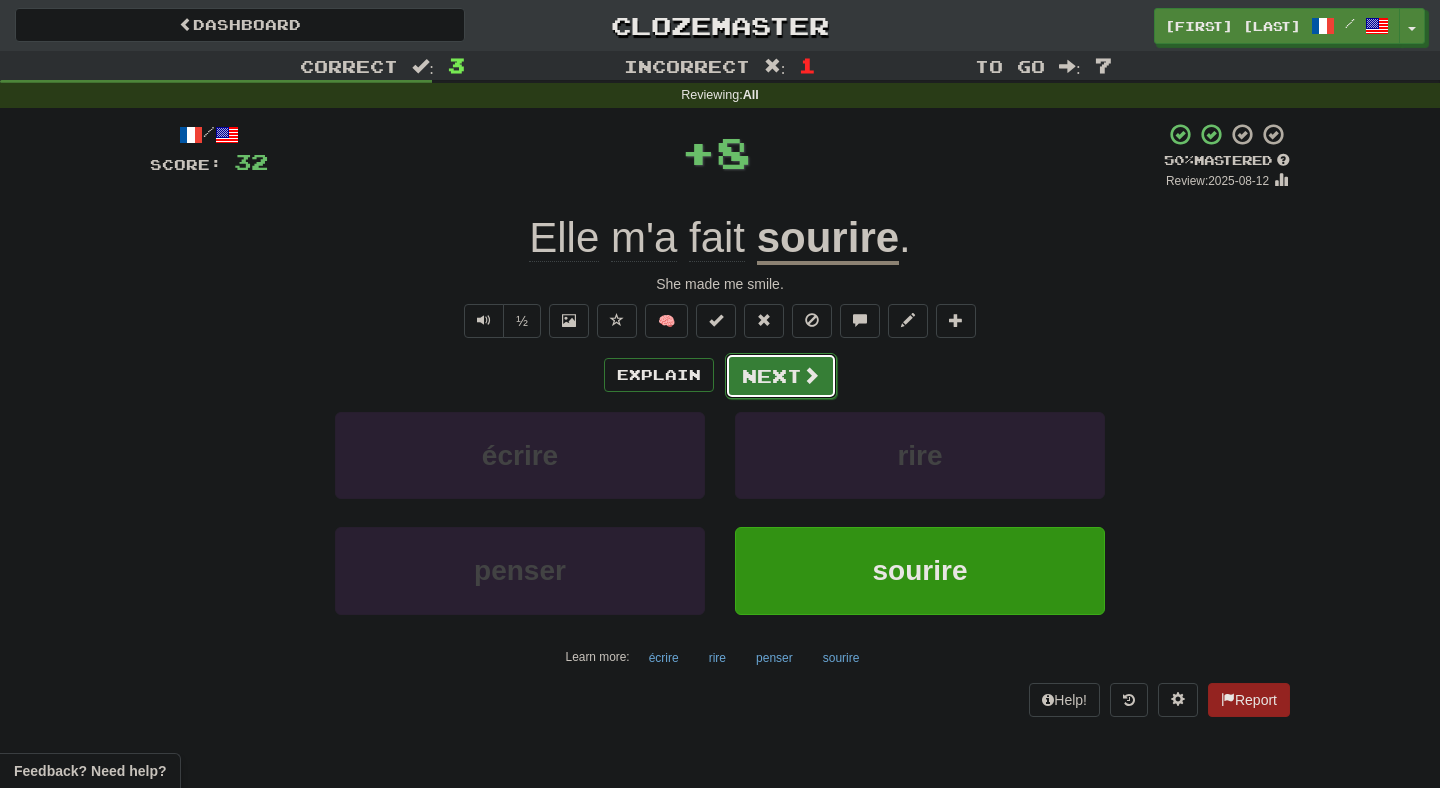 click on "Next" at bounding box center [781, 376] 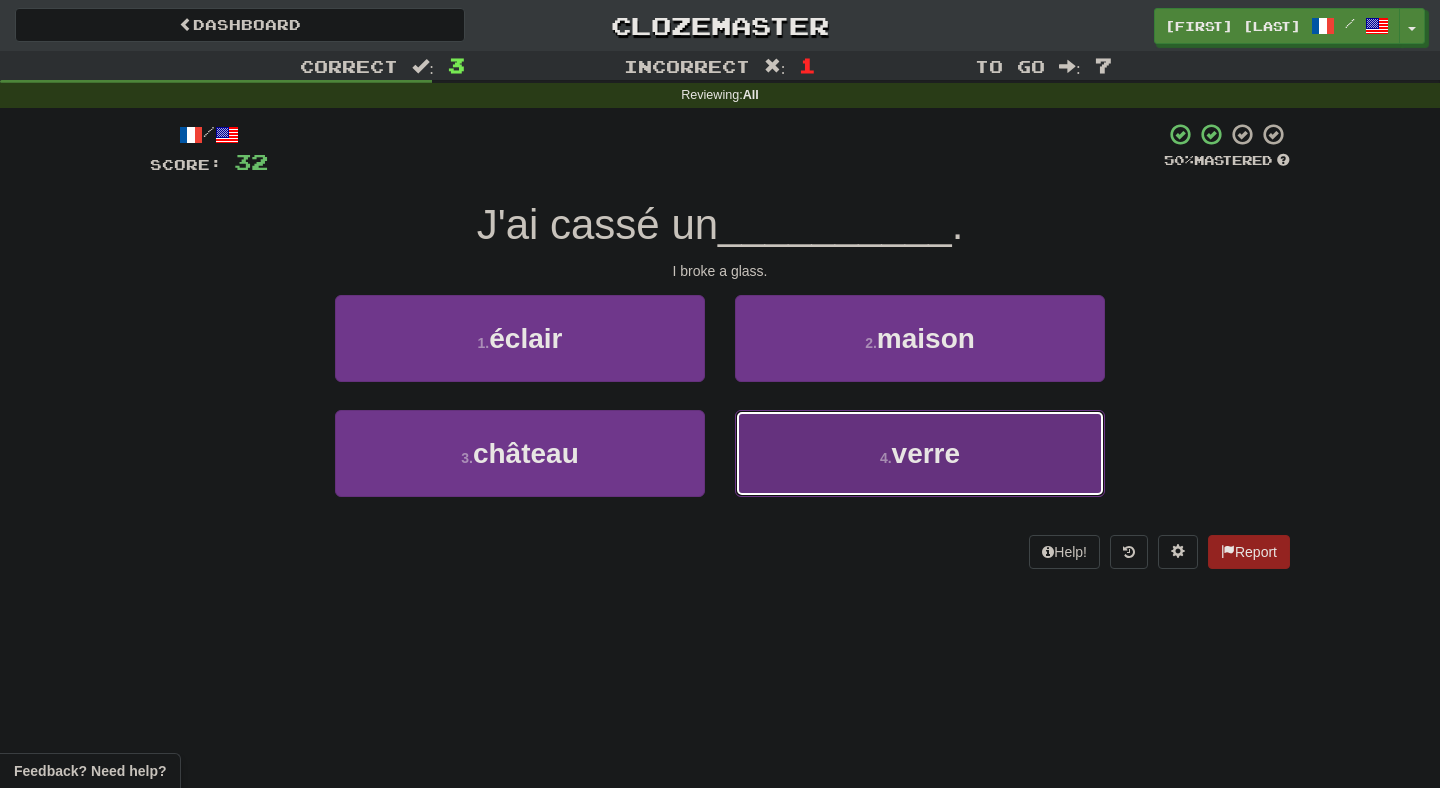 click on "4 .  verre" at bounding box center [920, 453] 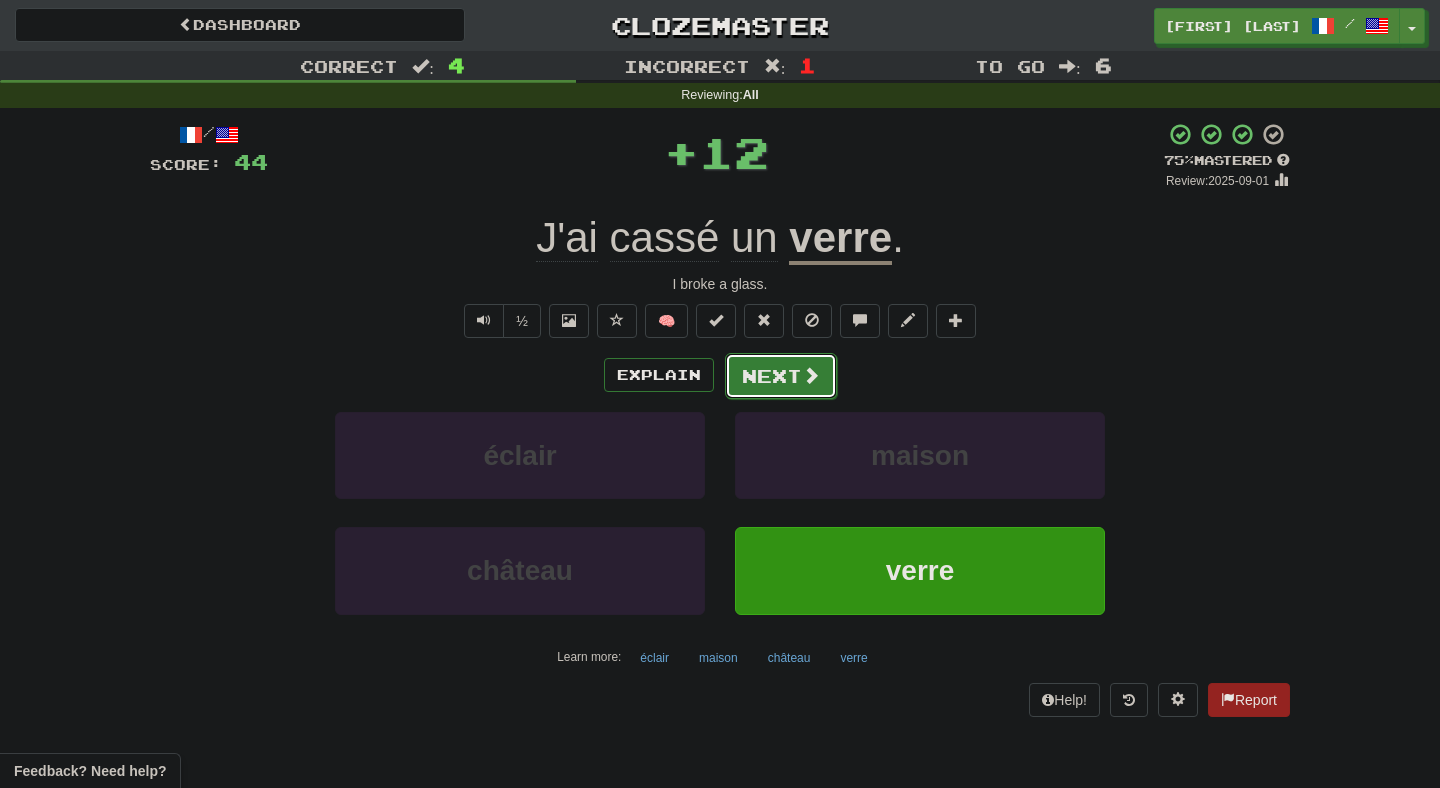 click on "Next" at bounding box center (781, 376) 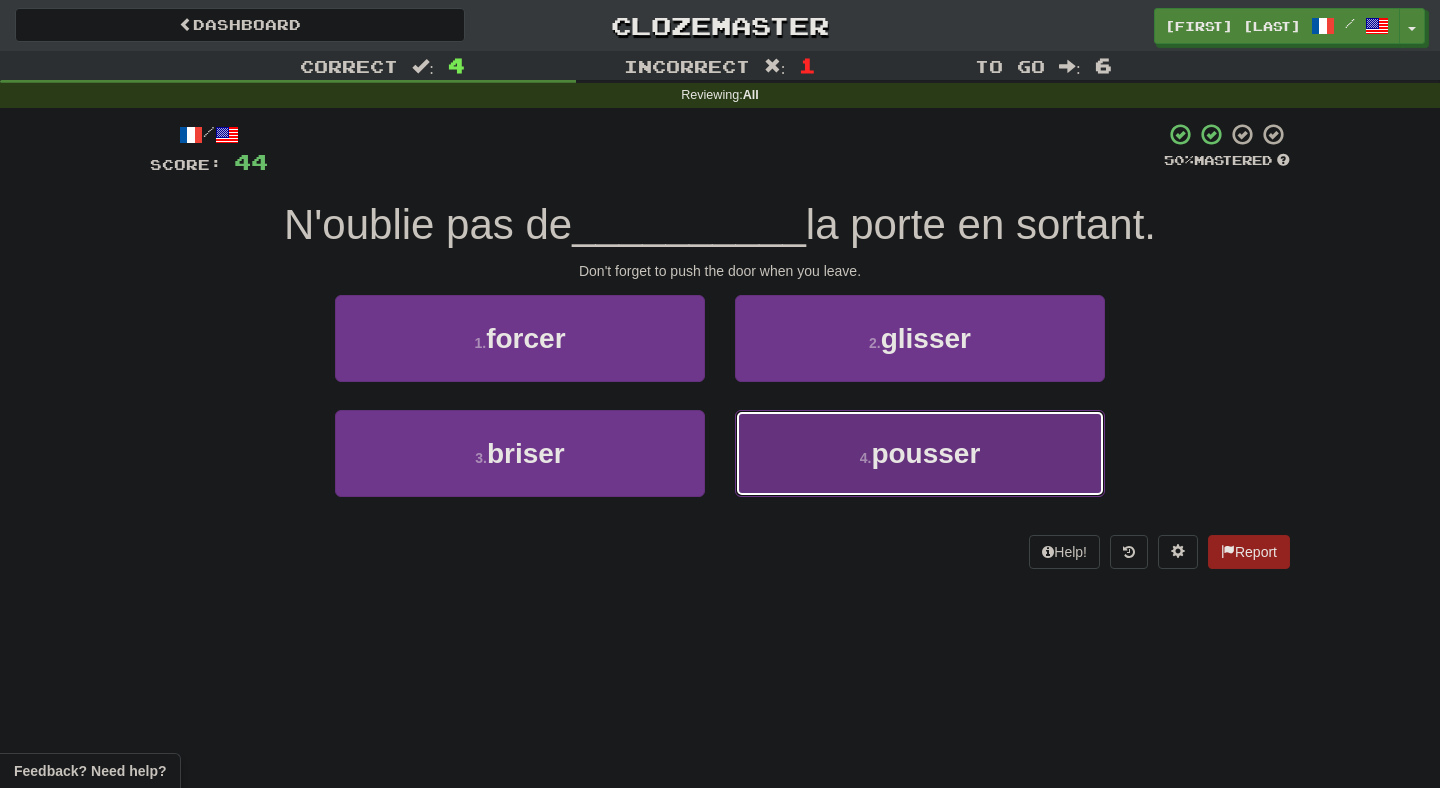 click on "4 .  pousser" at bounding box center (920, 453) 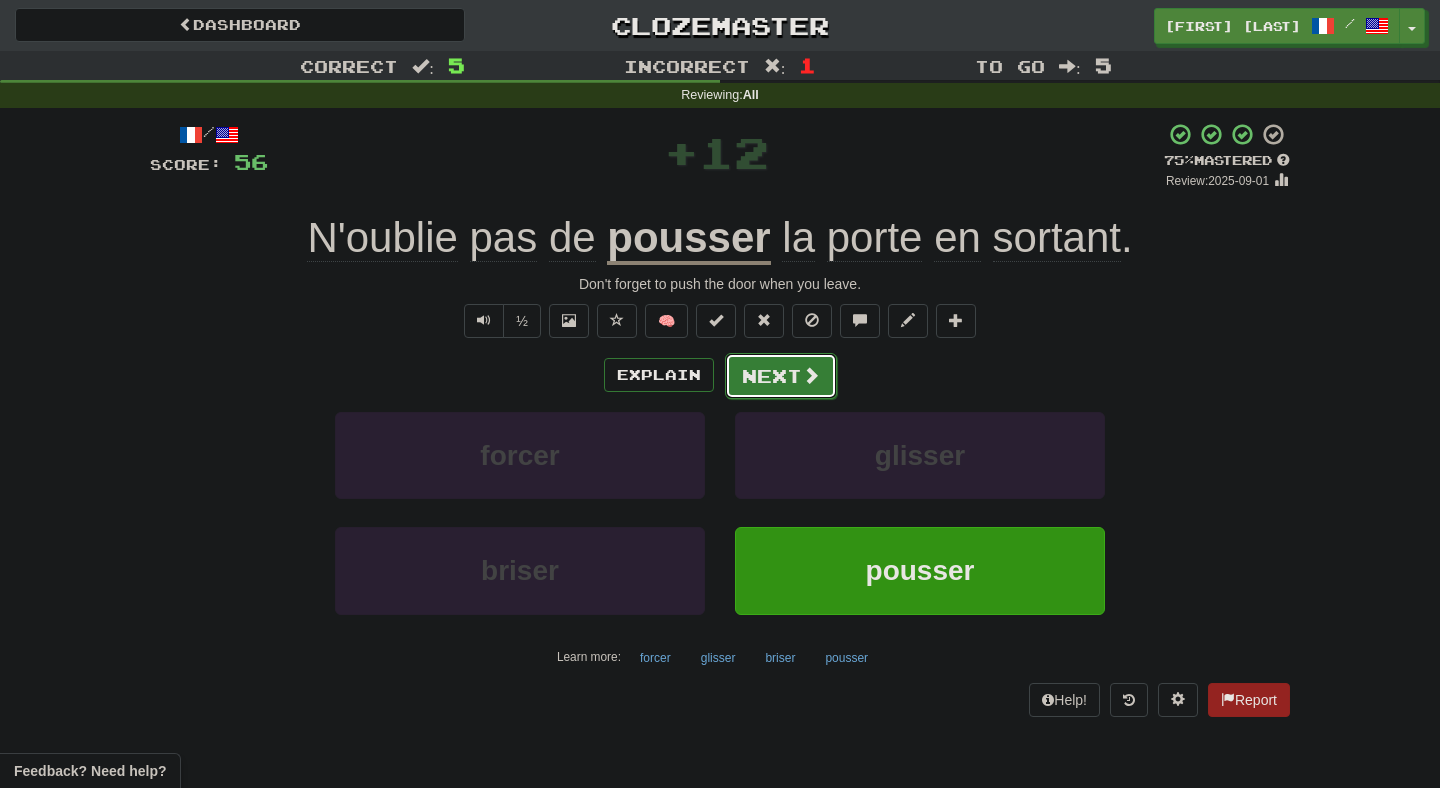click on "Next" at bounding box center [781, 376] 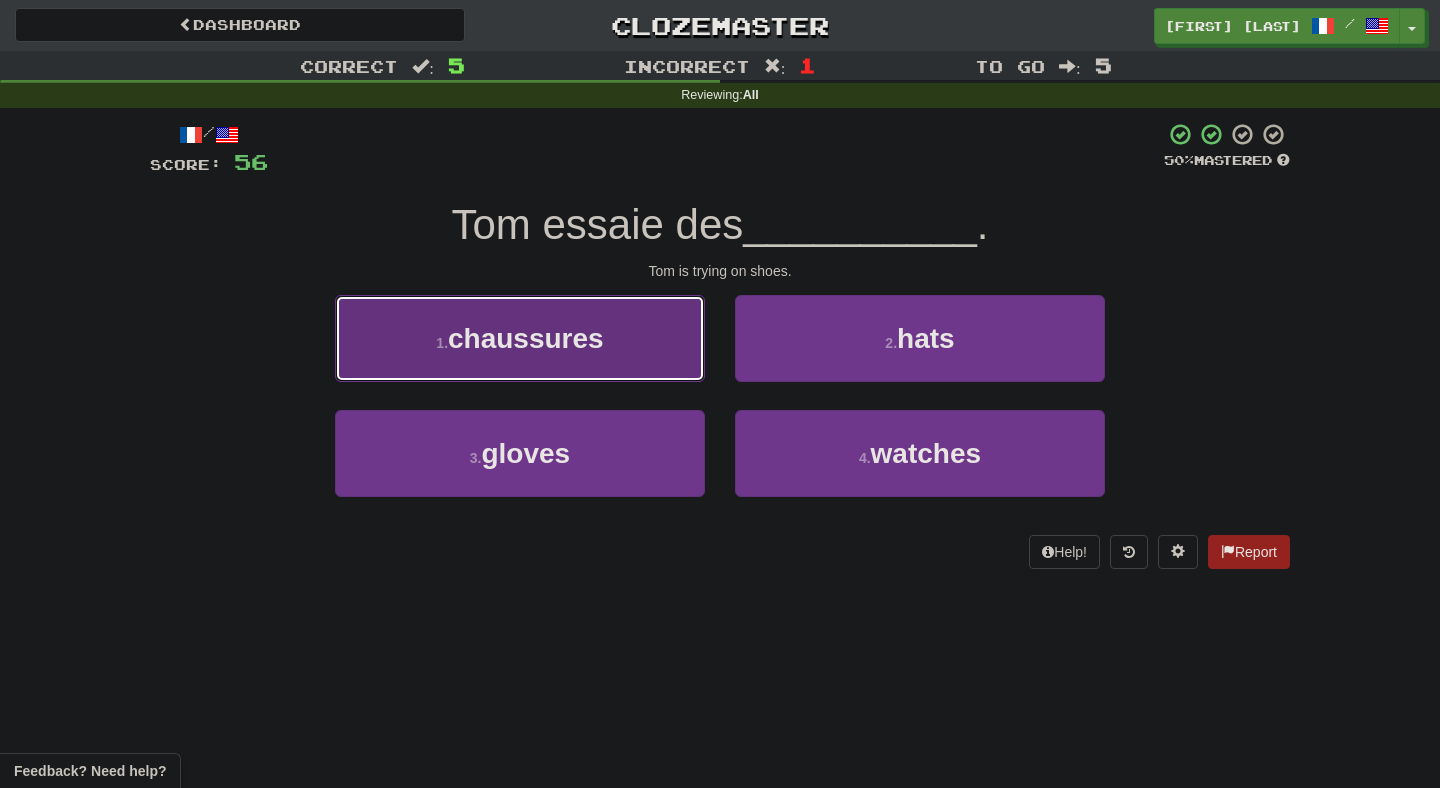 click on "1 .  chaussures" at bounding box center [520, 338] 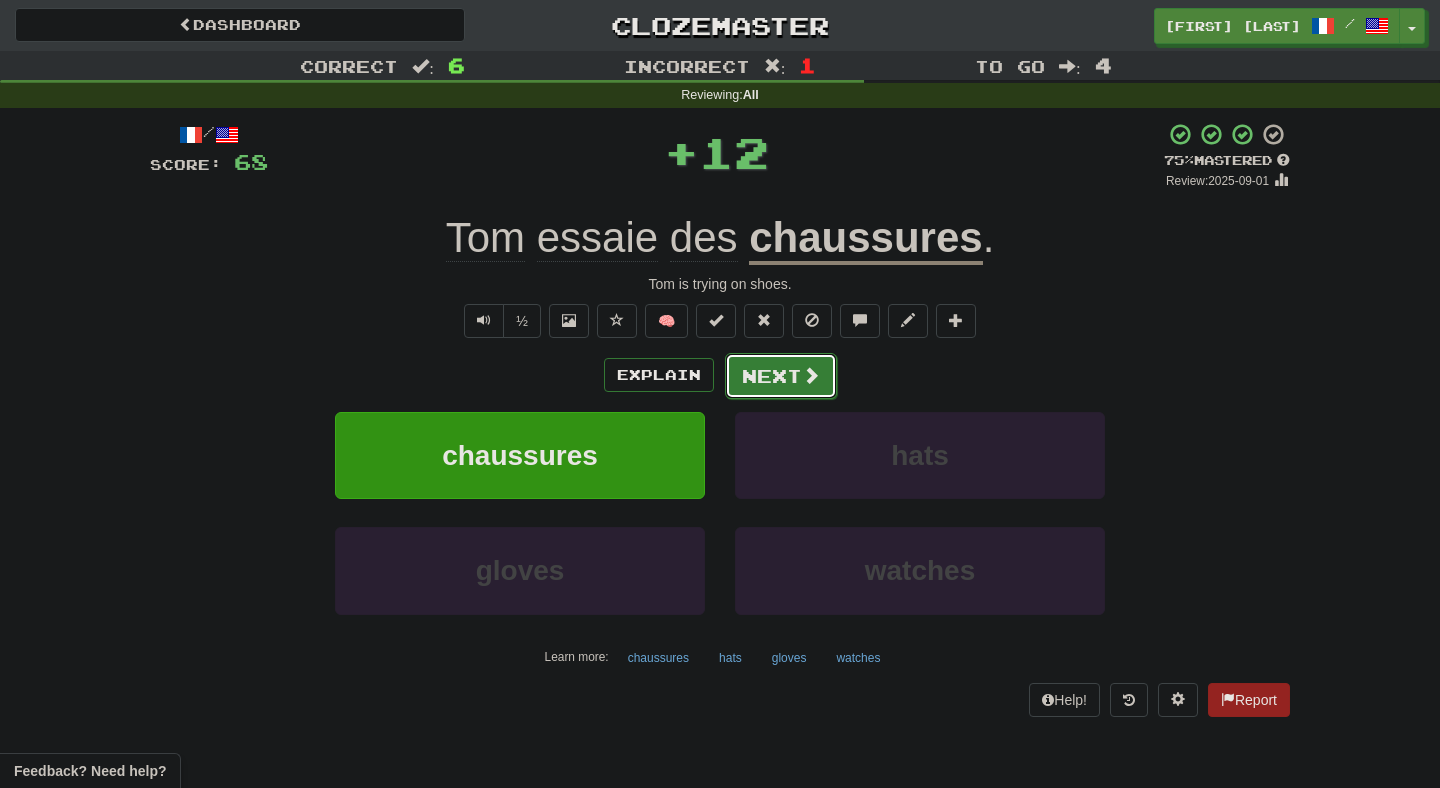 click on "Next" at bounding box center [781, 376] 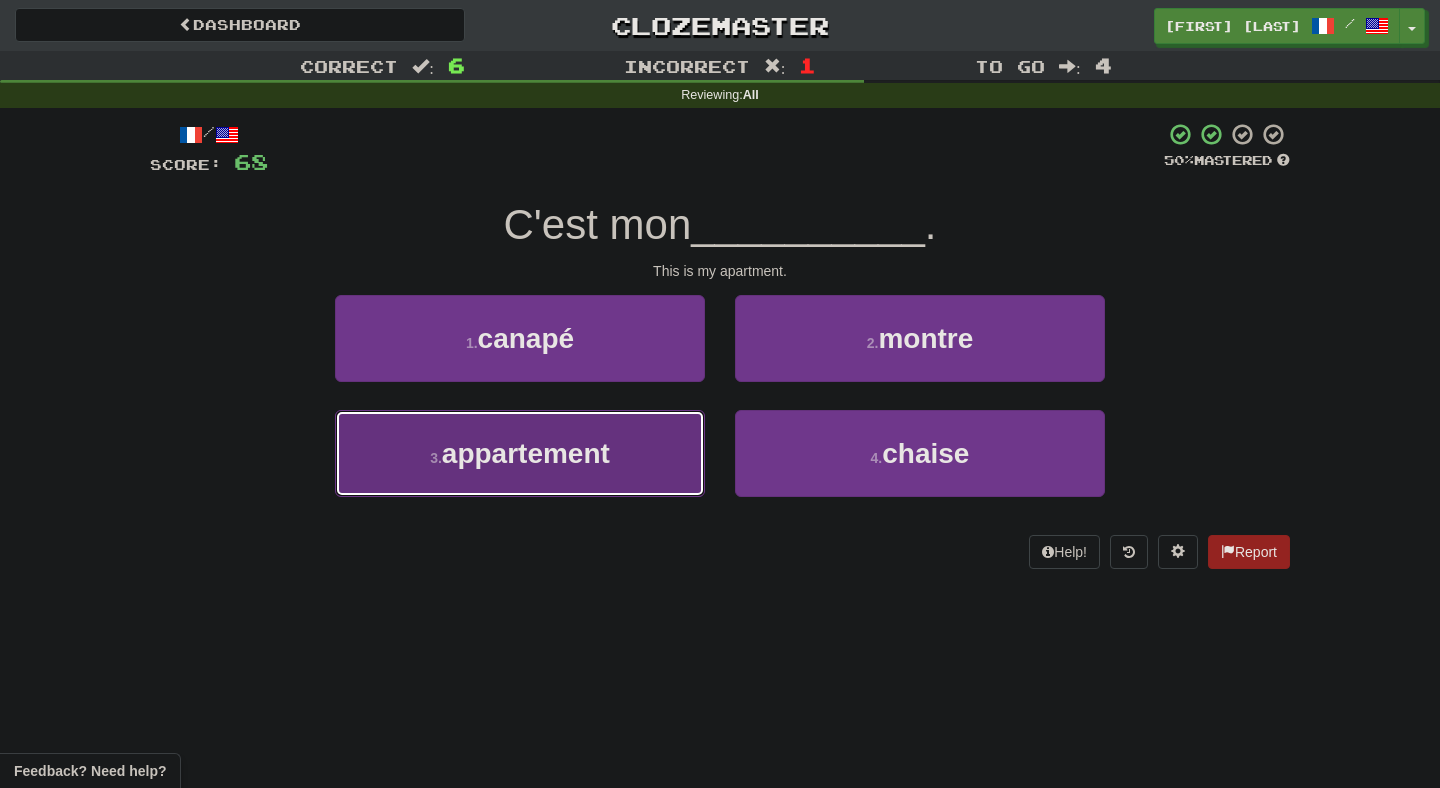 click on "3 .  appartement" at bounding box center [520, 453] 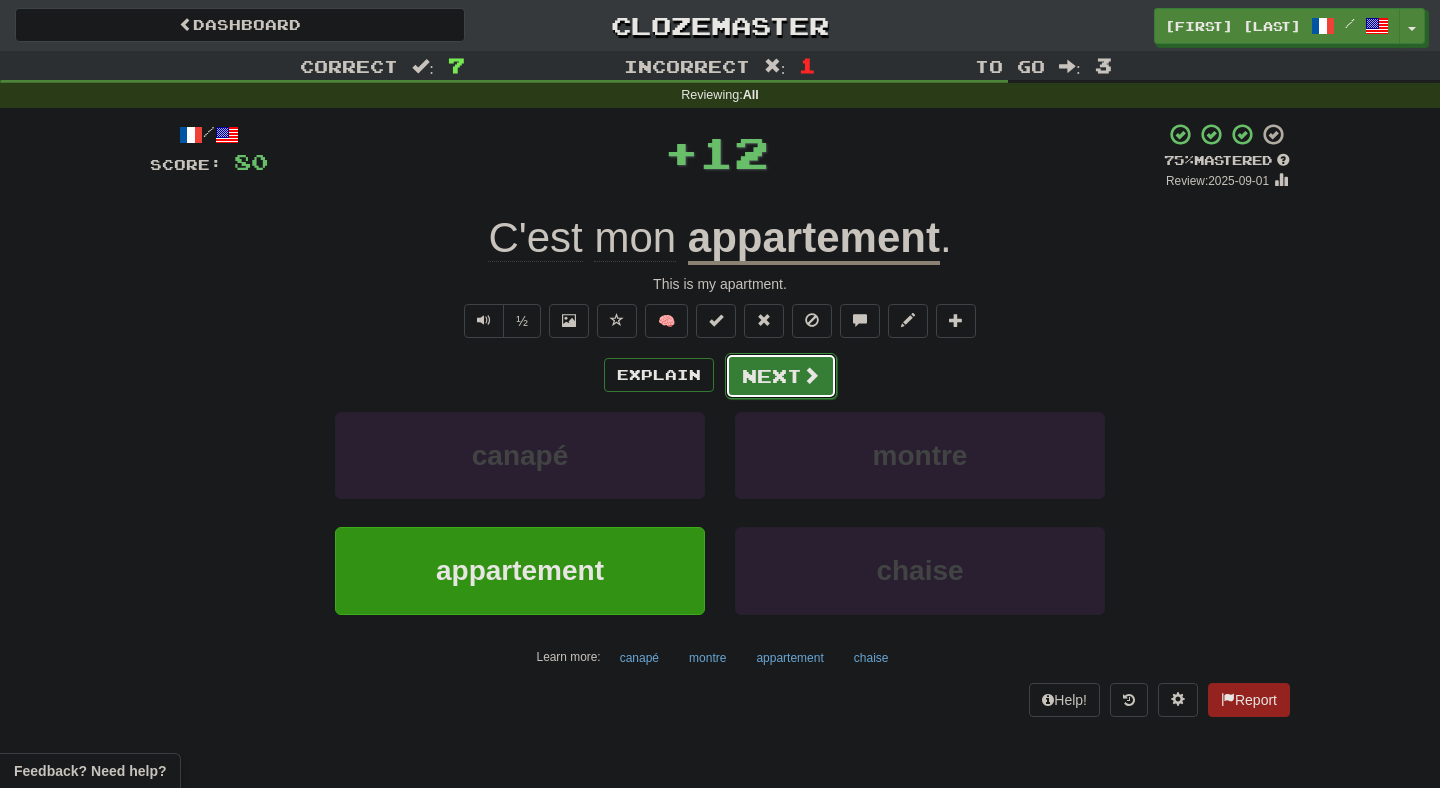 click on "Next" at bounding box center [781, 376] 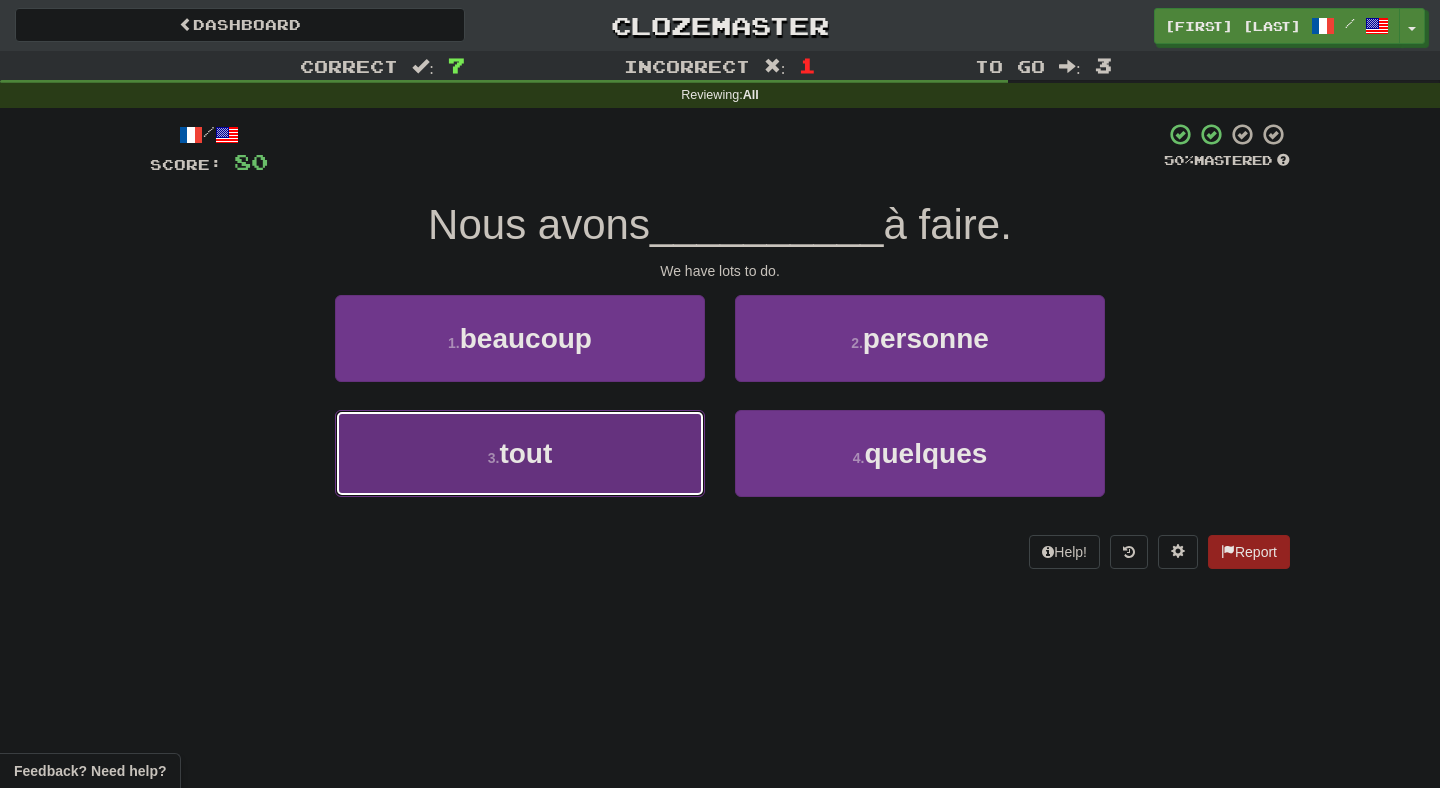 click on "3 .  tout" at bounding box center (520, 453) 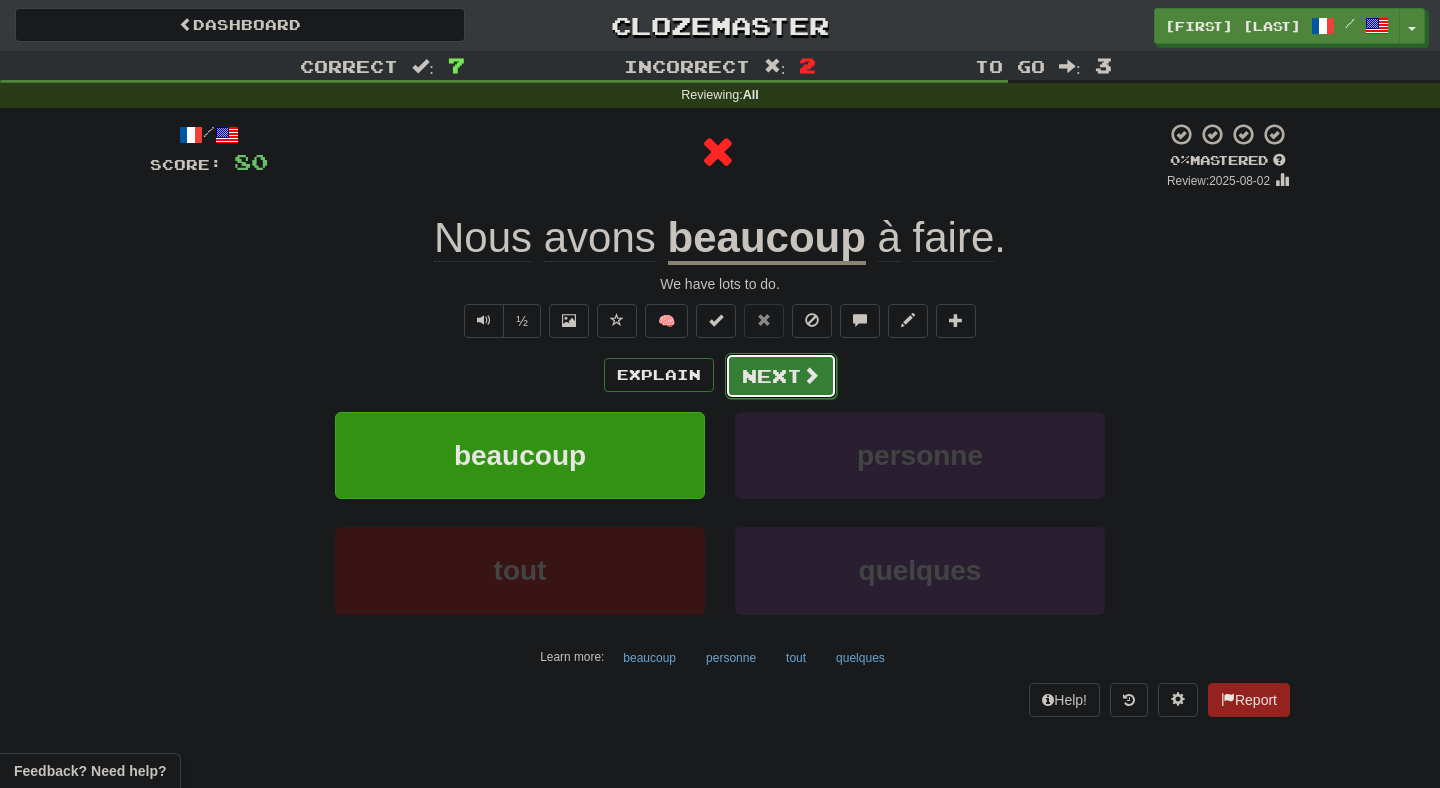 click on "Next" at bounding box center [781, 376] 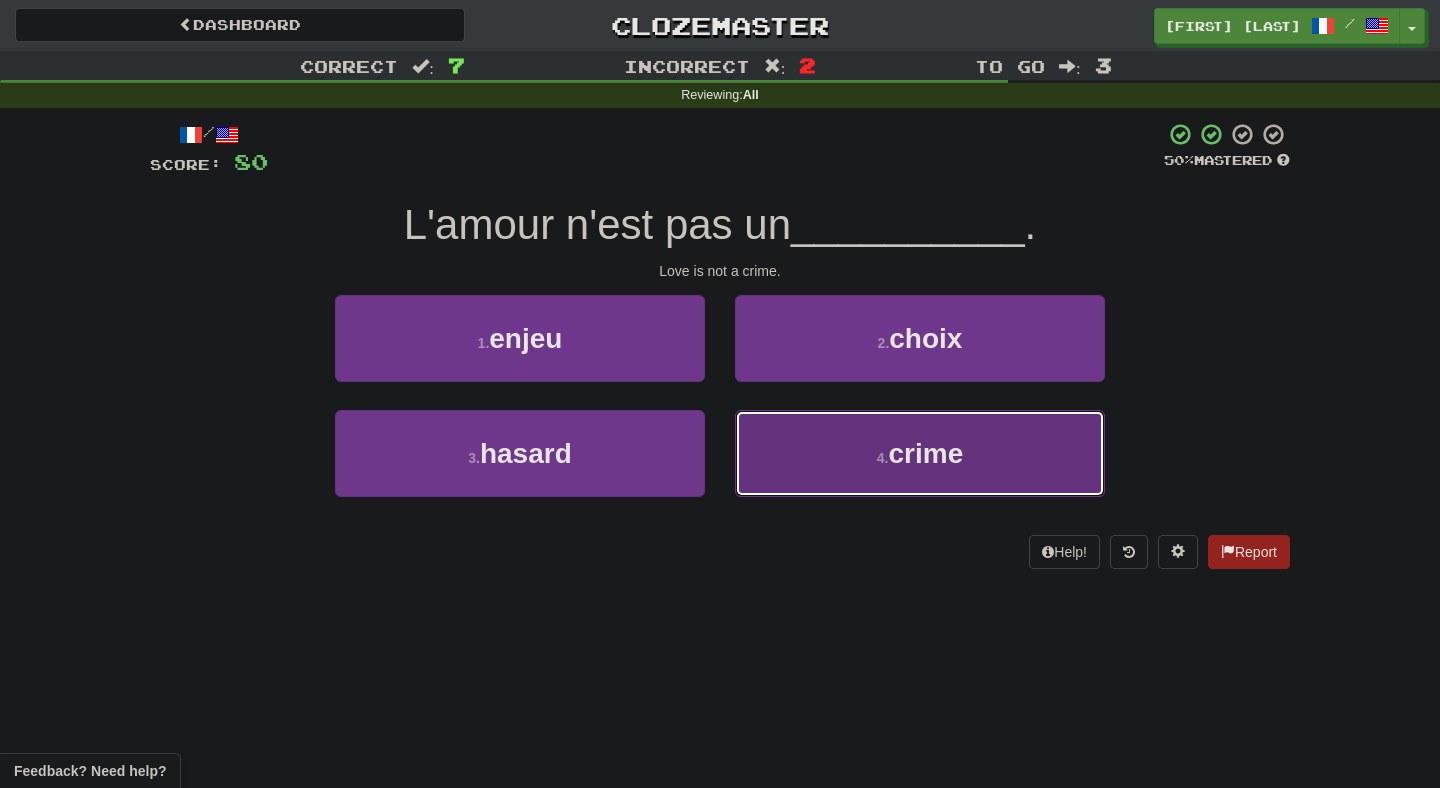 click on "4 .  crime" at bounding box center (920, 453) 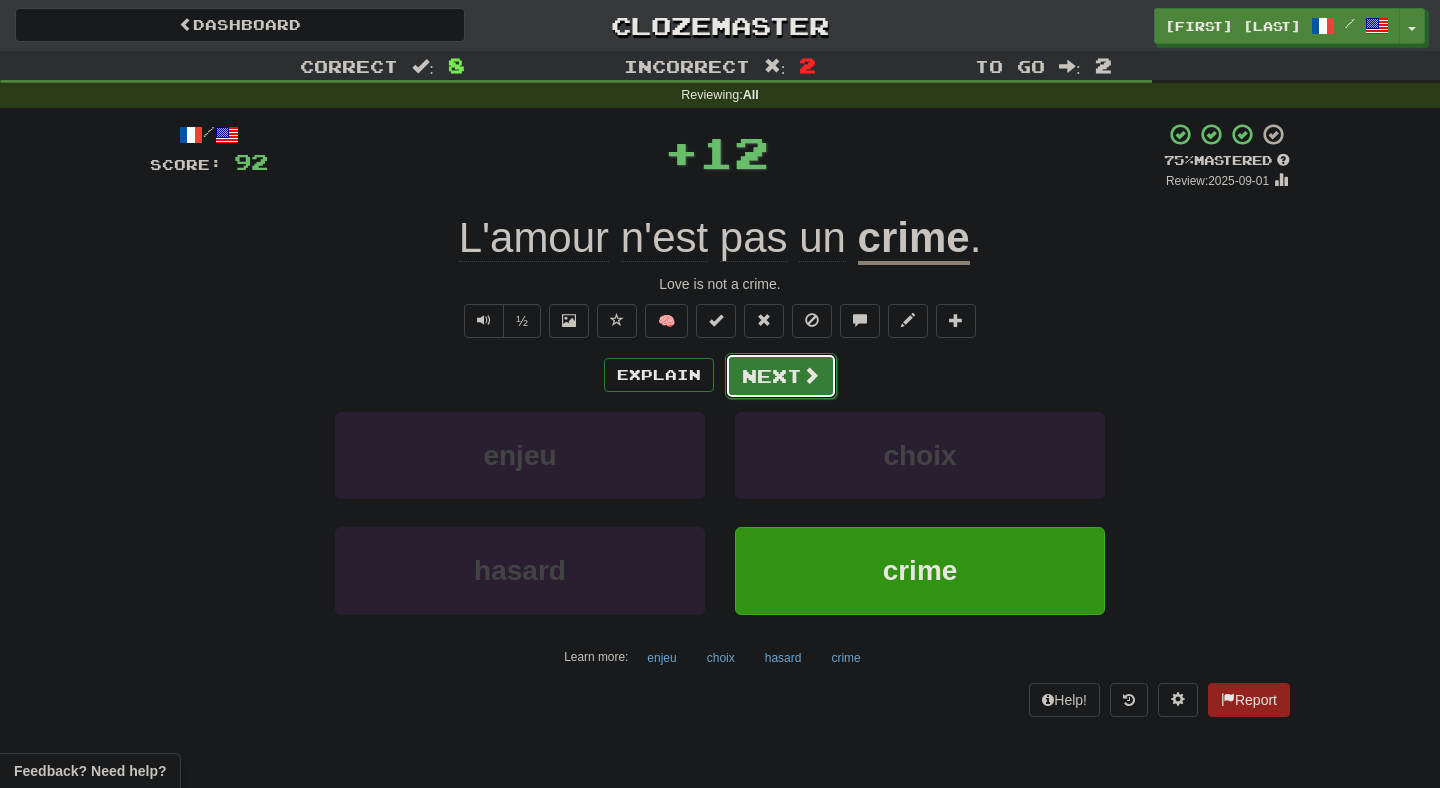 click on "Next" at bounding box center (781, 376) 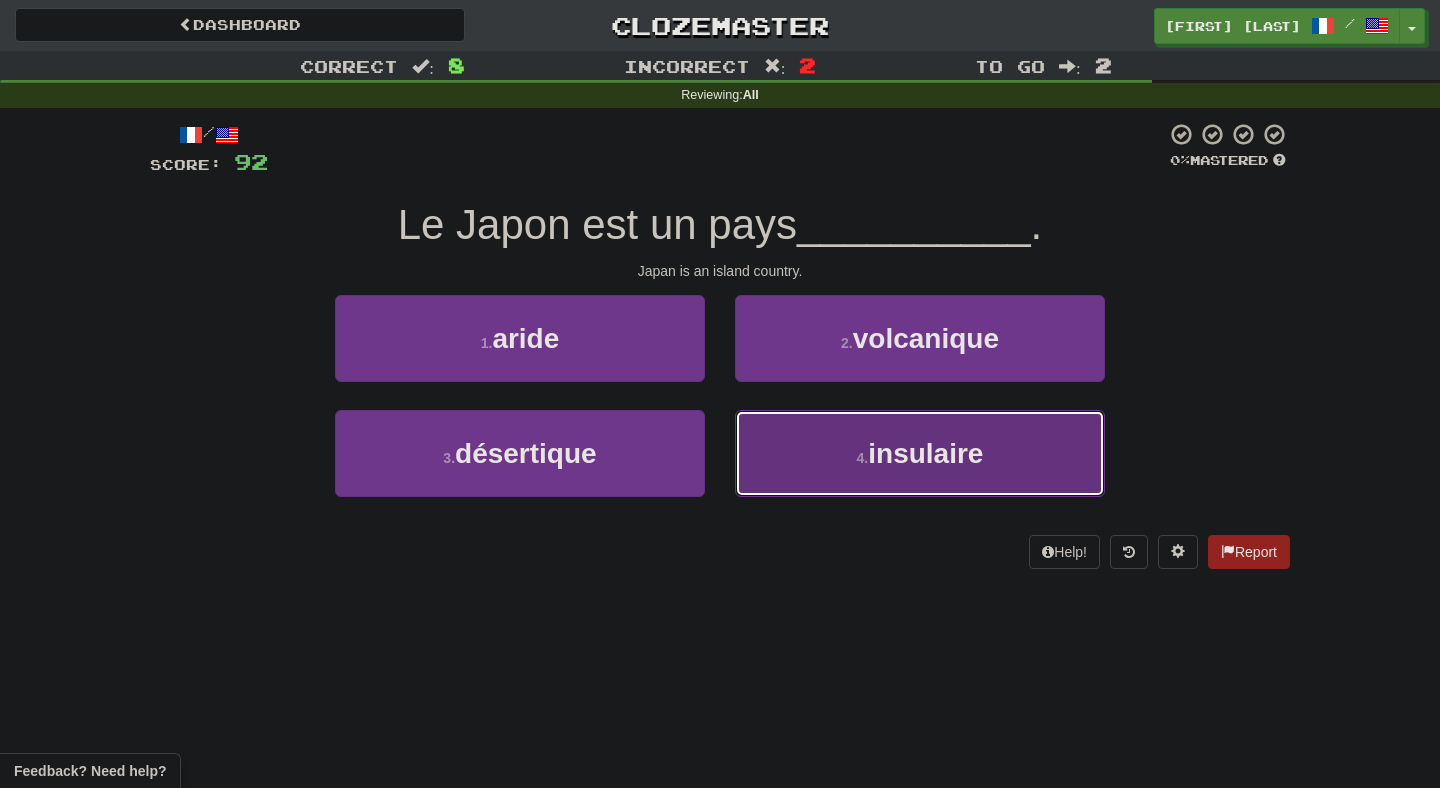 click on "4 .  insulaire" at bounding box center (920, 453) 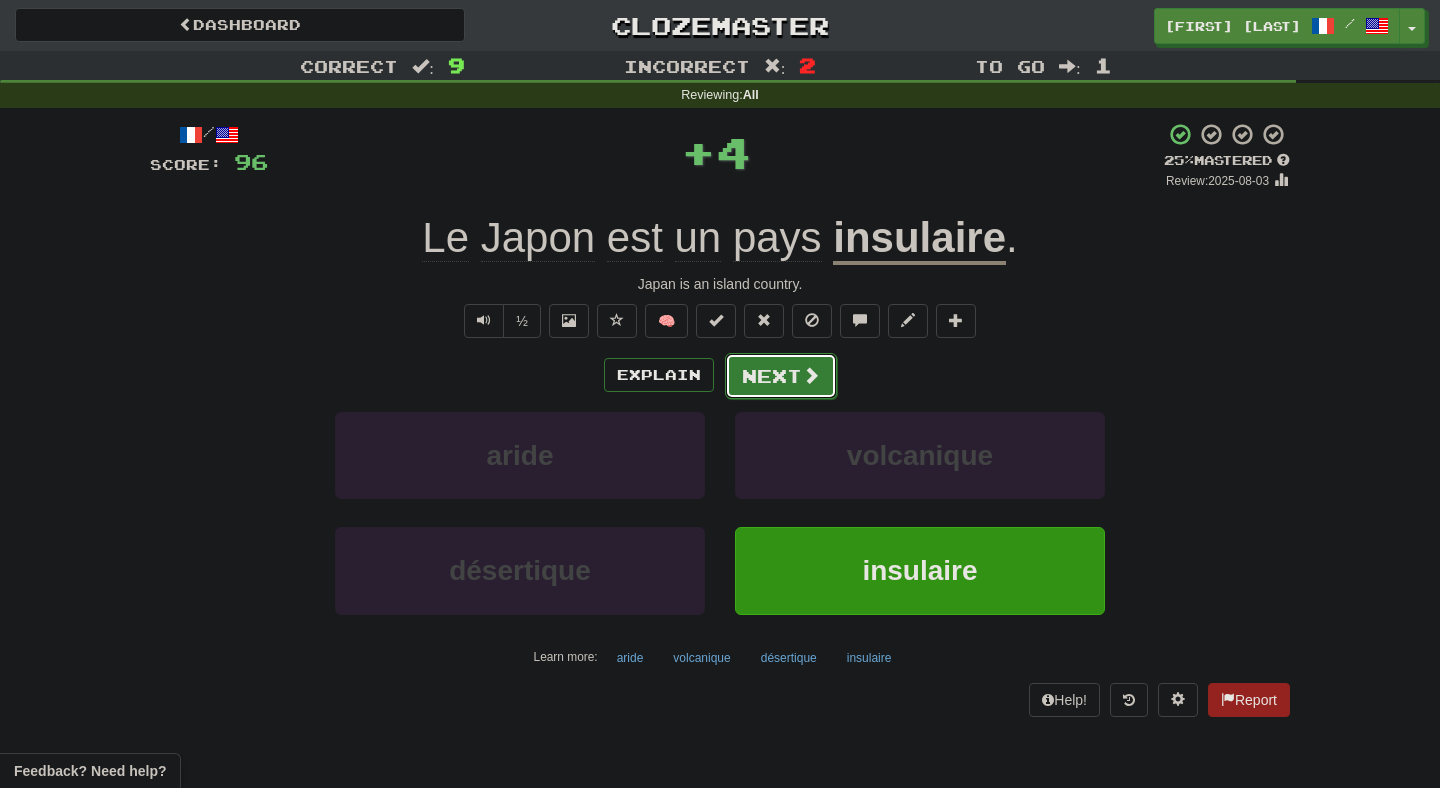 click on "Next" at bounding box center (781, 376) 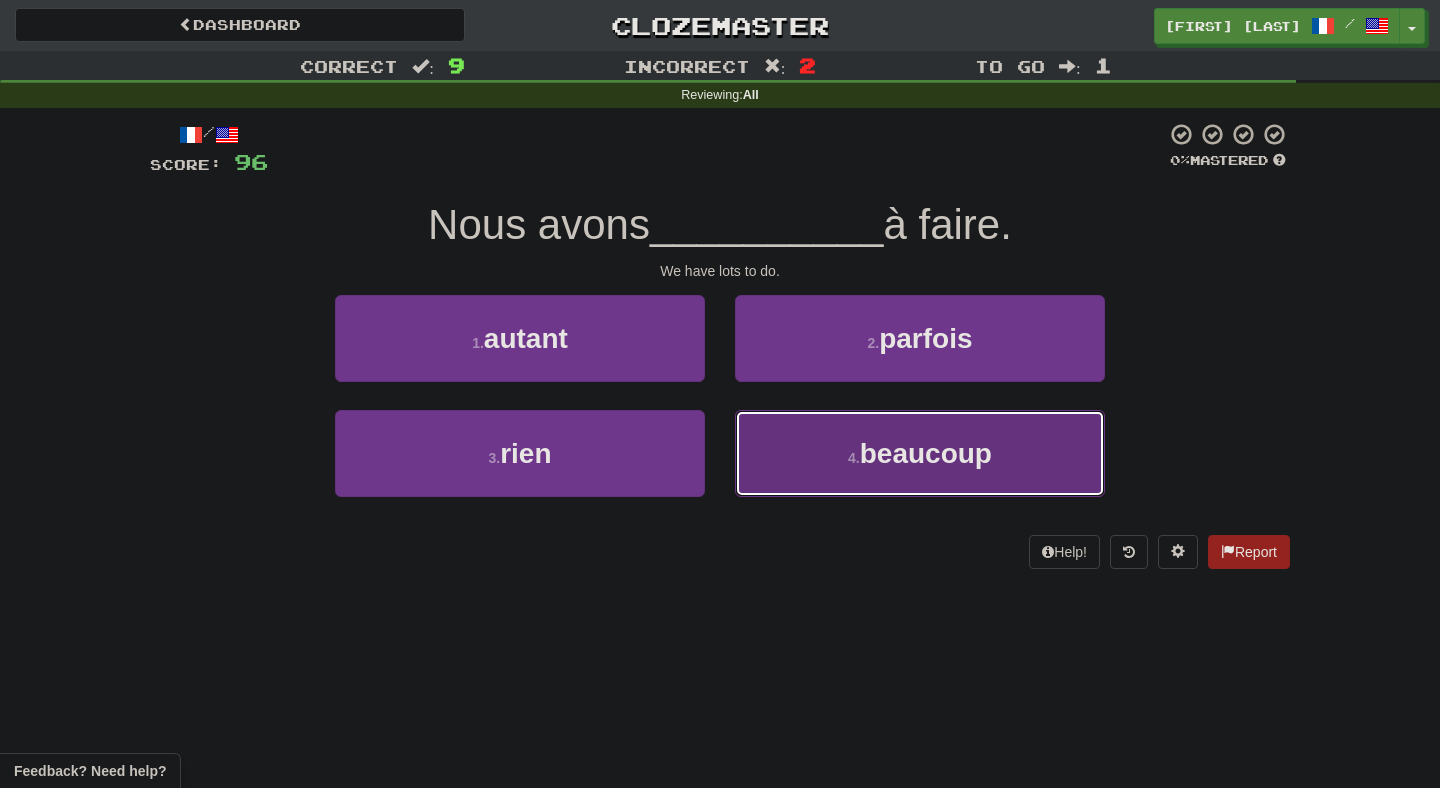 click on "4 .  beaucoup" at bounding box center (920, 453) 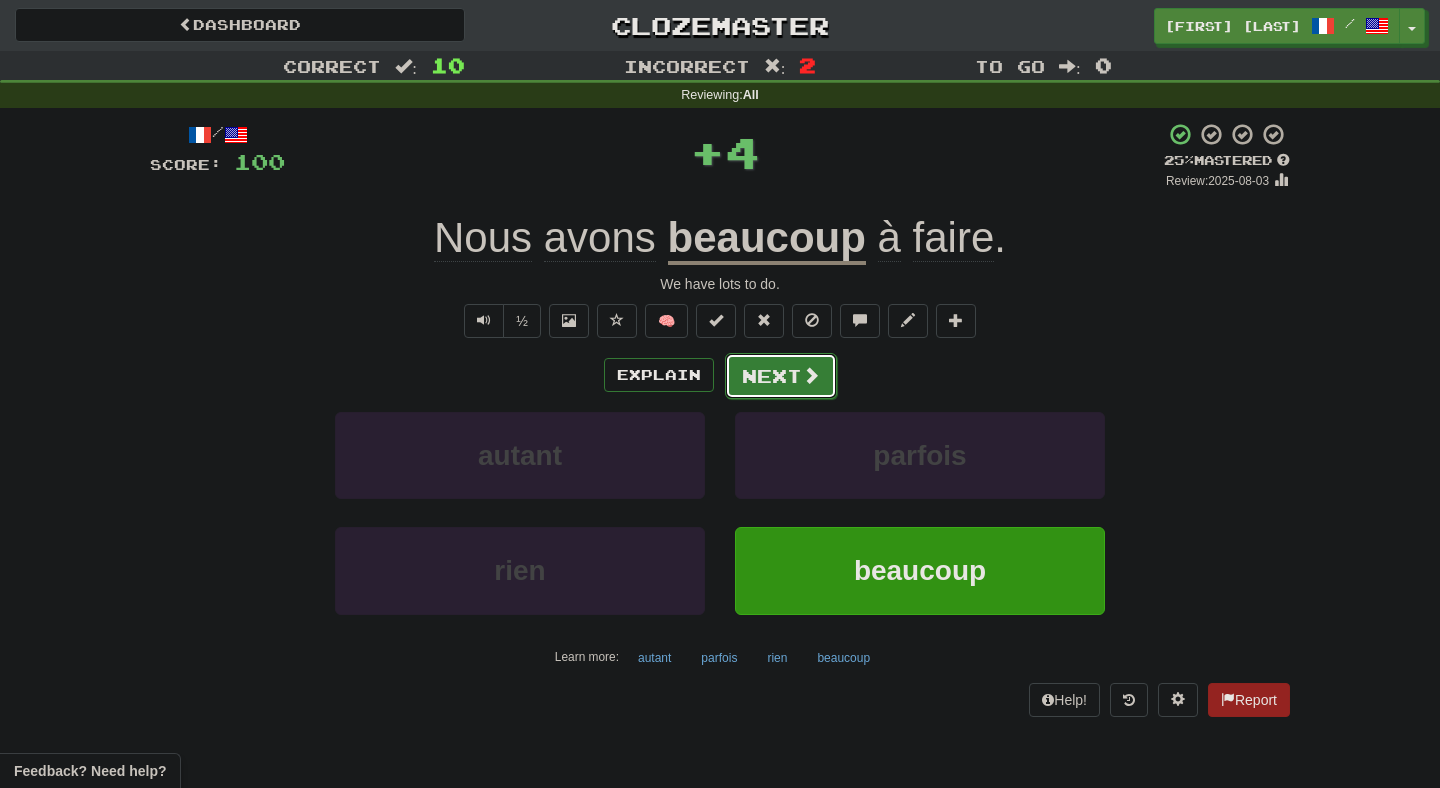 click on "Next" at bounding box center [781, 376] 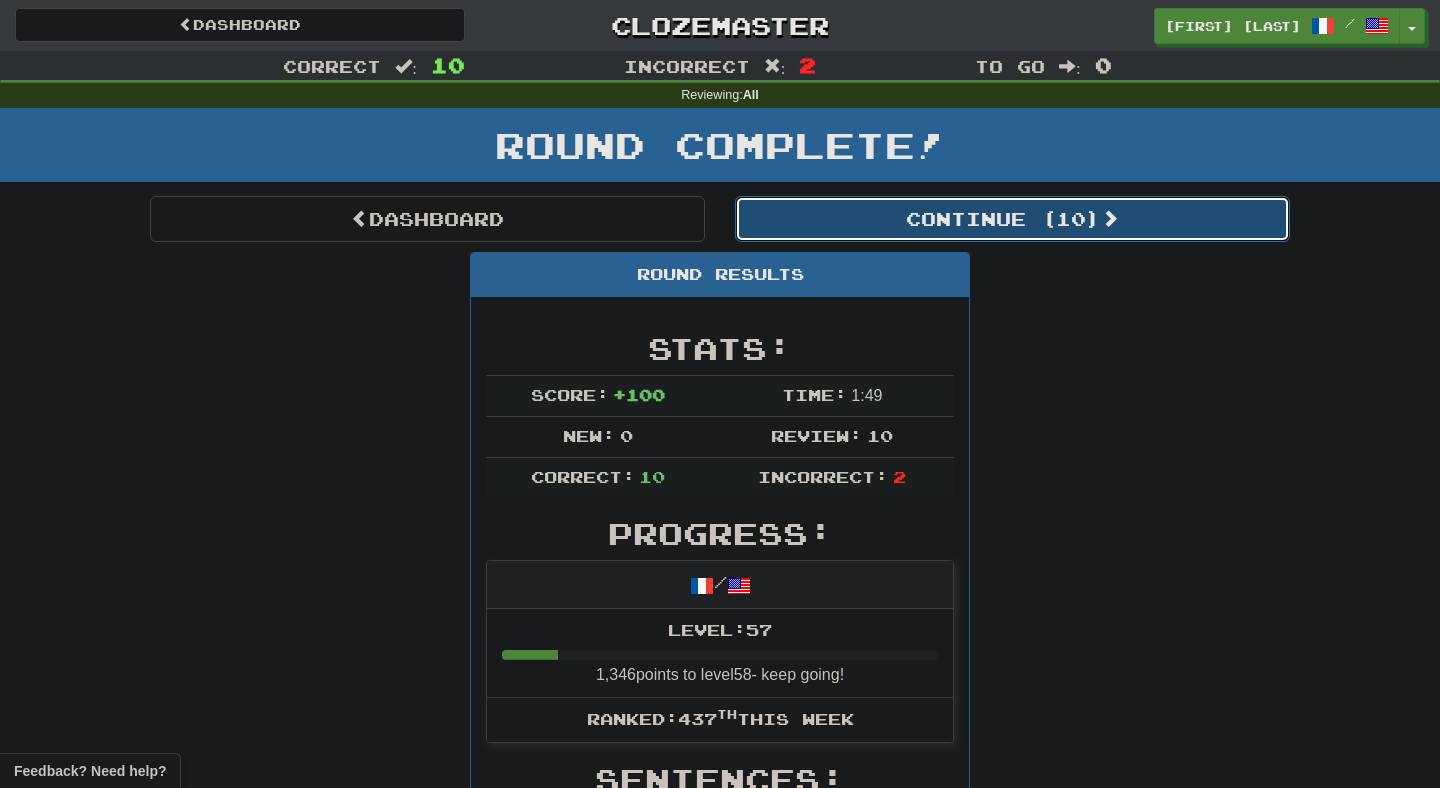 click on "Continue ( 10 )" at bounding box center (1012, 219) 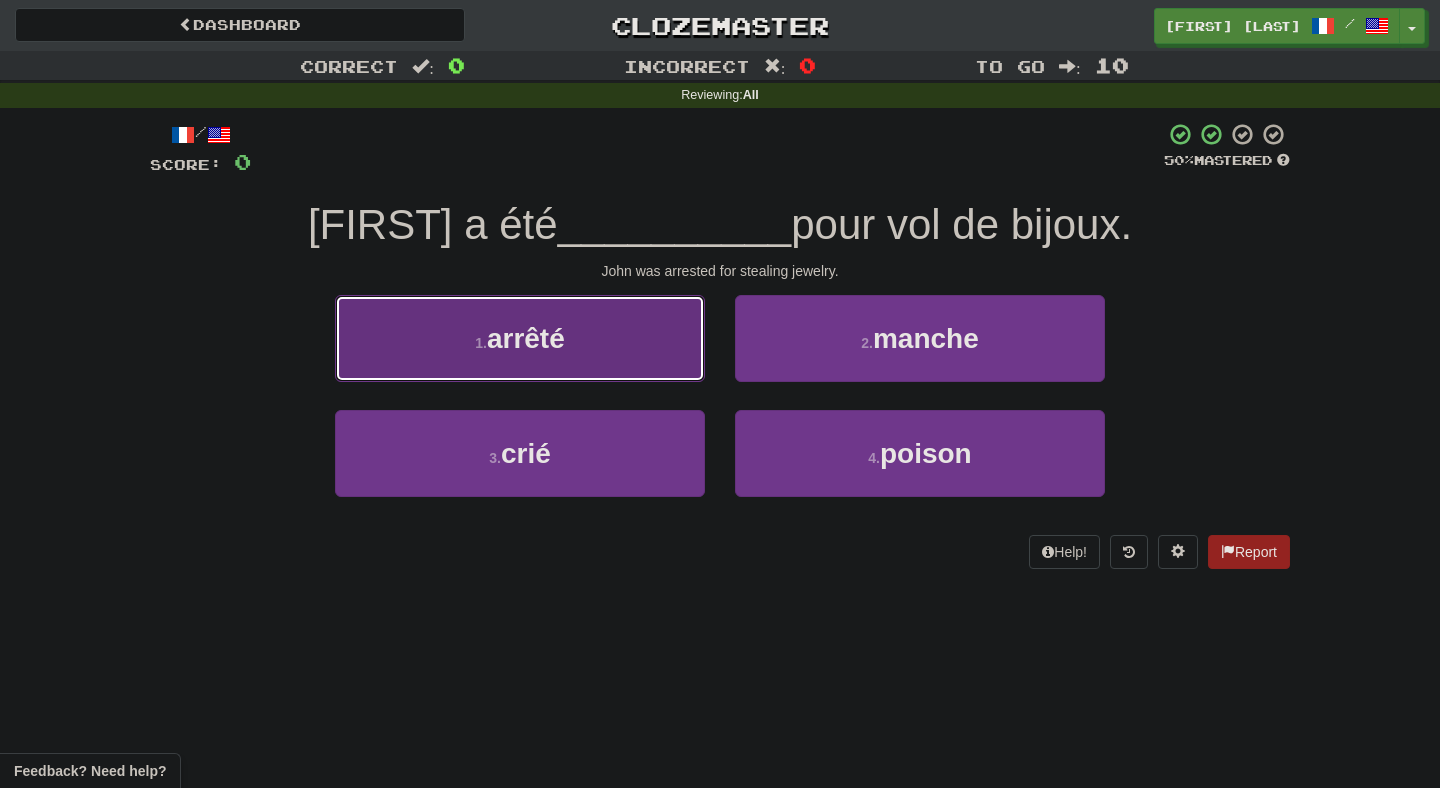 click on "1 .  arrêté" at bounding box center [520, 338] 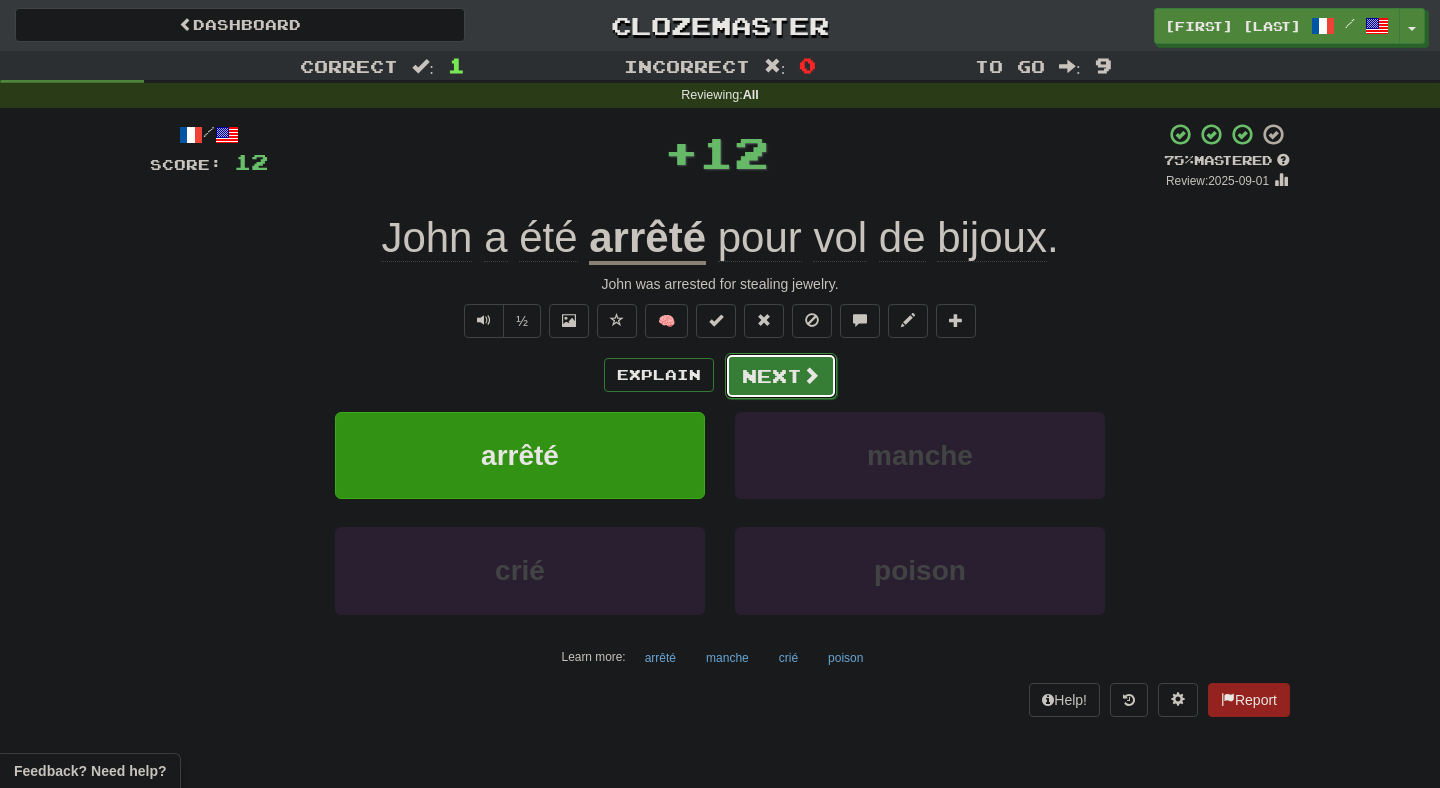 click on "Next" at bounding box center [781, 376] 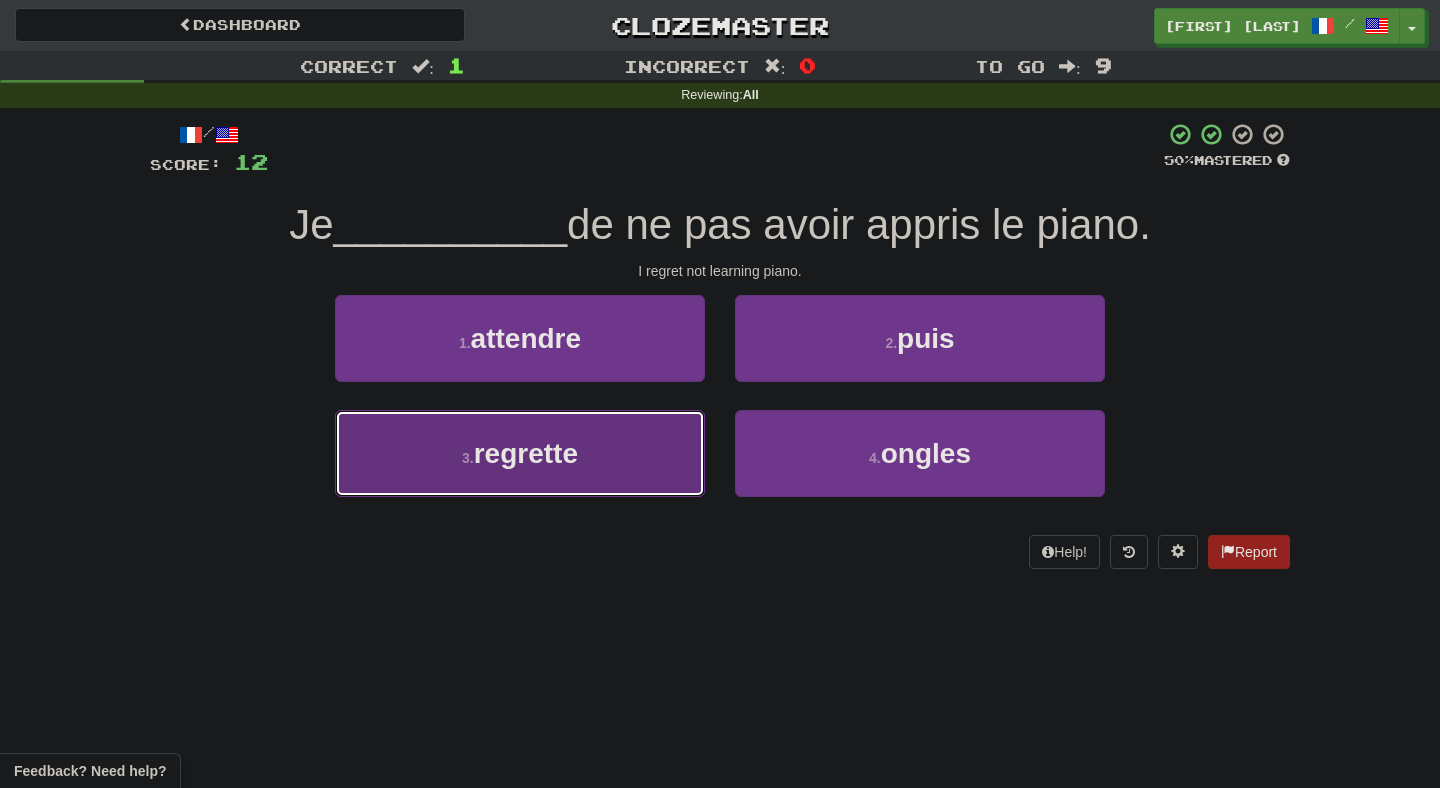 click on "3 .  regrette" at bounding box center (520, 453) 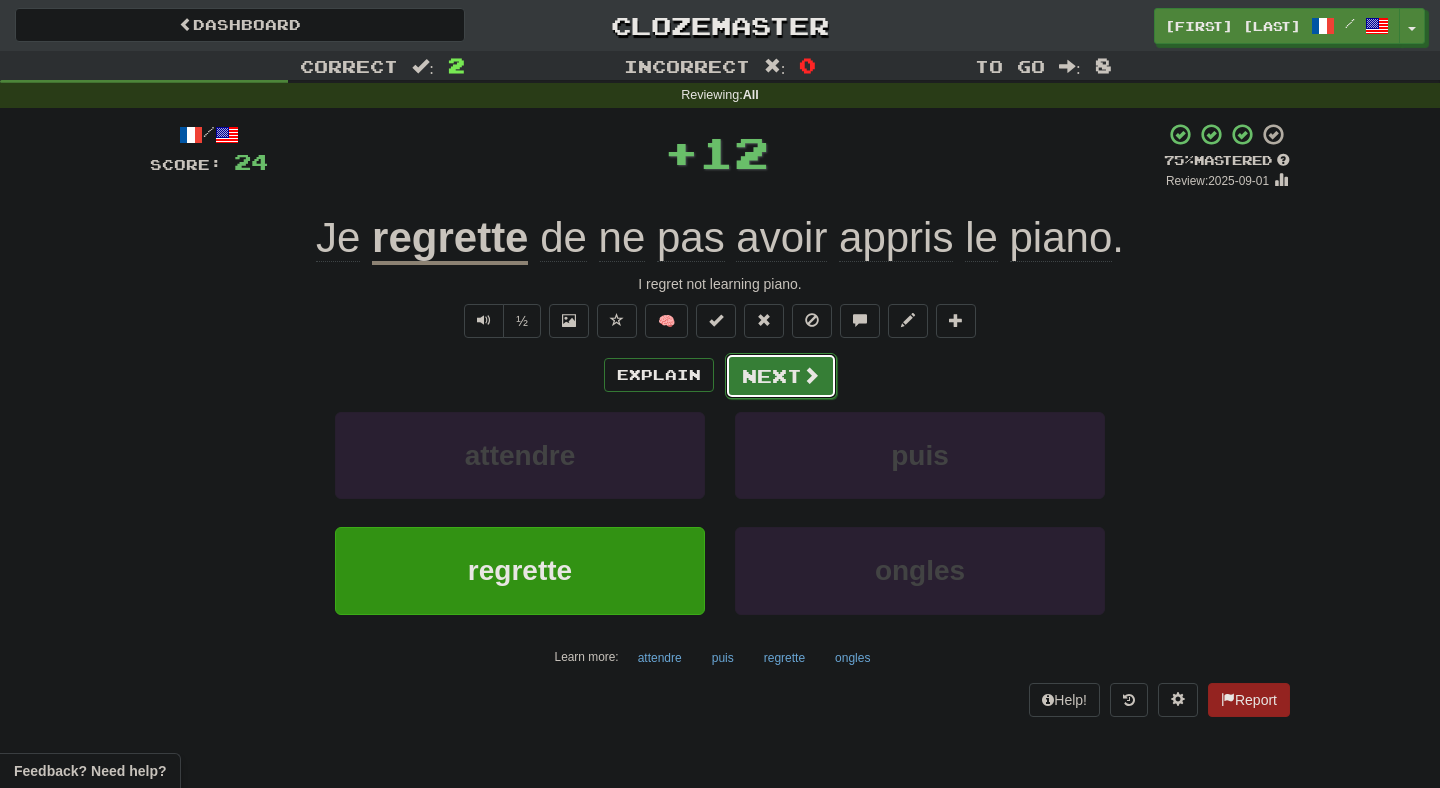 click on "Next" at bounding box center (781, 376) 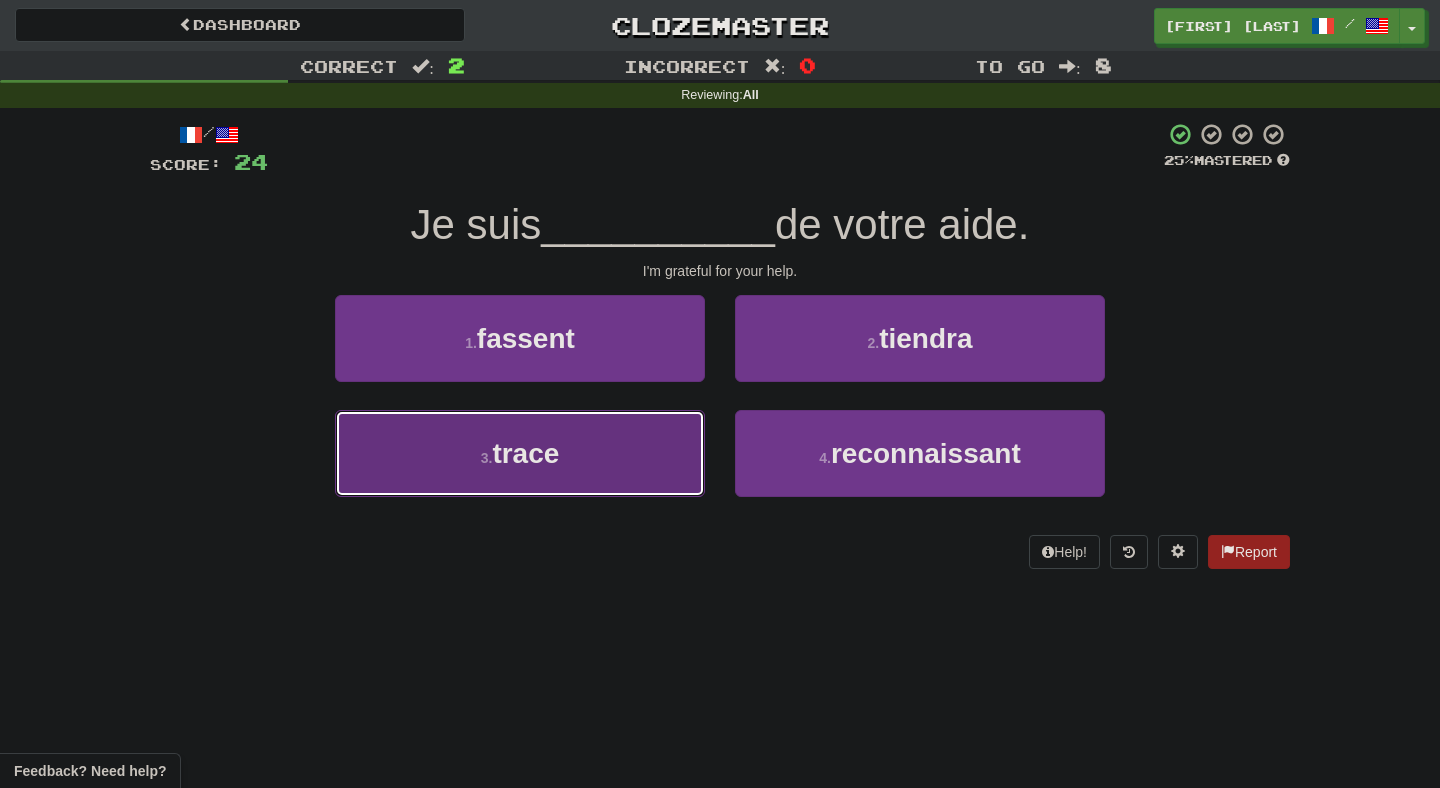 click on "3 .  trace" at bounding box center [520, 453] 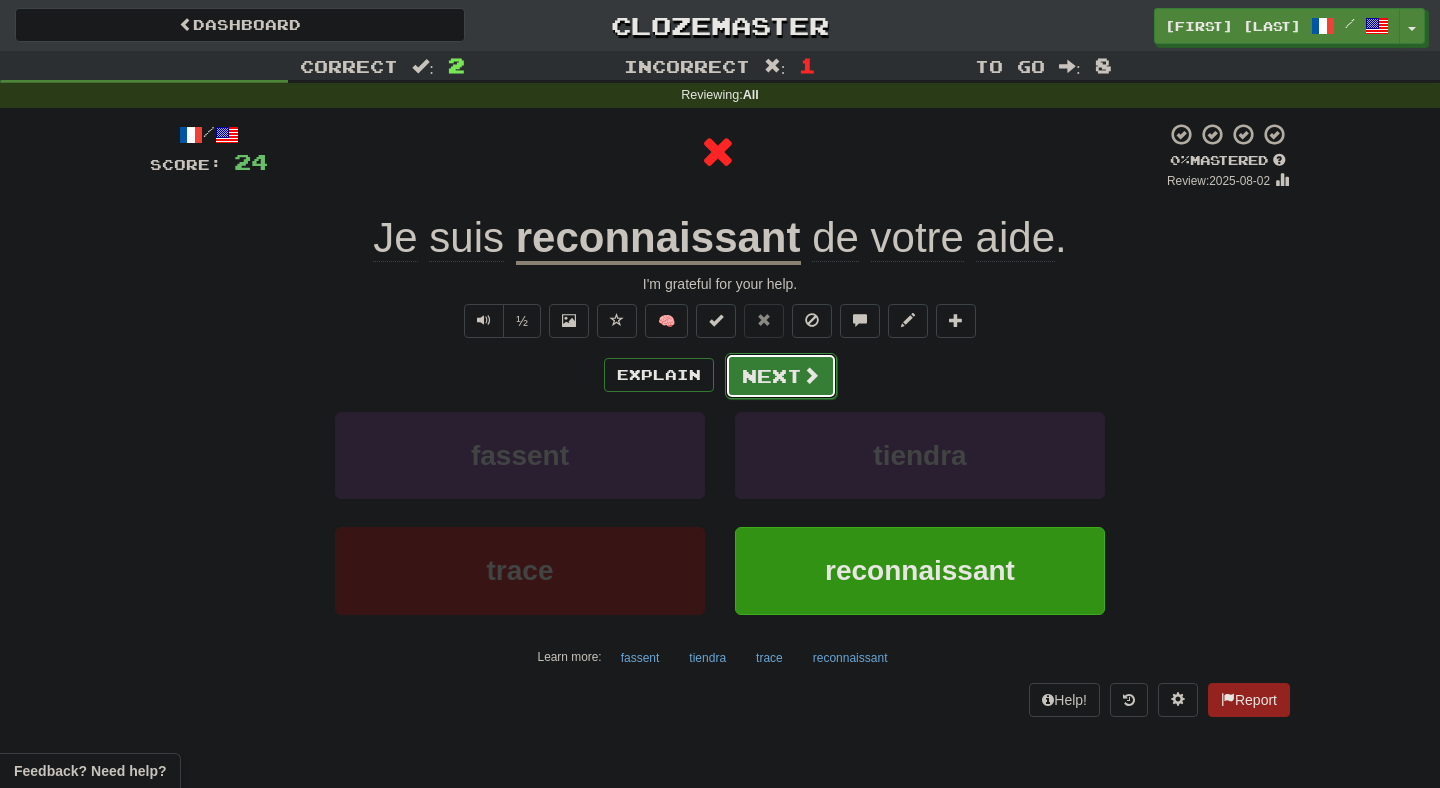 click on "Next" at bounding box center [781, 376] 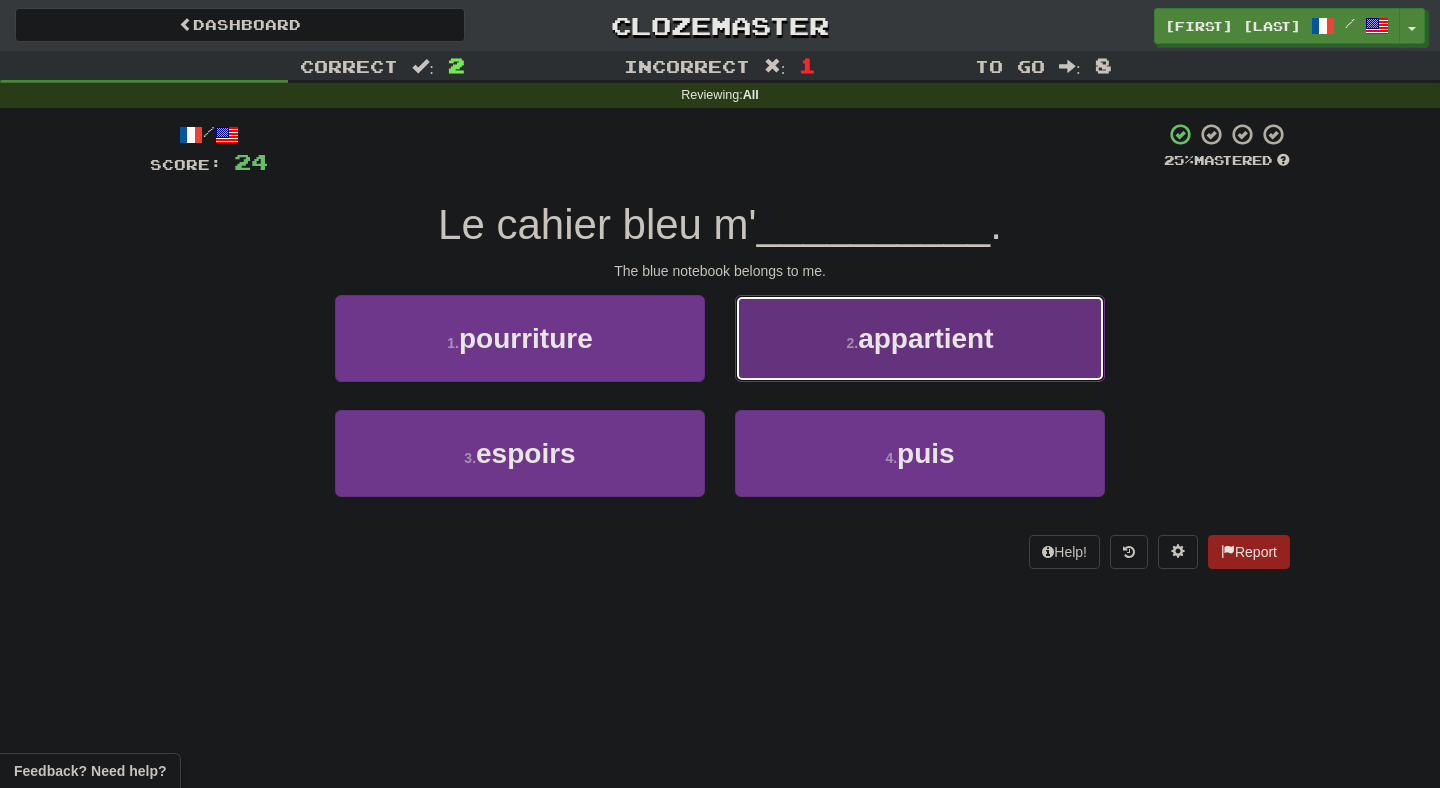 click on "2 .  appartient" at bounding box center (920, 338) 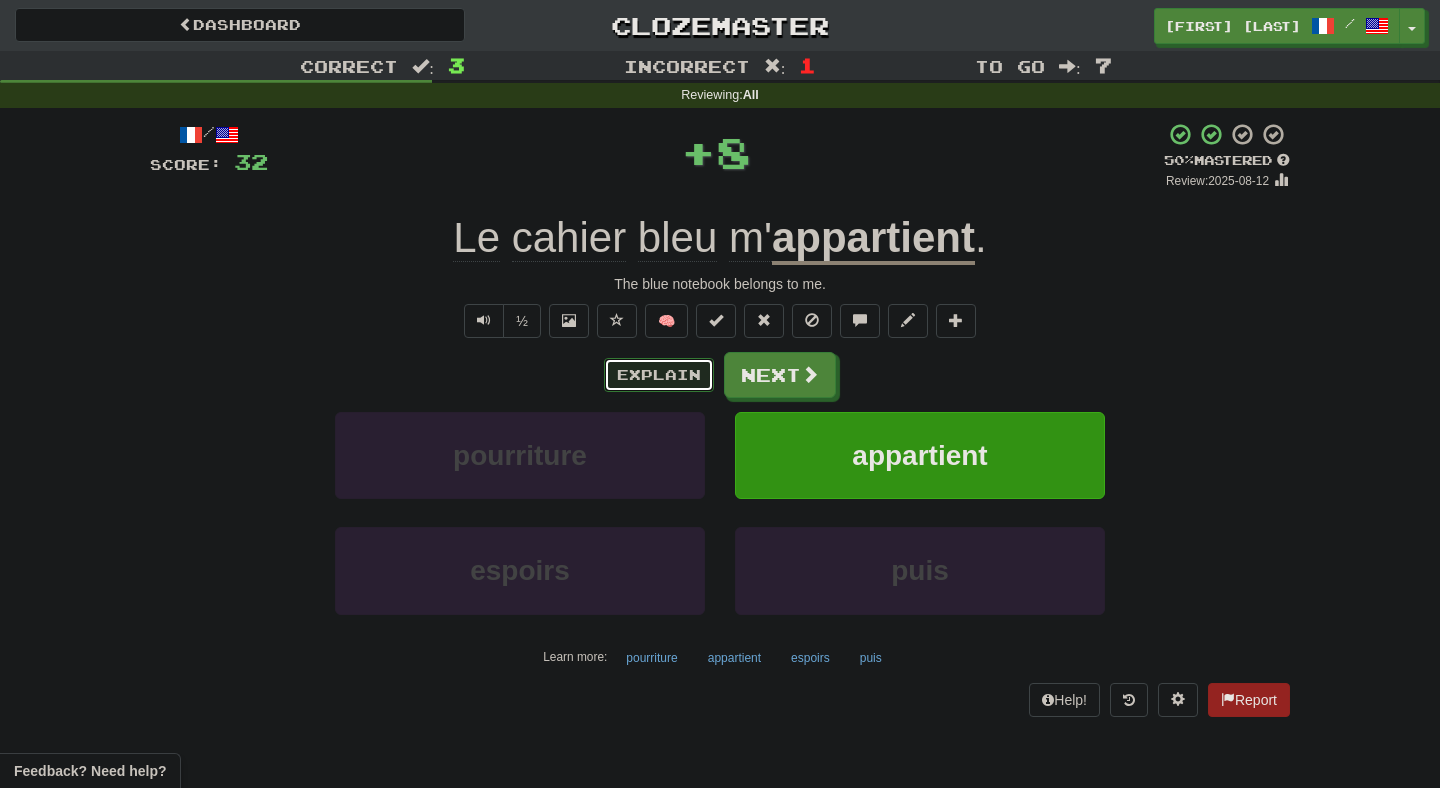 click on "Explain" at bounding box center [659, 375] 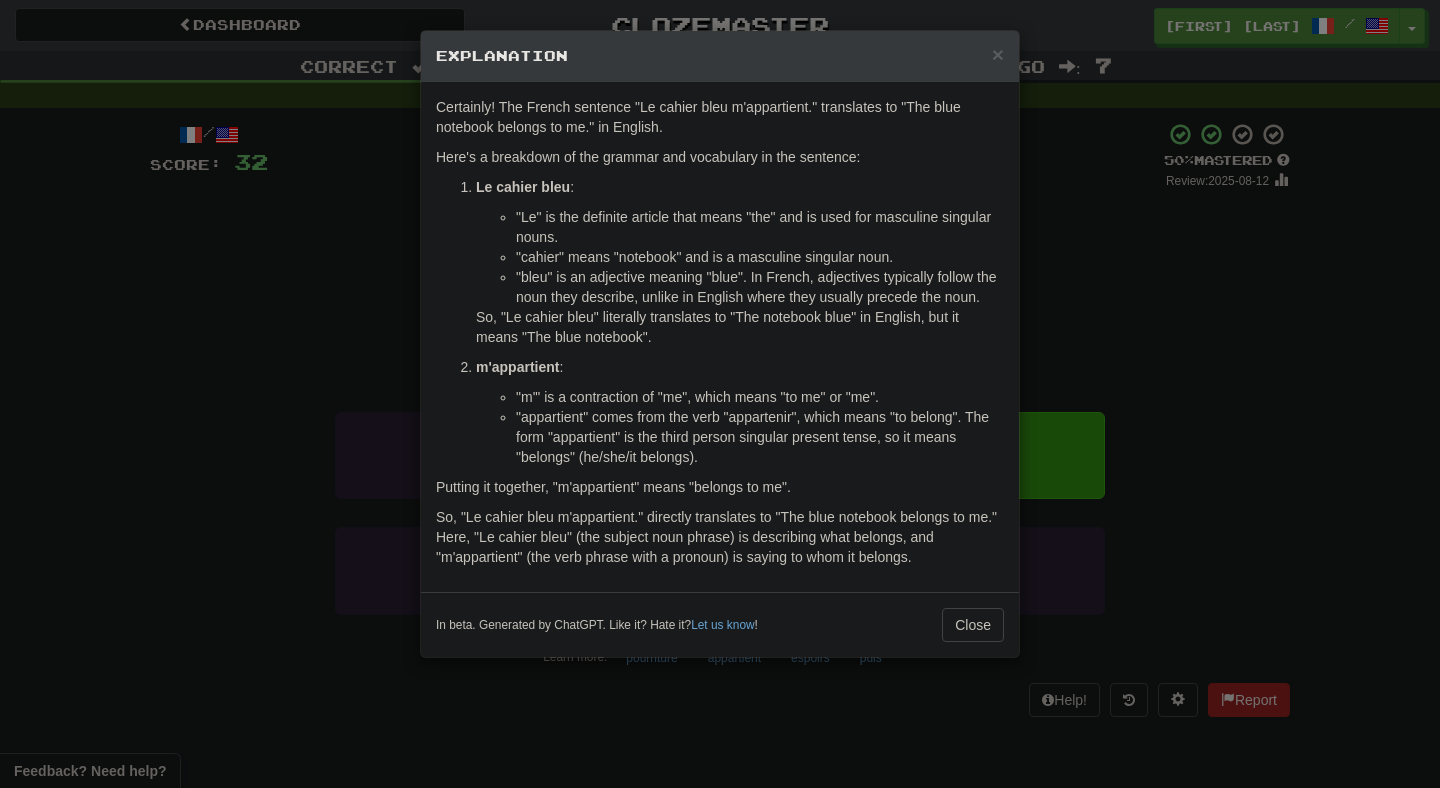 click on "× Explanation Certainly! The French sentence "Le cahier bleu m'appartient." translates to "The blue notebook belongs to me." in English.
Here's a breakdown of the grammar and vocabulary in the sentence:
Le cahier bleu :
"Le" is the definite article that means "the" and is used for masculine singular nouns.
"cahier" means "notebook" and is a masculine singular noun.
"bleu" is an adjective meaning "blue". In French, adjectives typically follow the noun they describe, unlike in English where they usually precede the noun.
So, "Le cahier bleu" literally translates to "The notebook blue" in English, but it means "The blue notebook".
m'appartient :
"m'" is a contraction of "me", which means "to me" or "me".
"appartient" comes from the verb "appartenir", which means "to belong". The form "appartient" is the third person singular present tense, so it means "belongs" (he/she/it belongs).
Putting it together, "m'appartient" means "belongs to me".
Let us know ! Close" at bounding box center [720, 394] 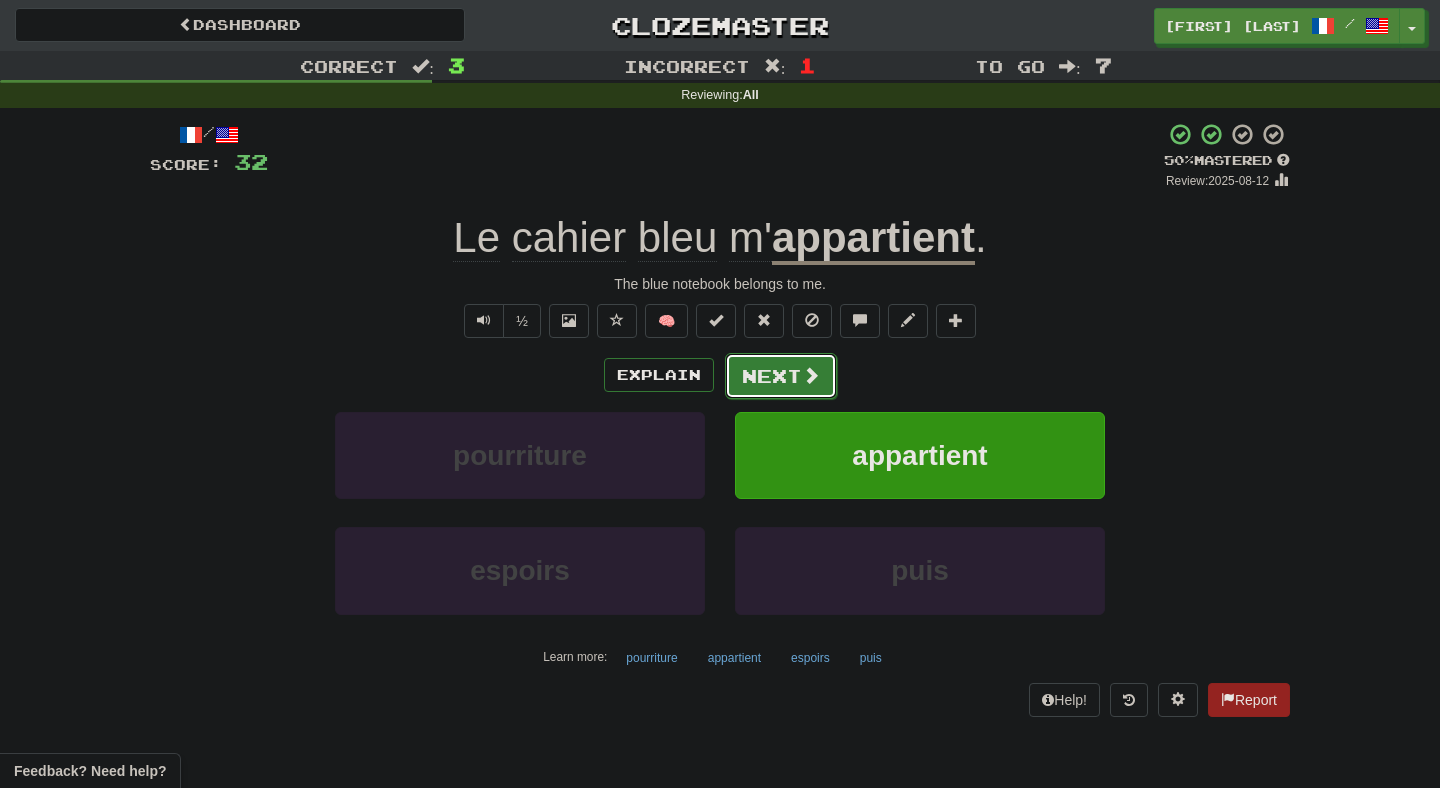 click on "Next" at bounding box center [781, 376] 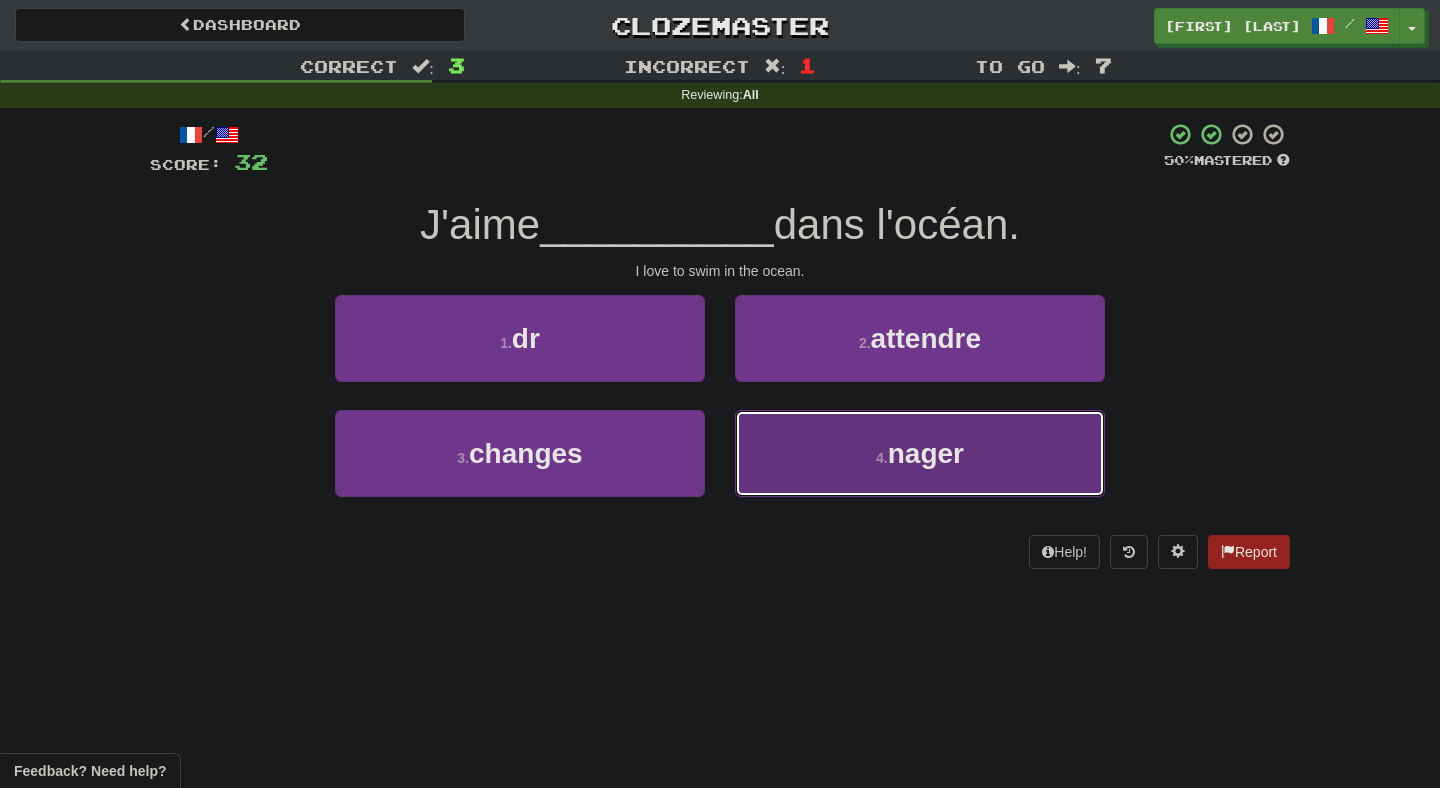 click on "4 .  nager" at bounding box center (920, 453) 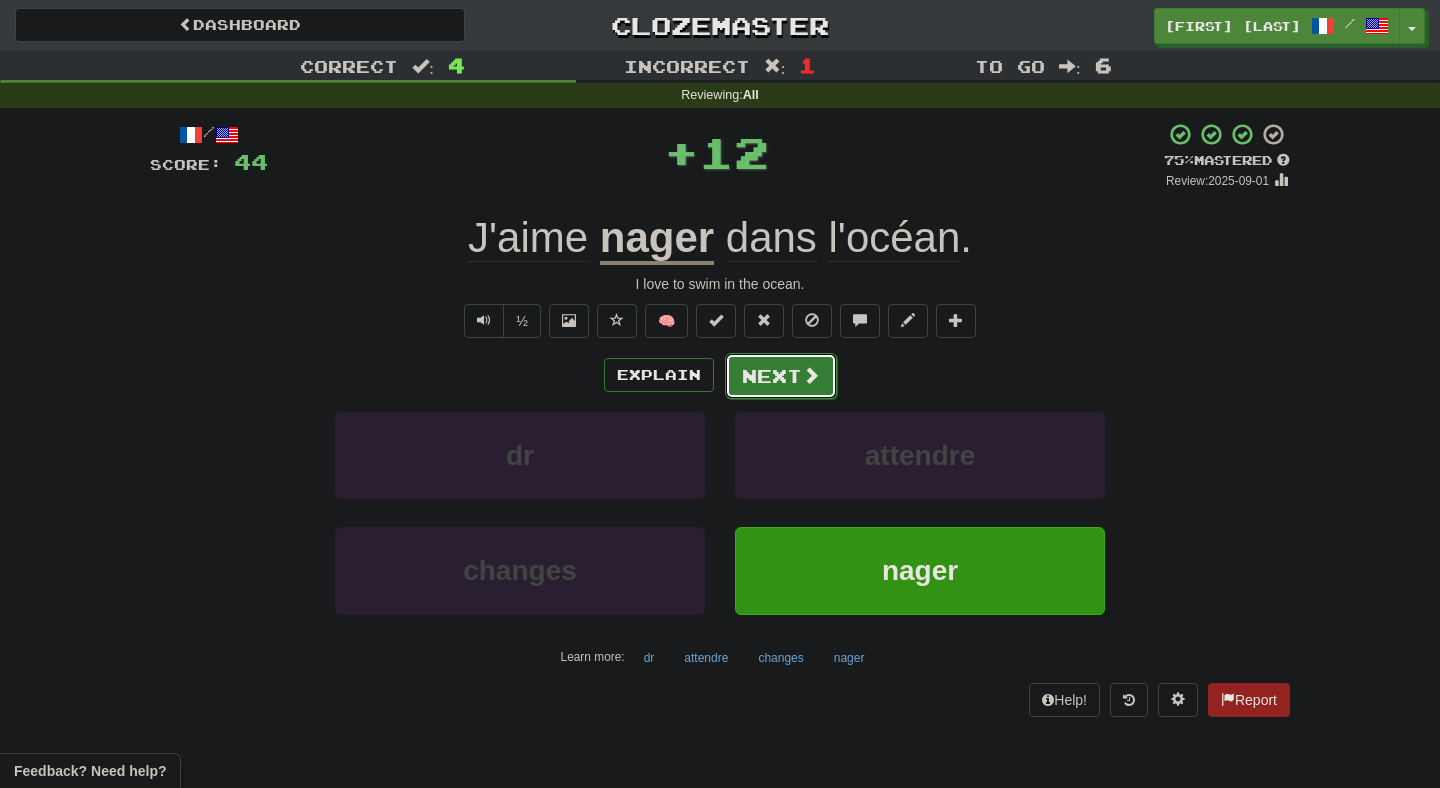 click on "Next" at bounding box center [781, 376] 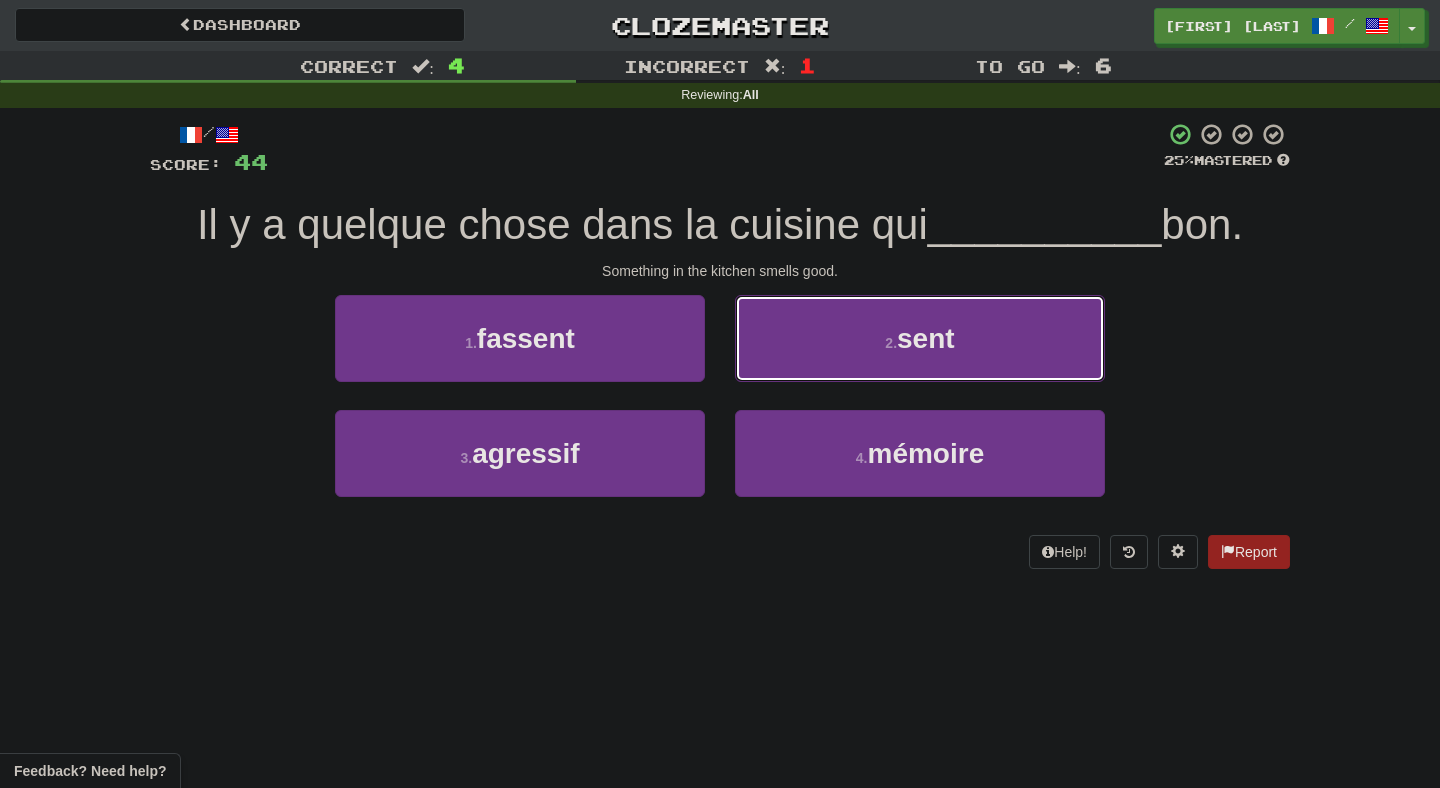 click on "2 .  sent" at bounding box center (920, 338) 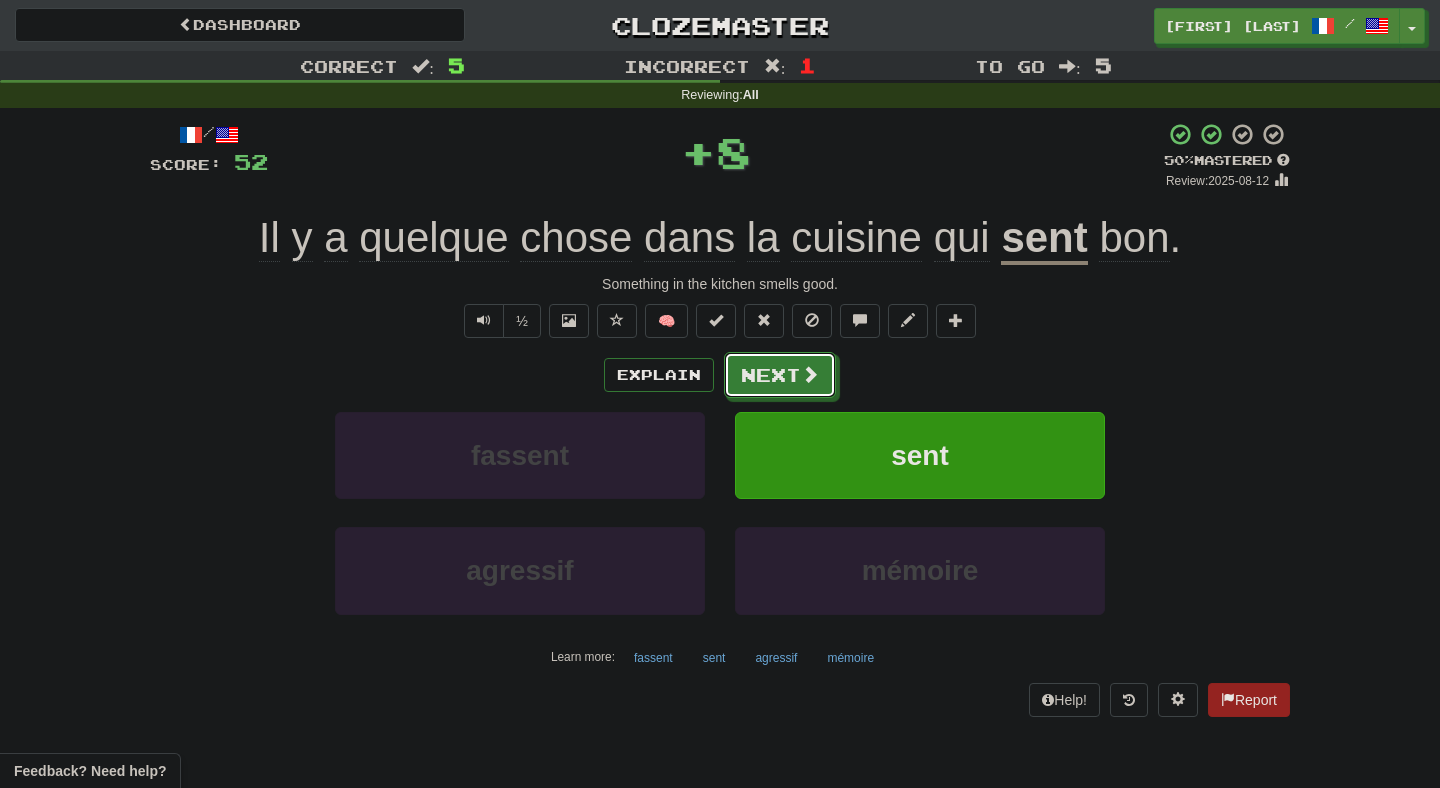 click on "Next" at bounding box center [780, 375] 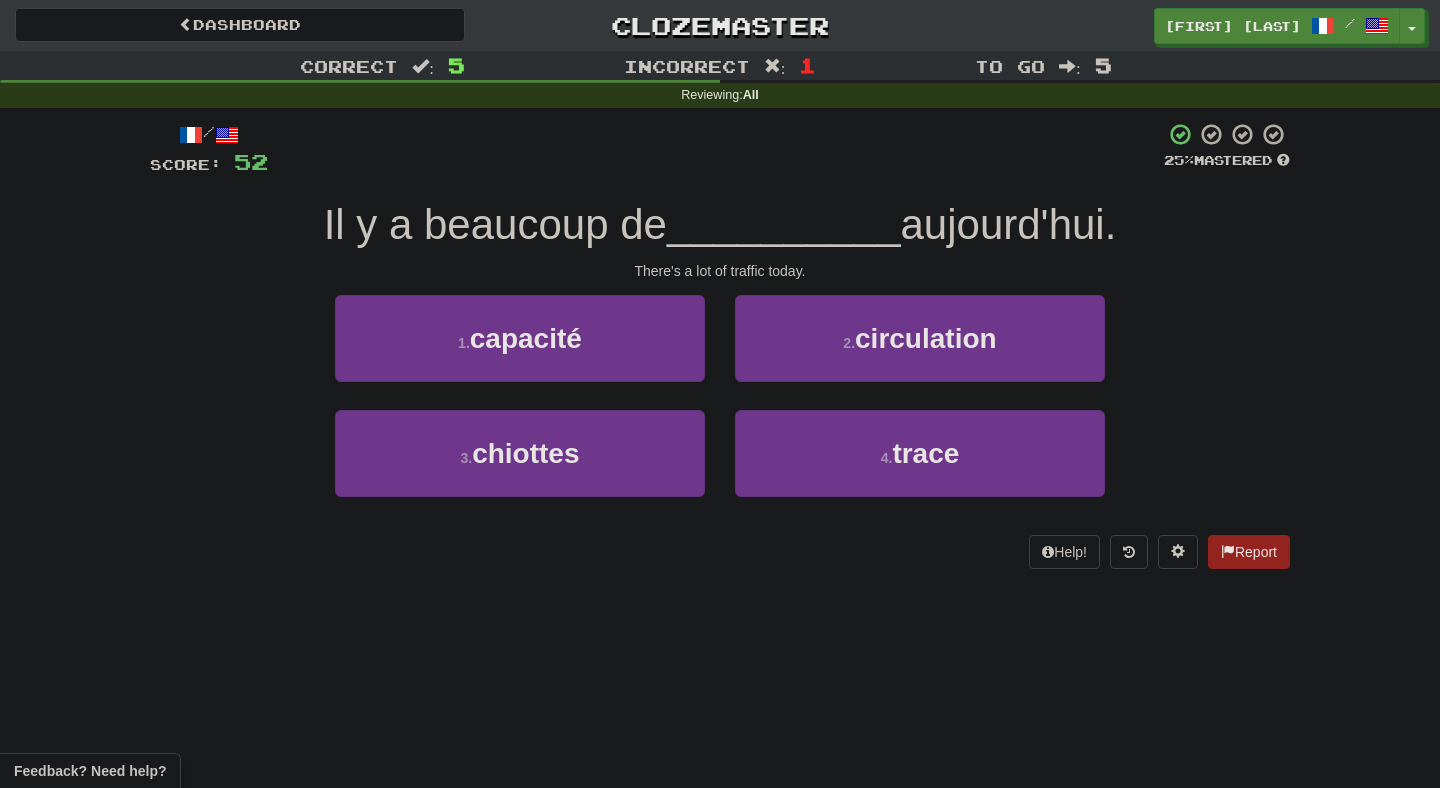 click on "2 .  circulation" at bounding box center [920, 352] 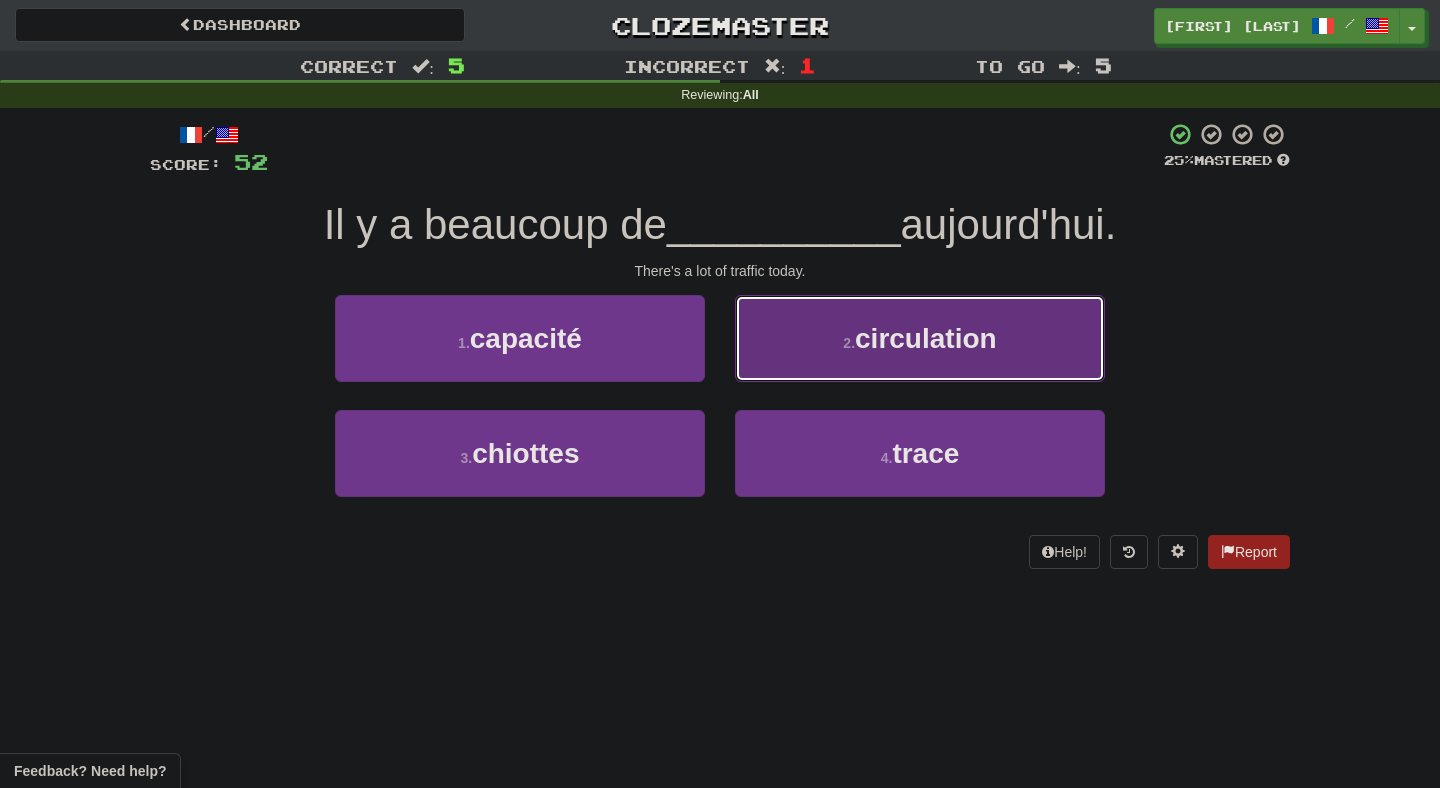 click on "2 .  circulation" at bounding box center [920, 338] 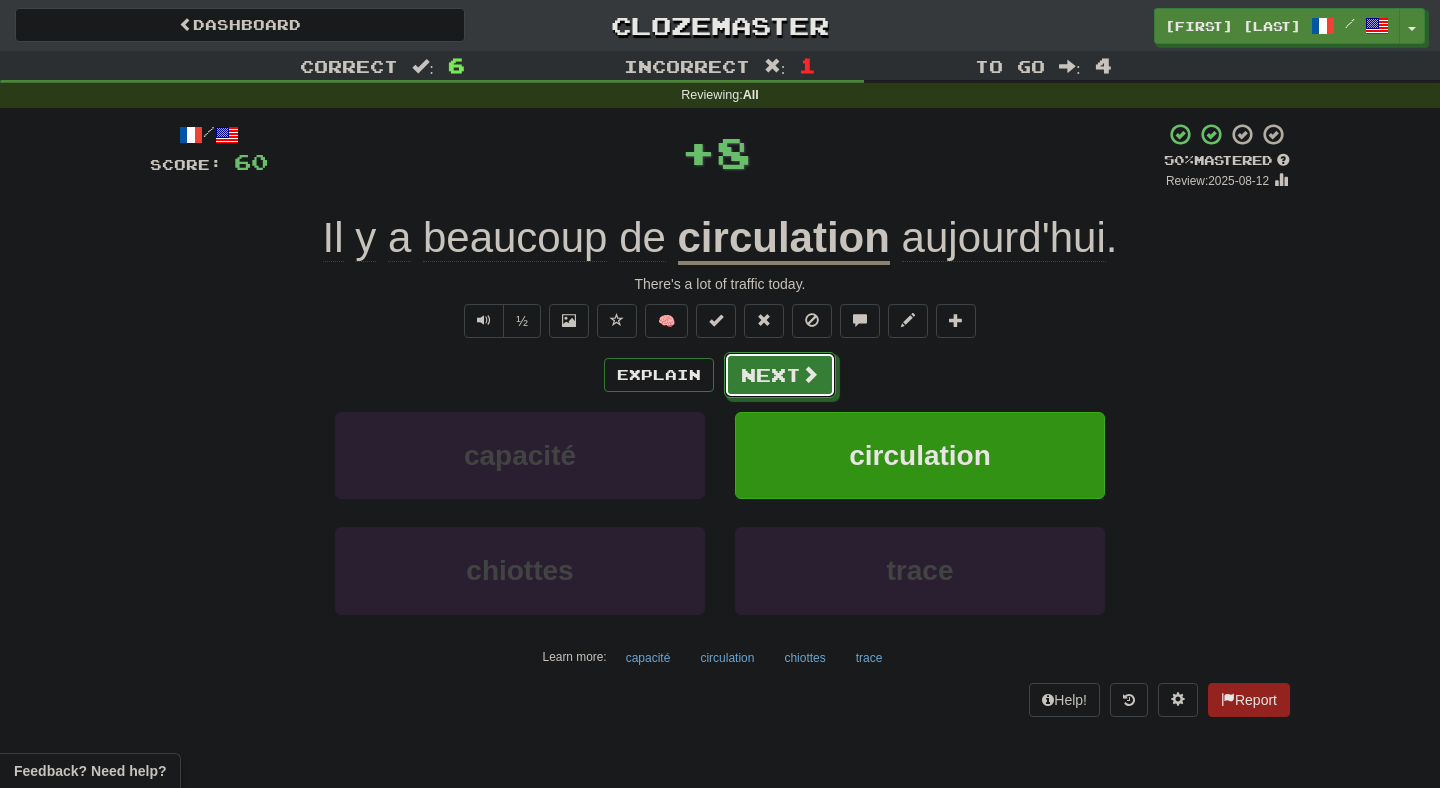 click on "Next" at bounding box center [780, 375] 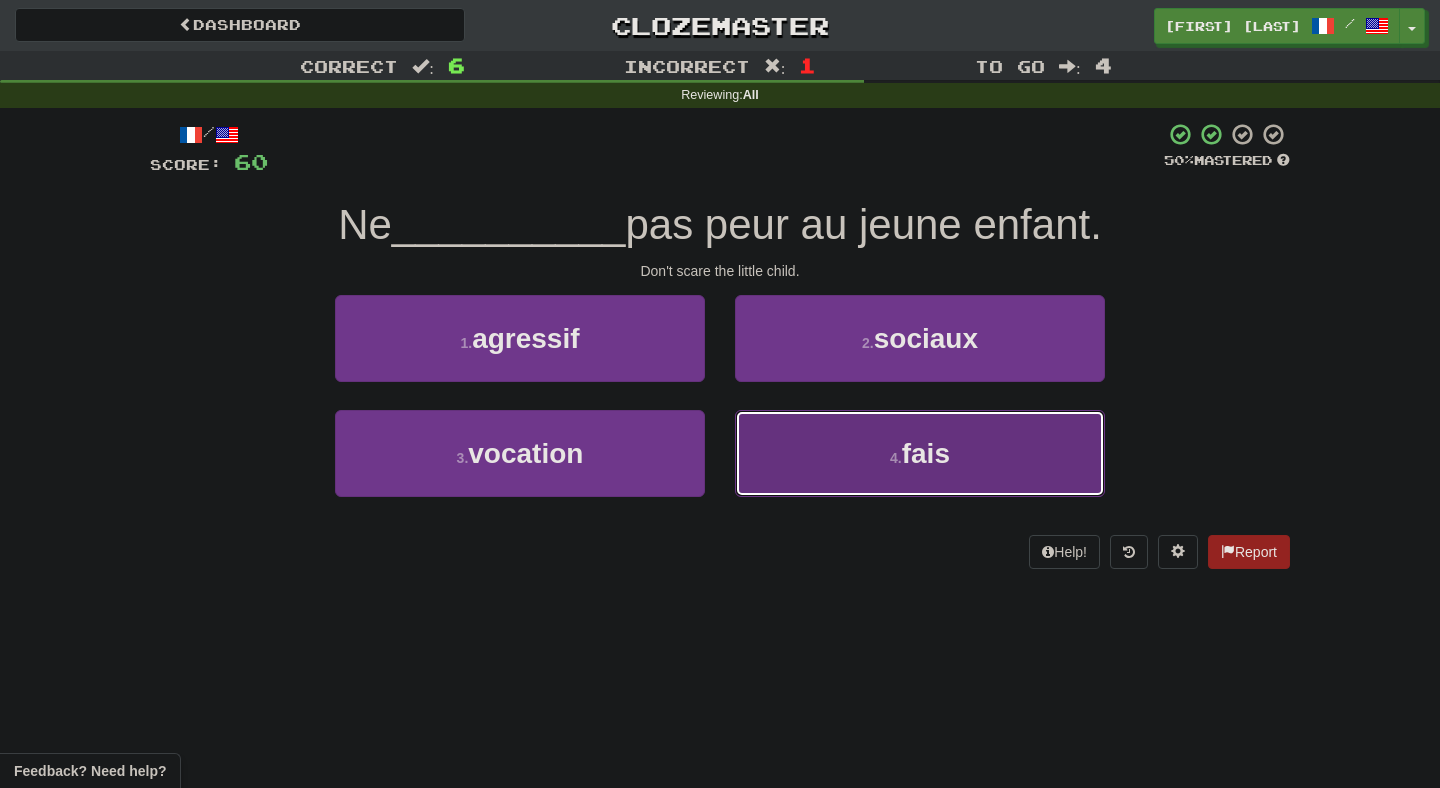 click on "4 .  fais" at bounding box center (920, 453) 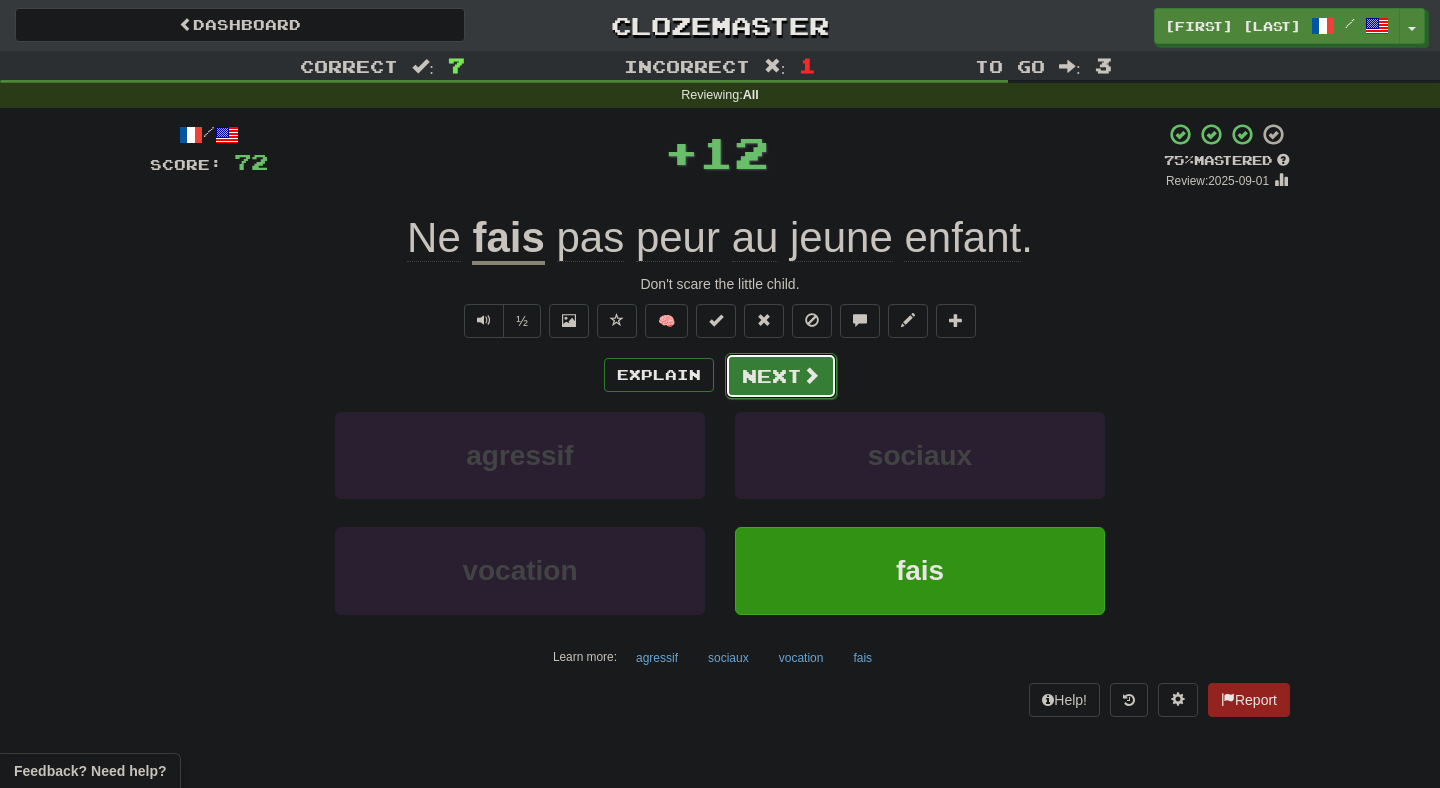 click on "Next" at bounding box center (781, 376) 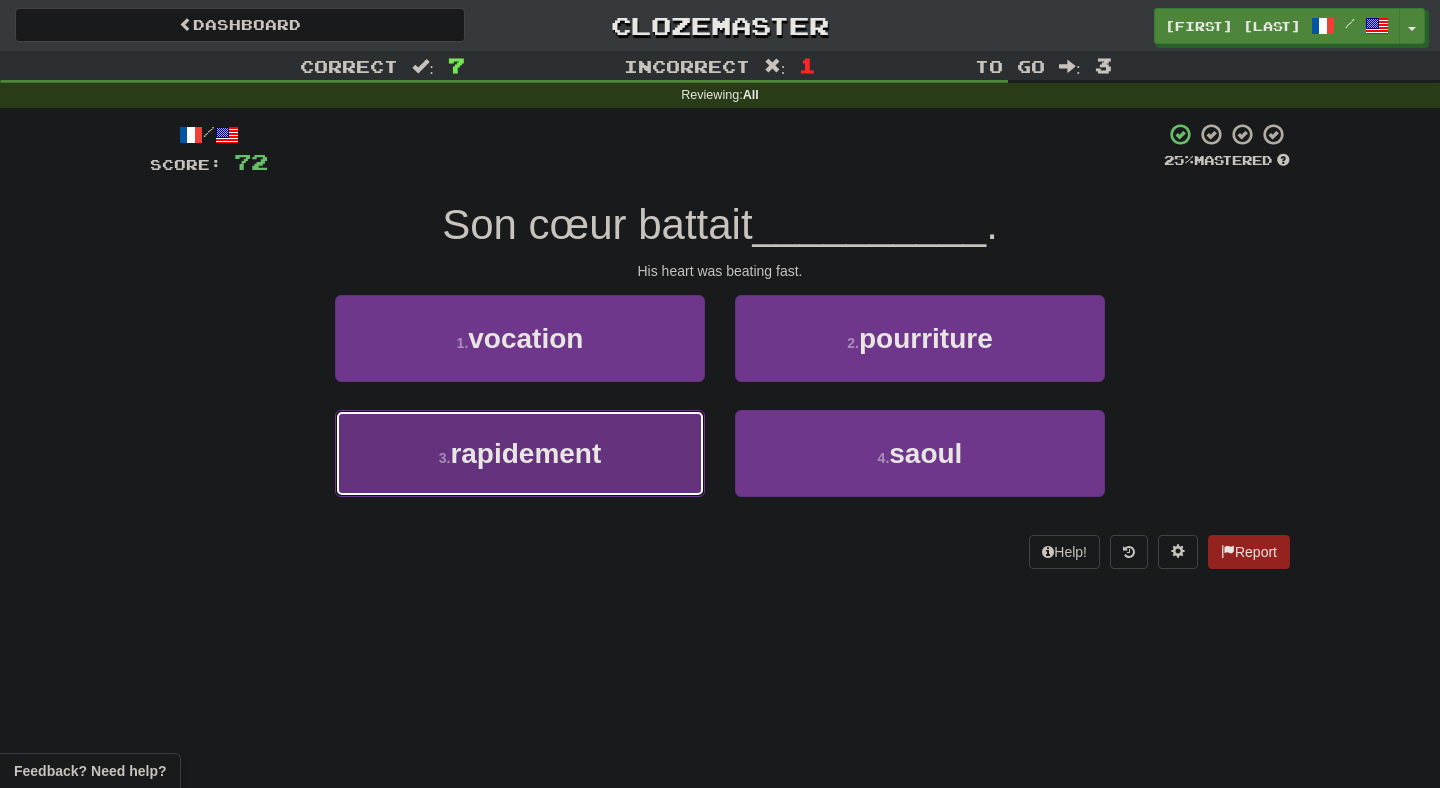 click on "3 .  rapidement" at bounding box center [520, 453] 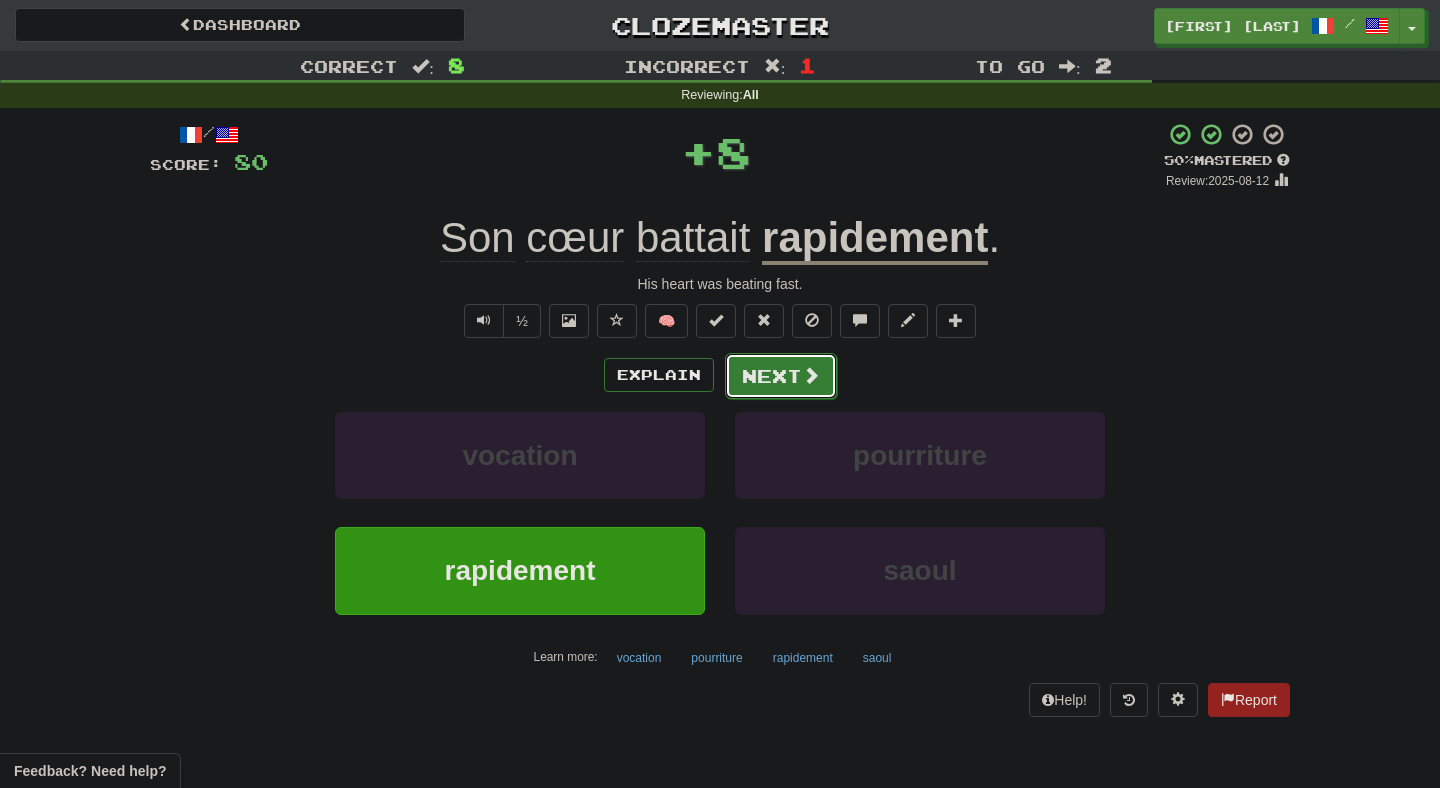 click on "Next" at bounding box center (781, 376) 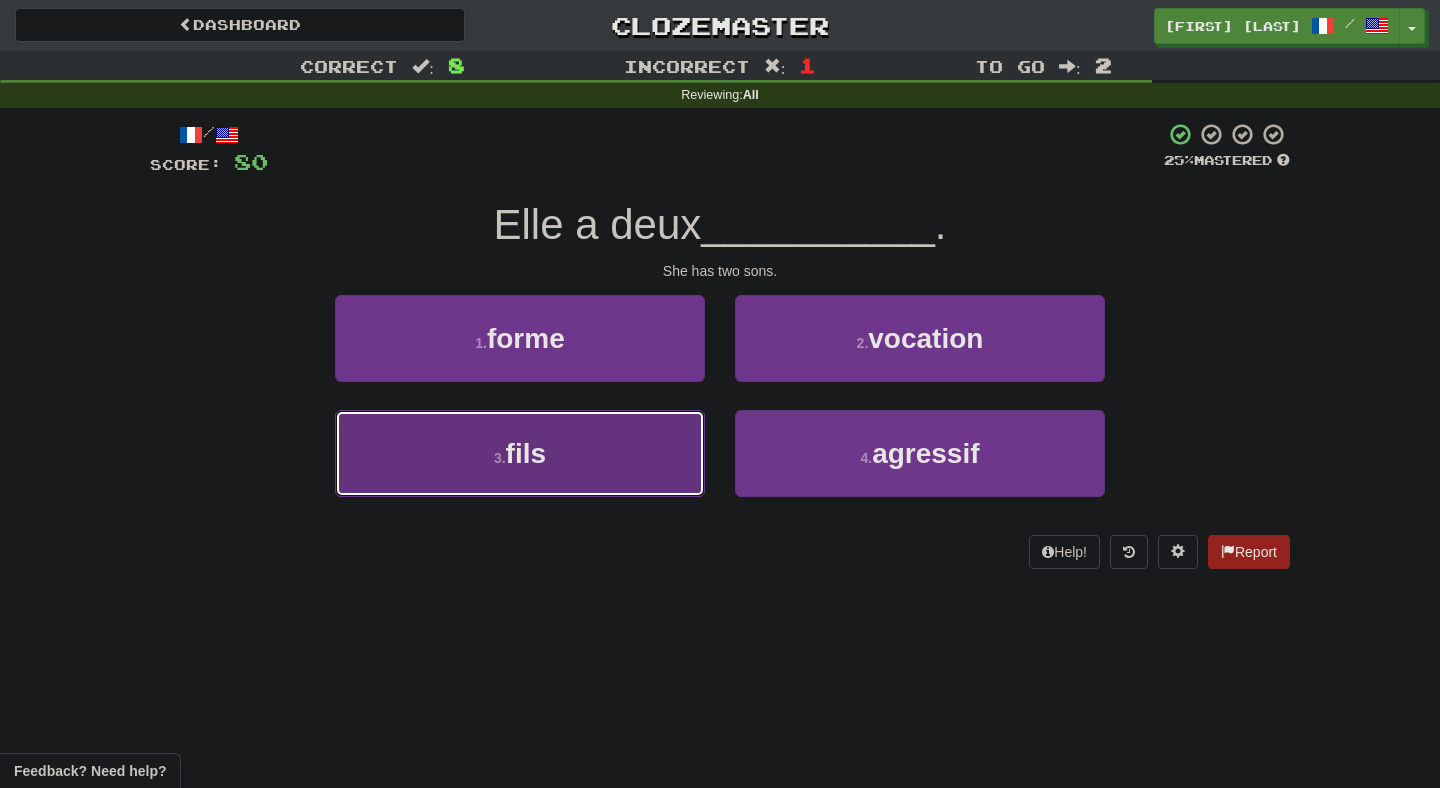 click on "3 .  fils" at bounding box center (520, 453) 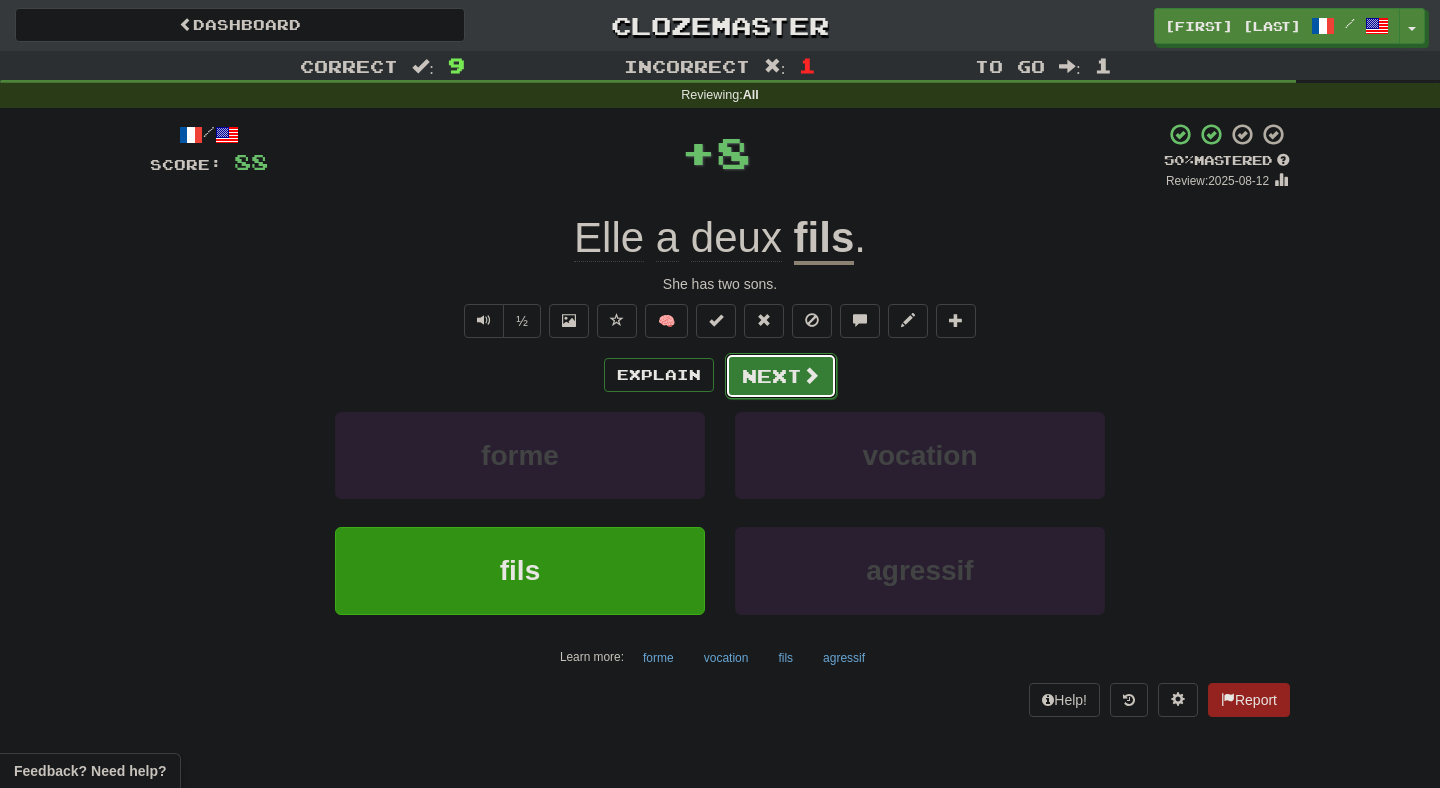 click on "Next" at bounding box center (781, 376) 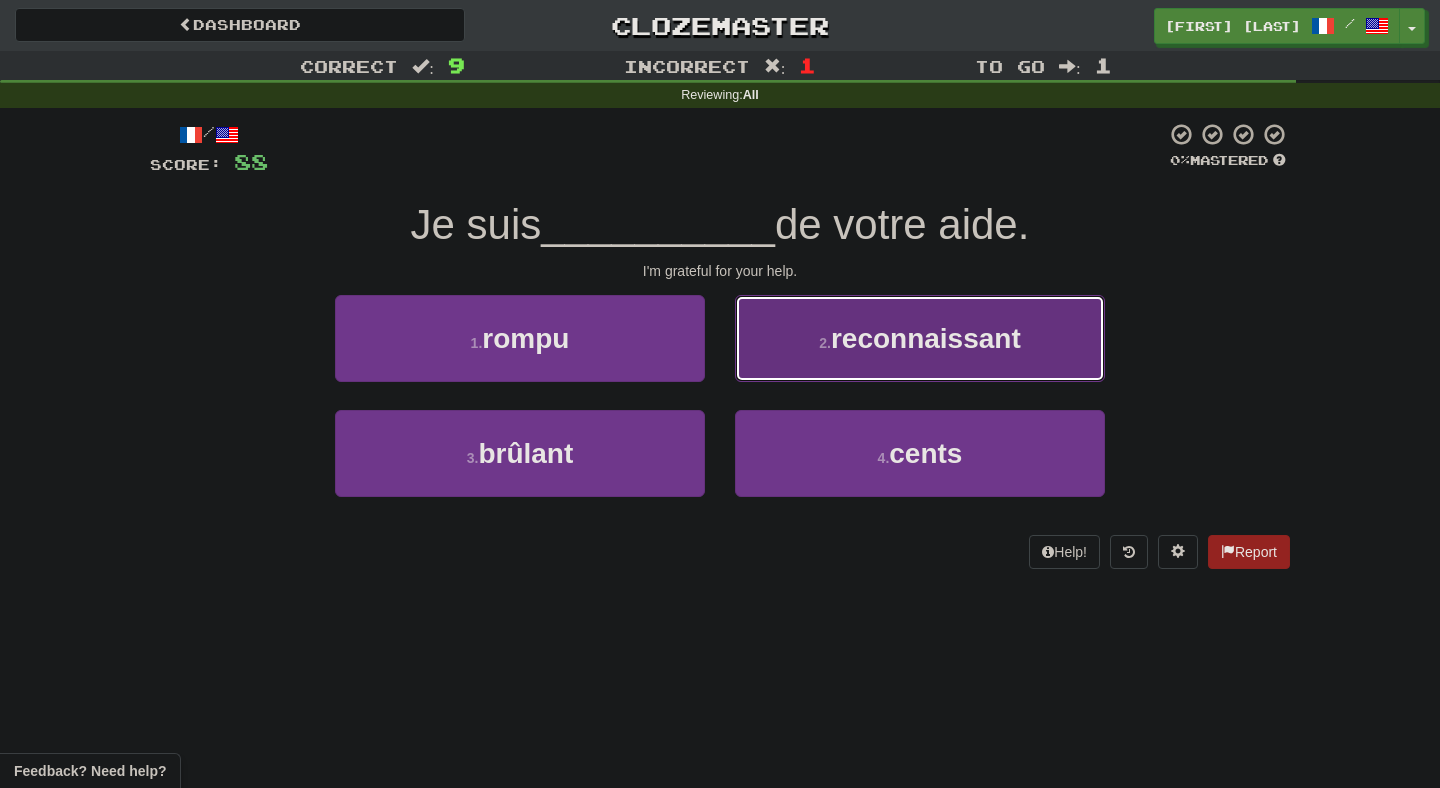 click on "2 .  reconnaissant" at bounding box center (920, 338) 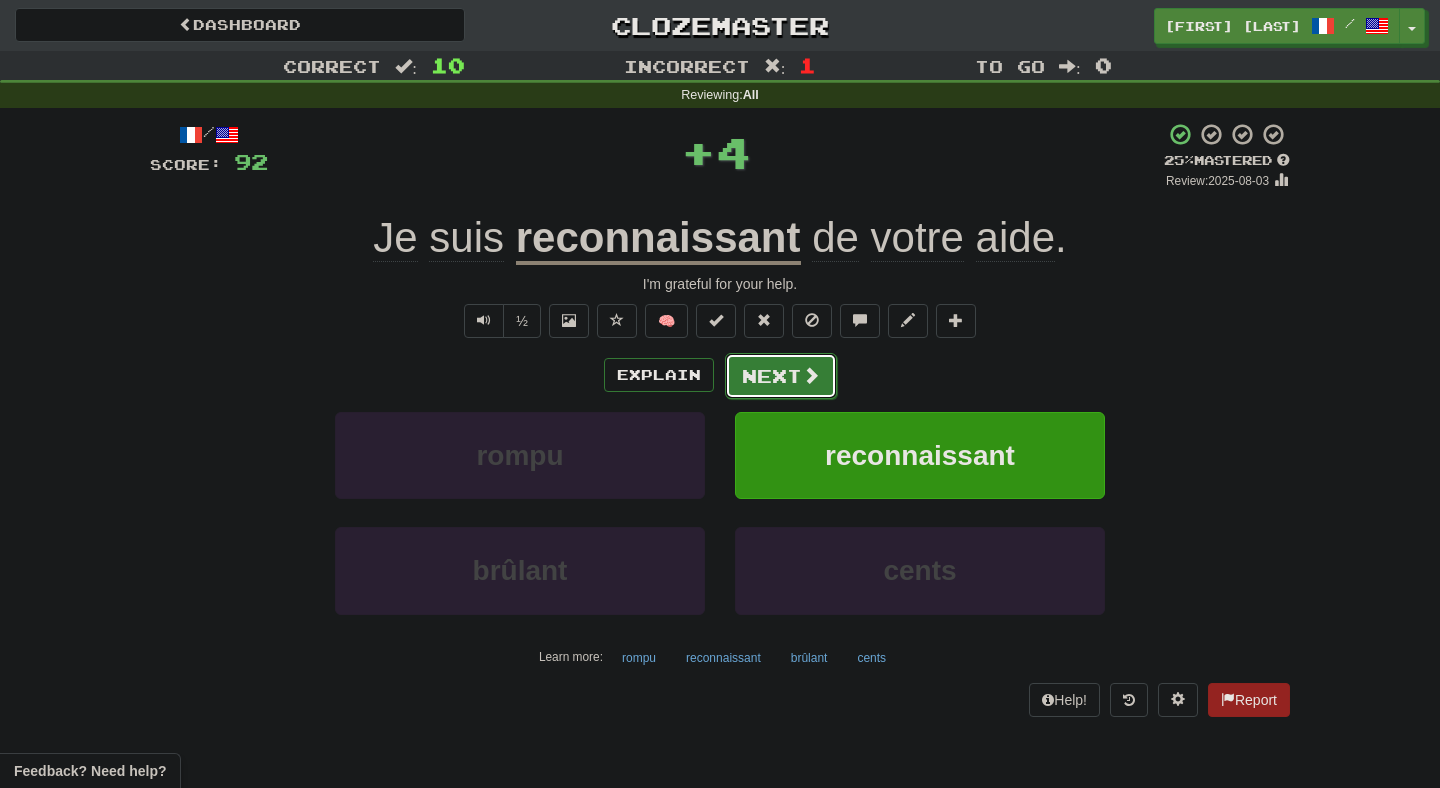 click on "Next" at bounding box center [781, 376] 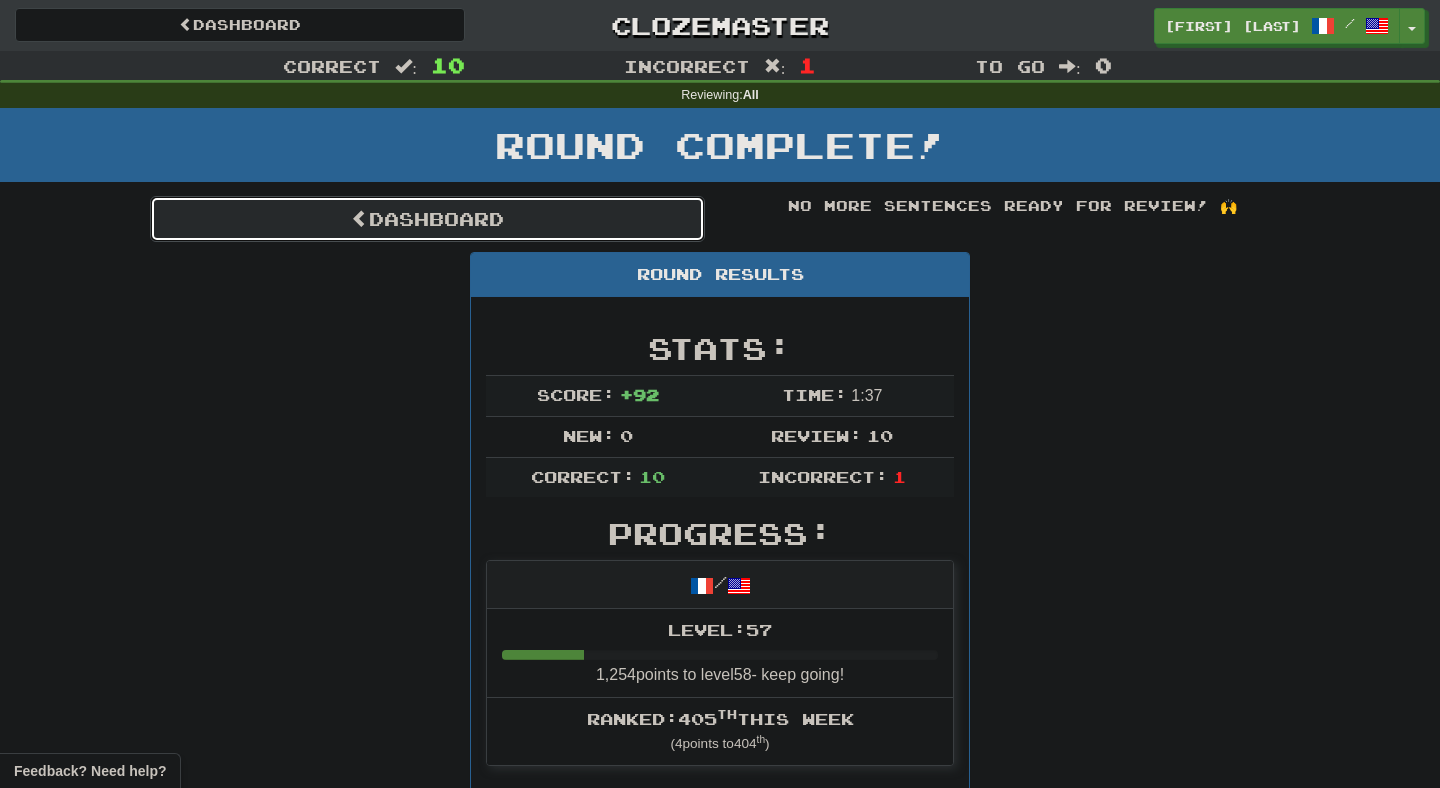 click on "Dashboard" at bounding box center (427, 219) 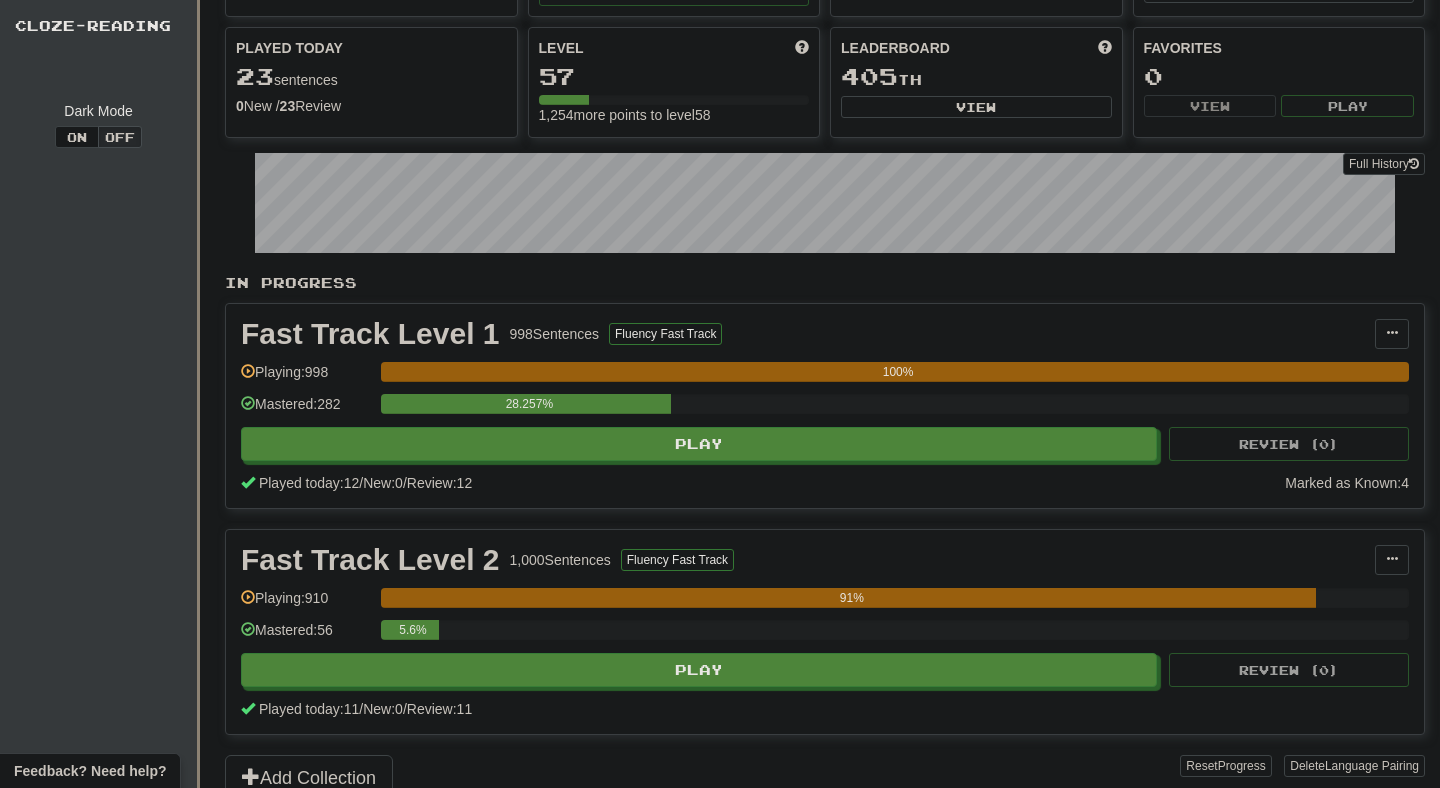 scroll, scrollTop: 172, scrollLeft: 0, axis: vertical 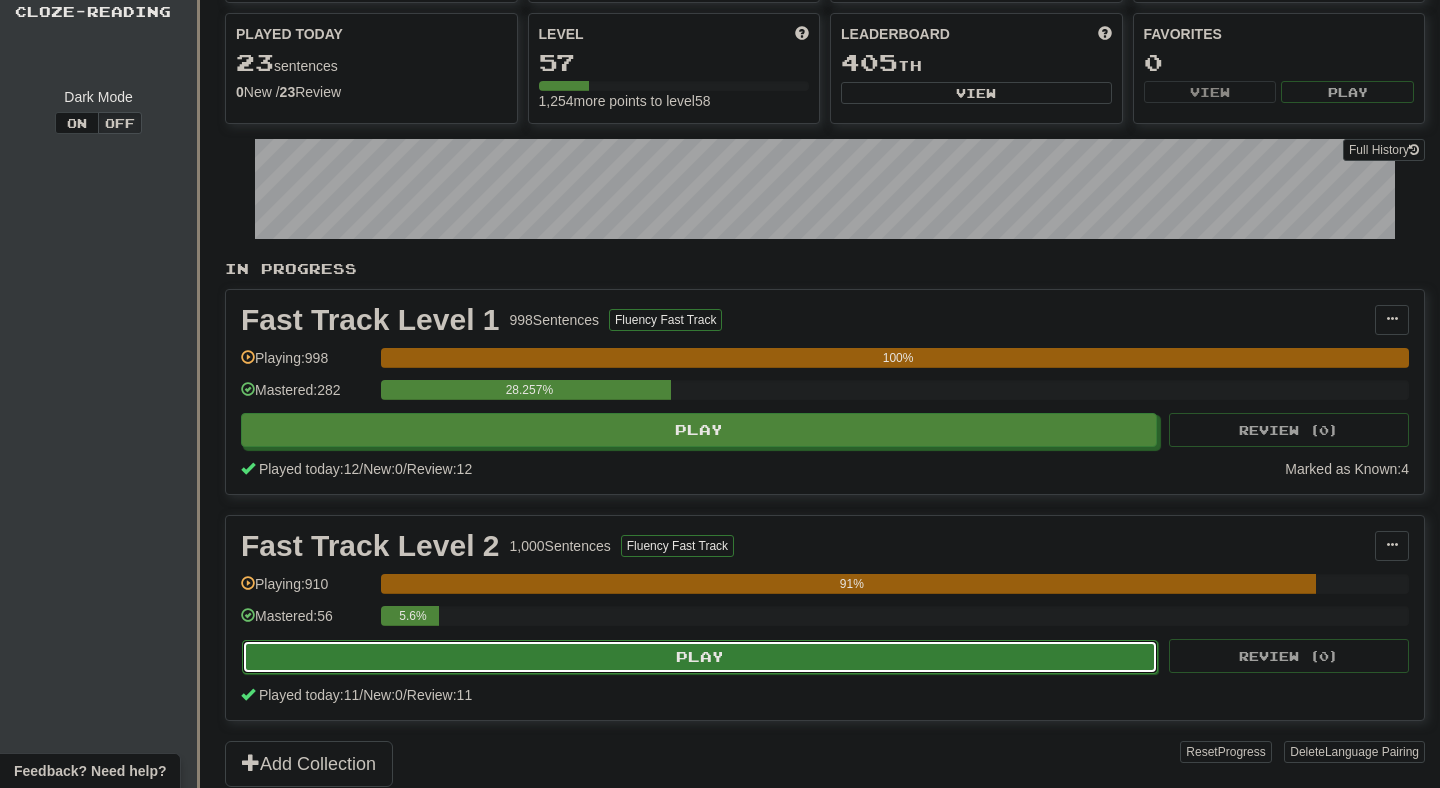 click on "Play" at bounding box center (700, 657) 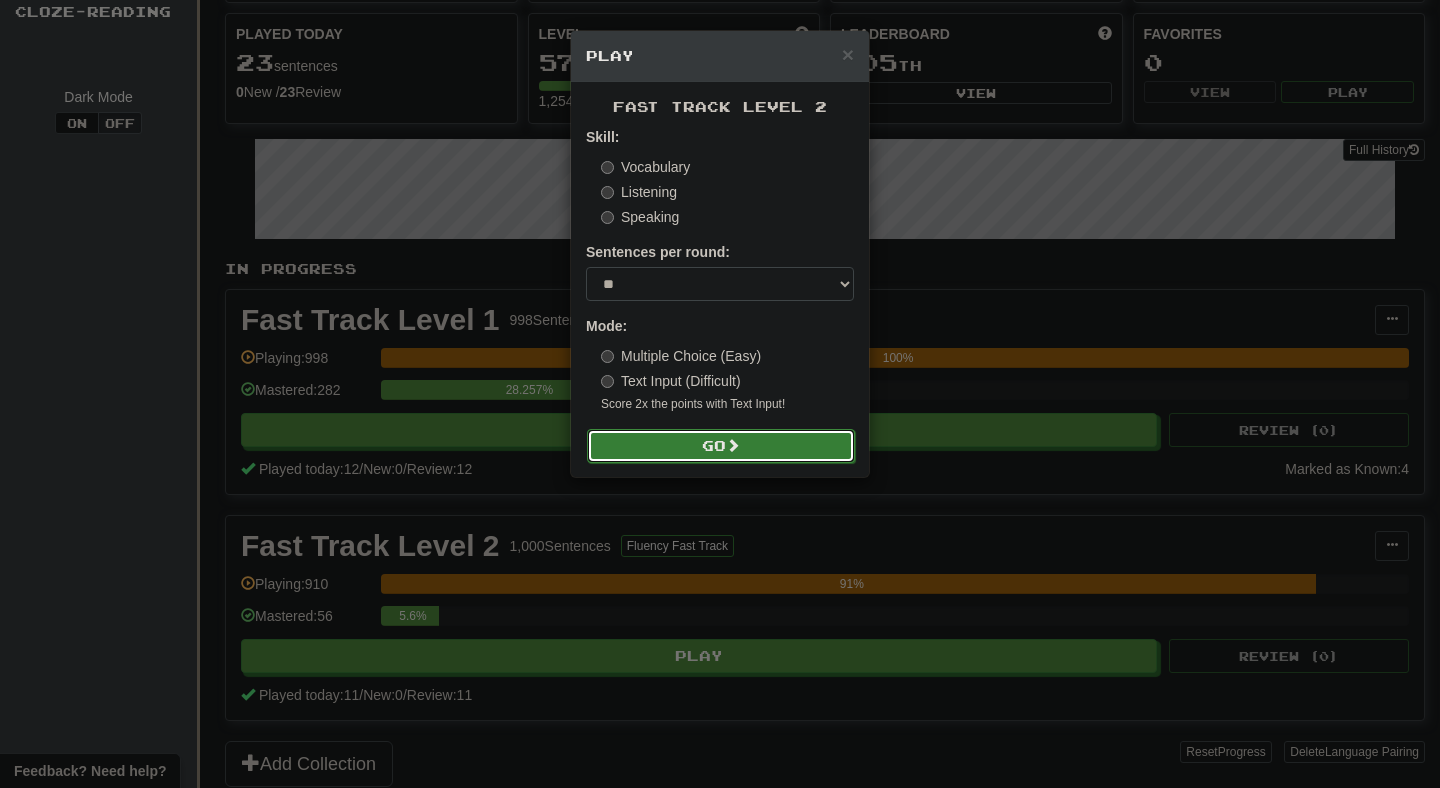 click on "Go" at bounding box center [721, 446] 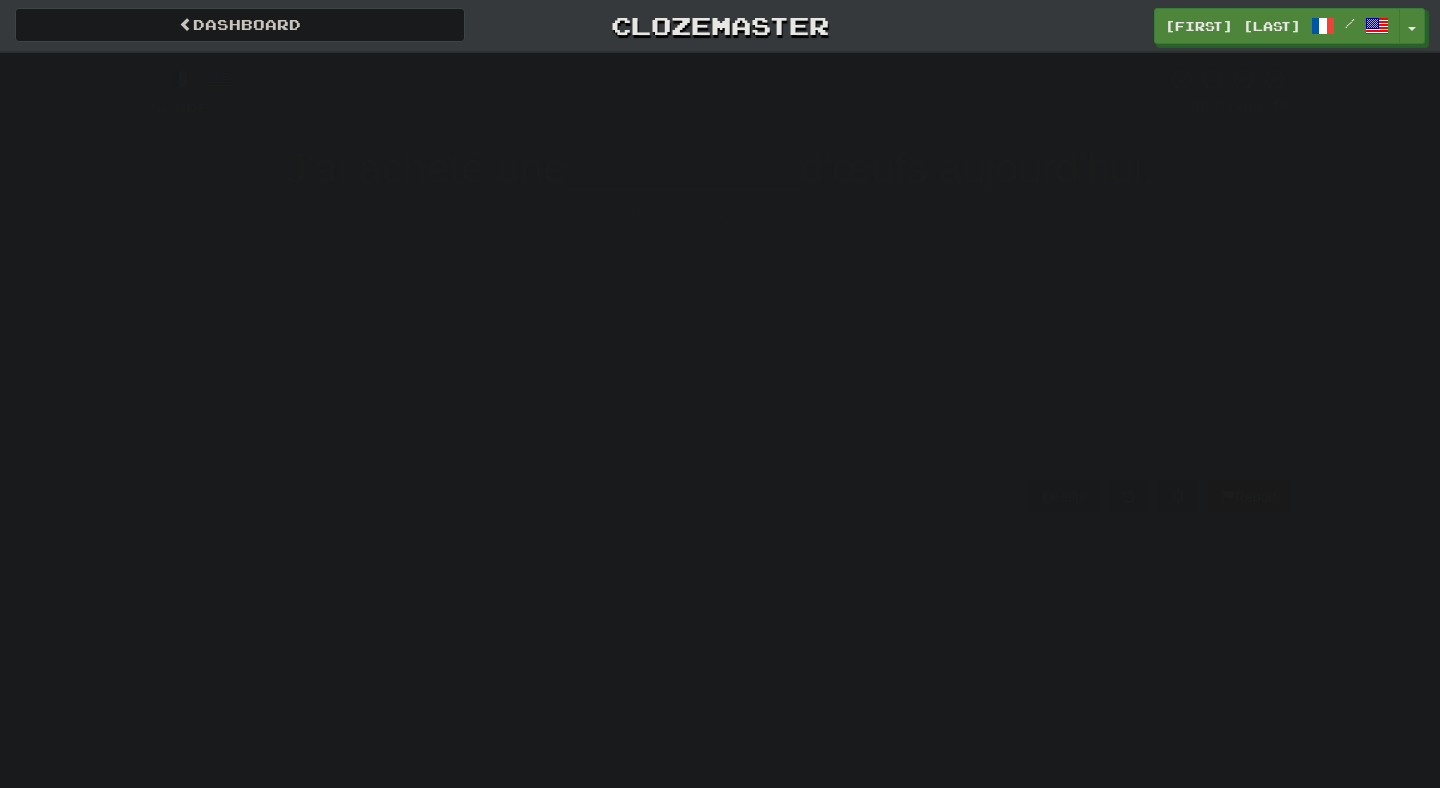 scroll, scrollTop: 0, scrollLeft: 0, axis: both 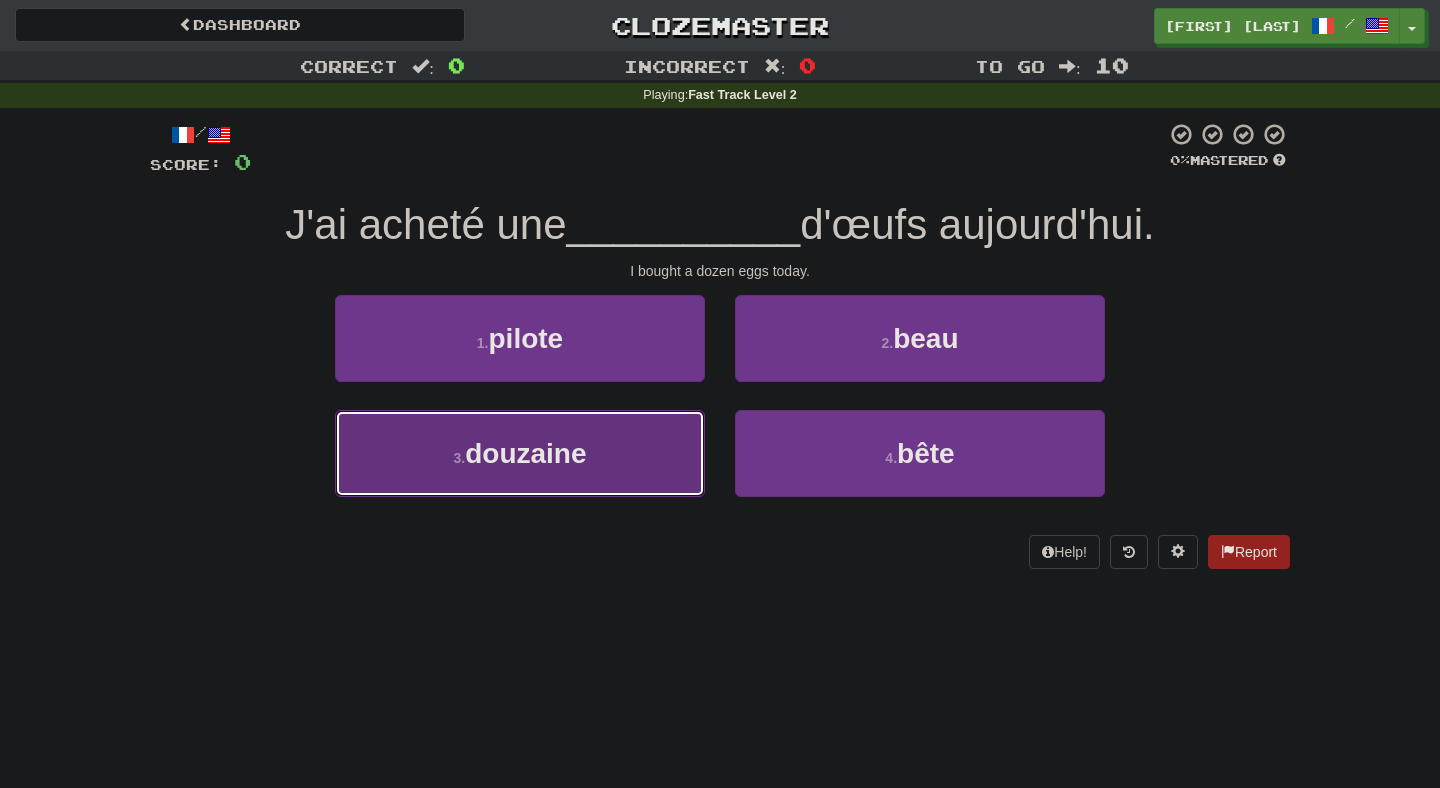 click on "3 .  douzaine" at bounding box center (520, 453) 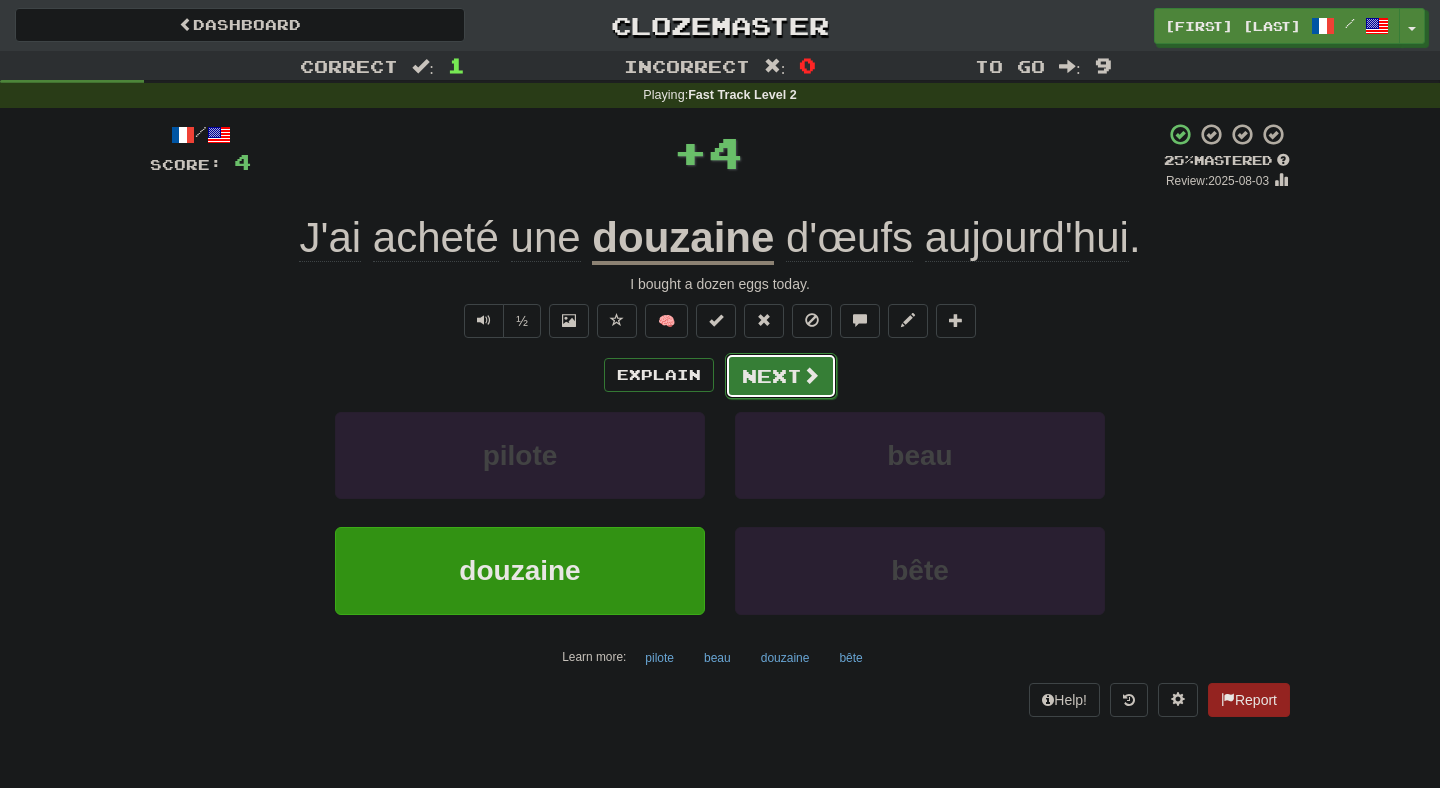 click on "Next" at bounding box center [781, 376] 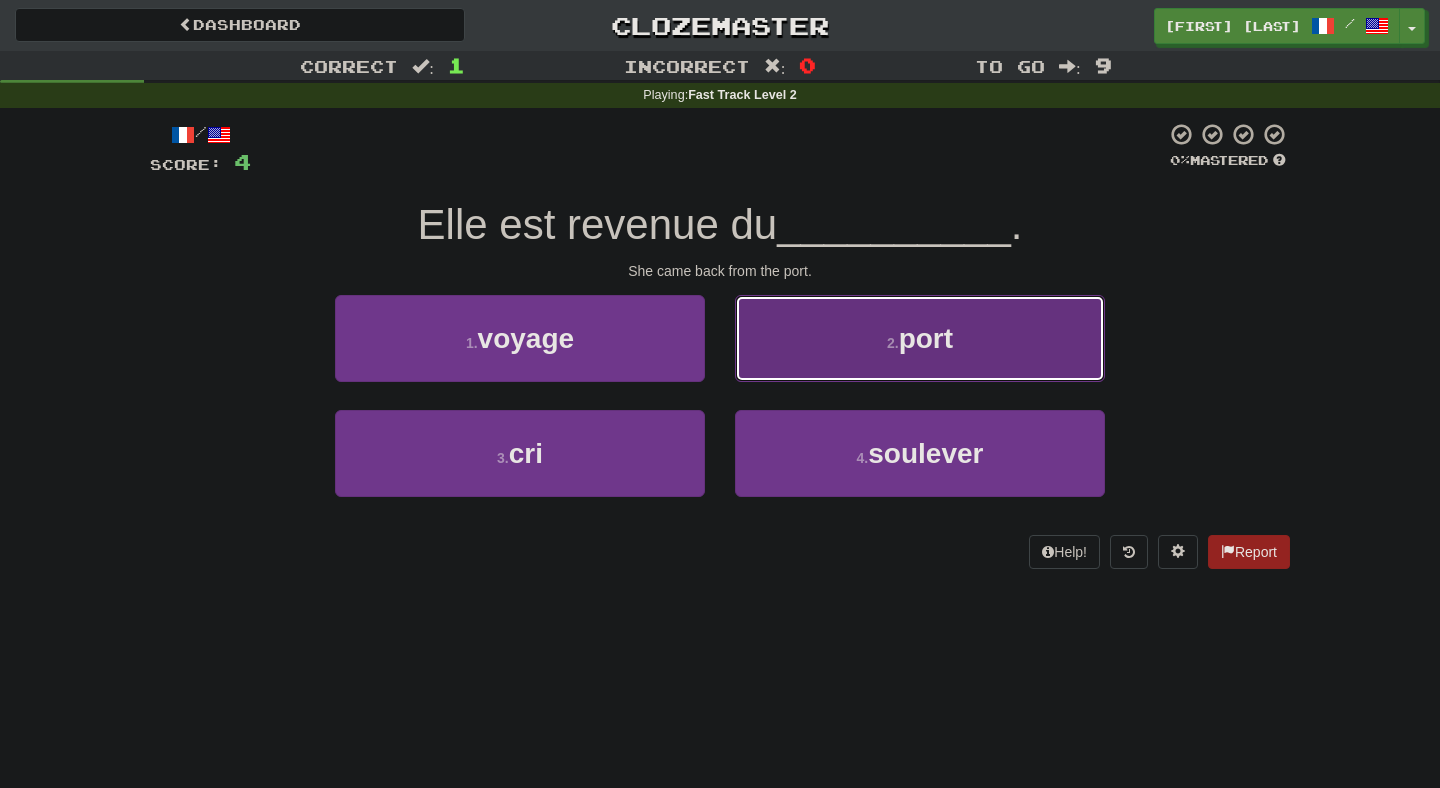 click on "2 .  port" at bounding box center [920, 338] 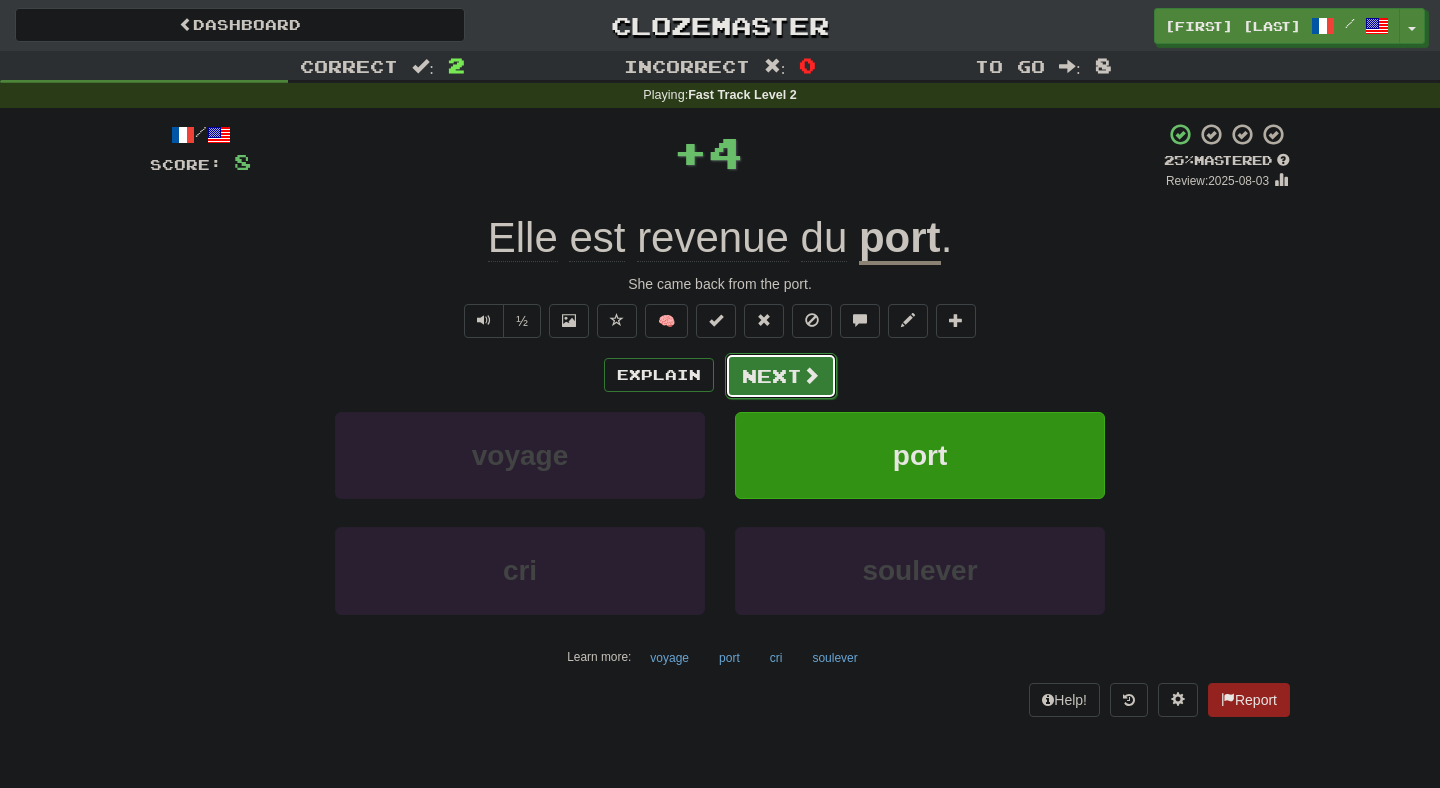 click on "Next" at bounding box center [781, 376] 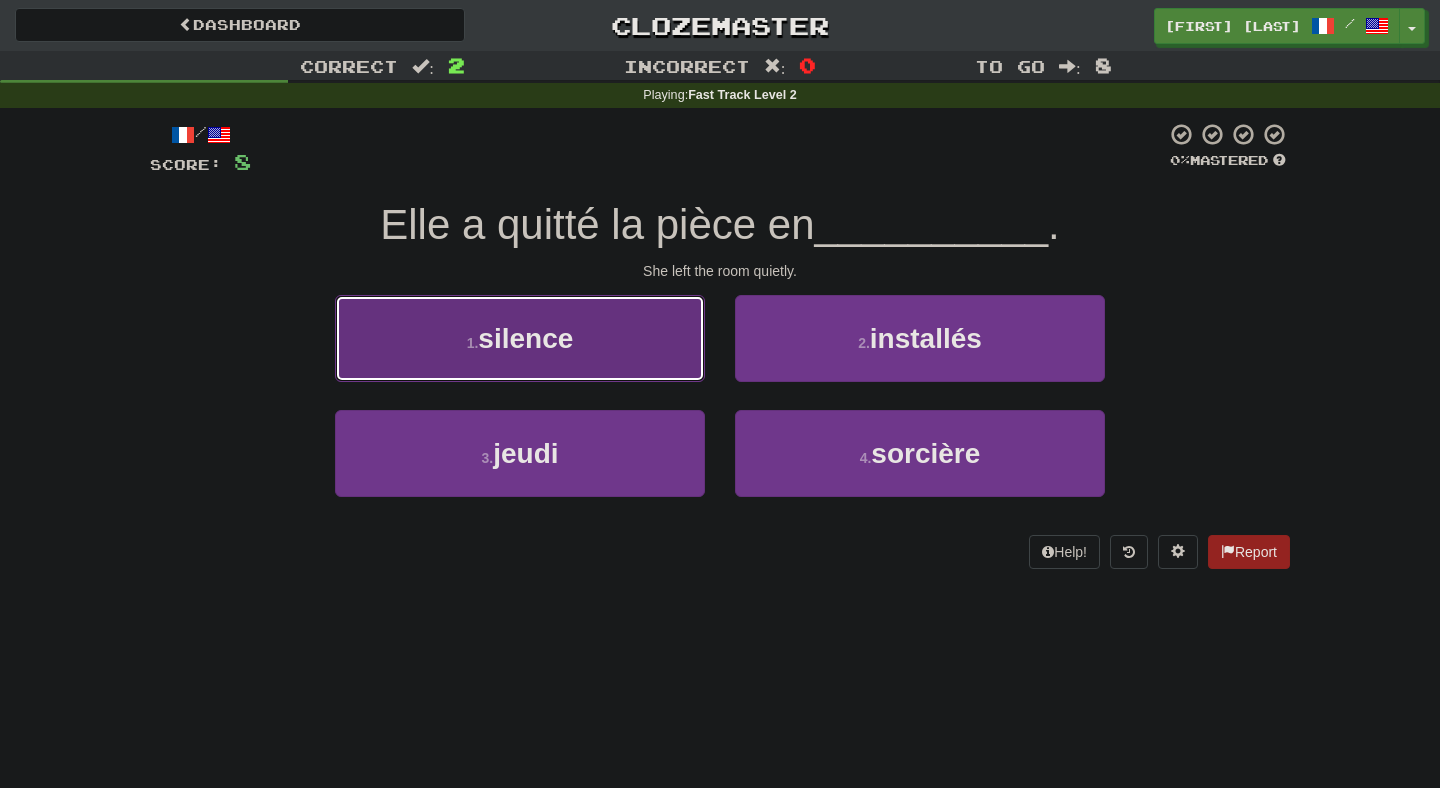 click on "1 .  silence" at bounding box center [520, 338] 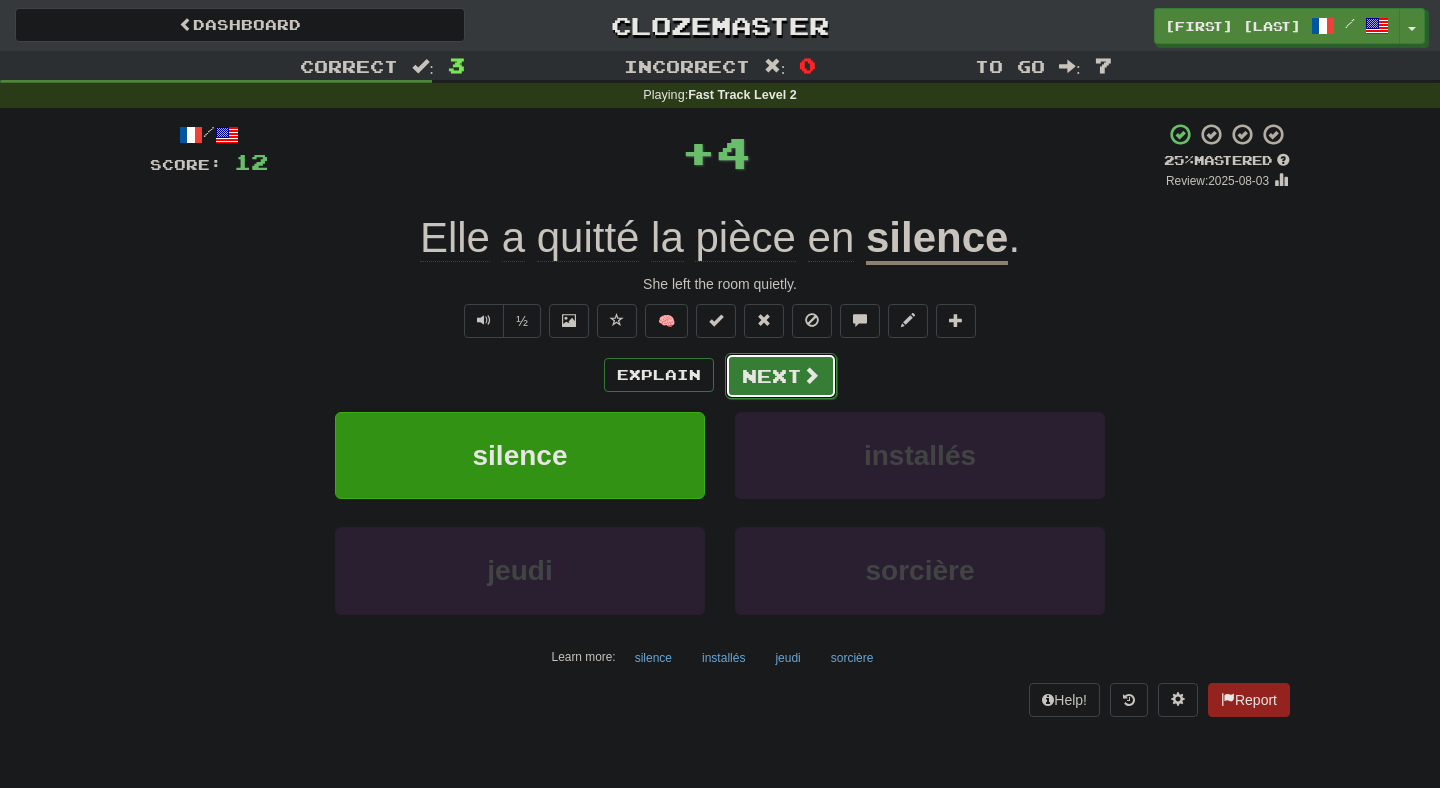 click on "Next" at bounding box center (781, 376) 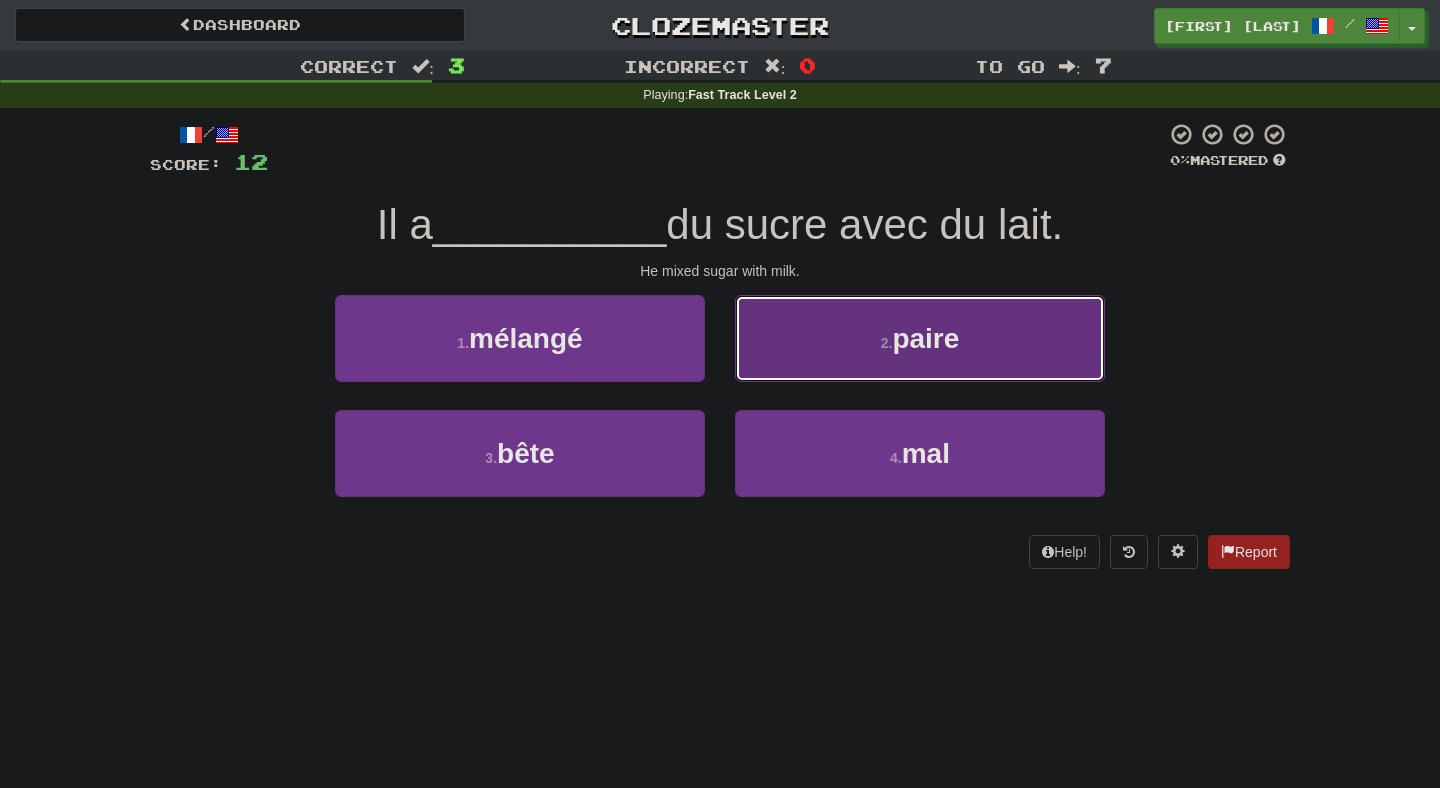 click on "2 .  paire" at bounding box center (920, 338) 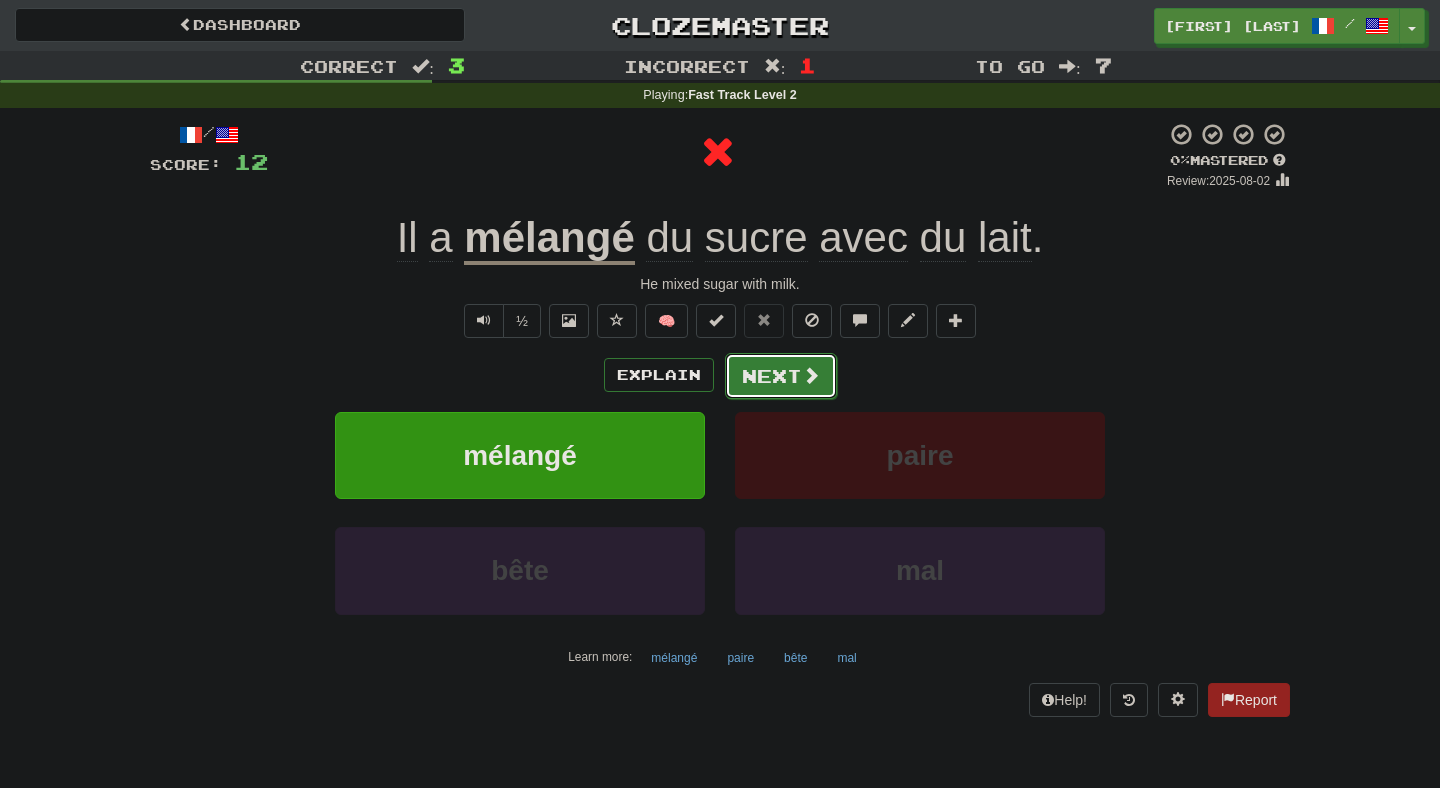 click on "Next" at bounding box center (781, 376) 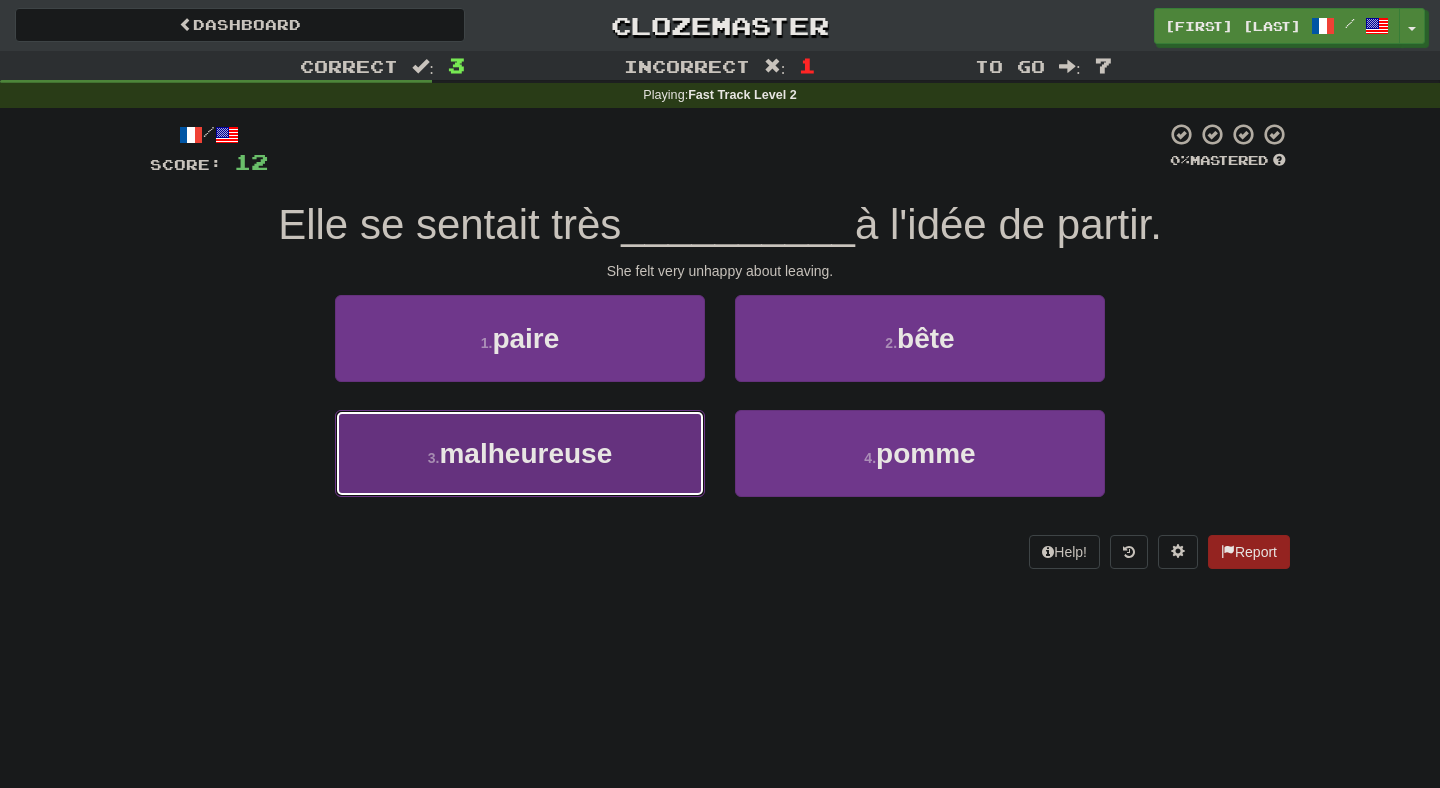 click on "3 .  malheureuse" at bounding box center (520, 453) 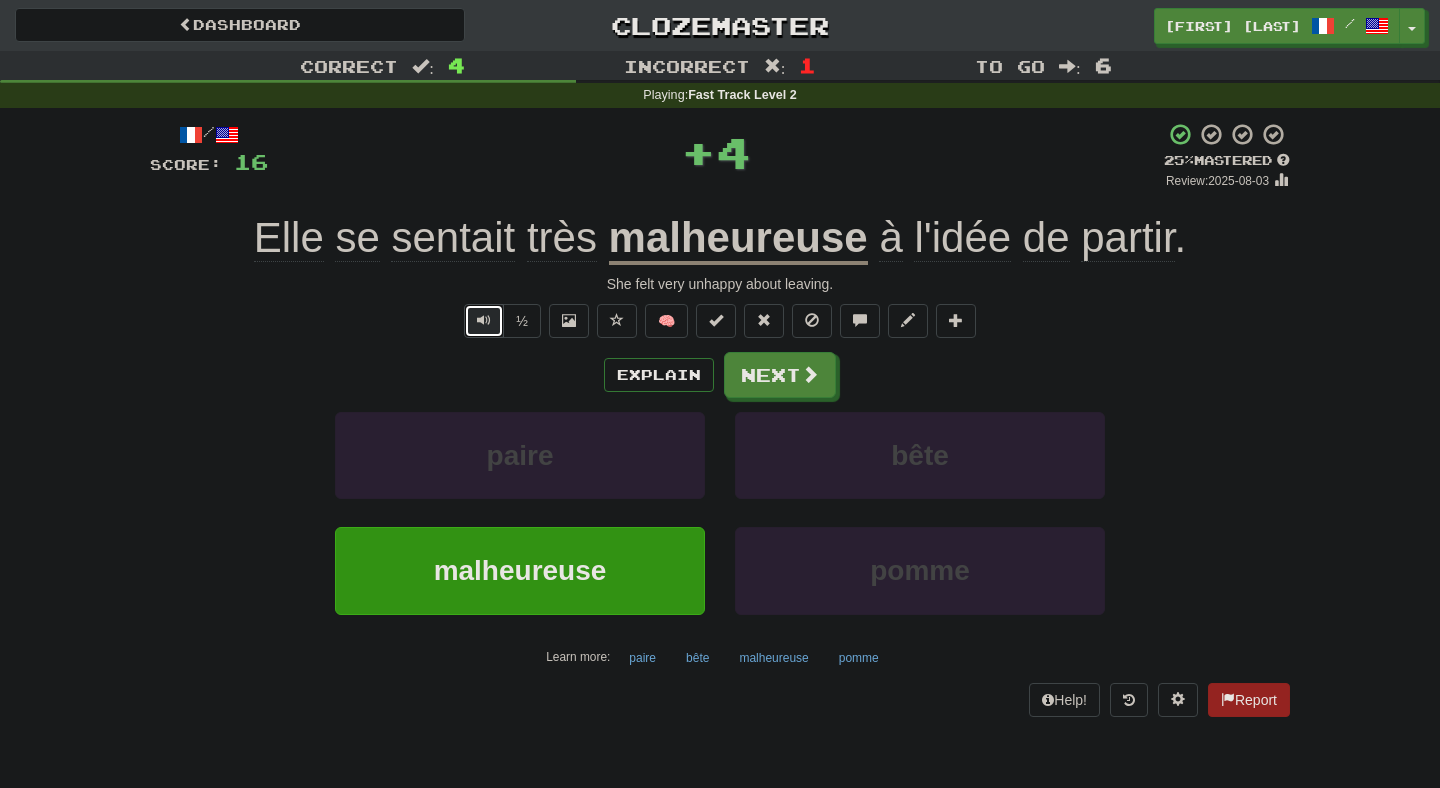 click at bounding box center [484, 320] 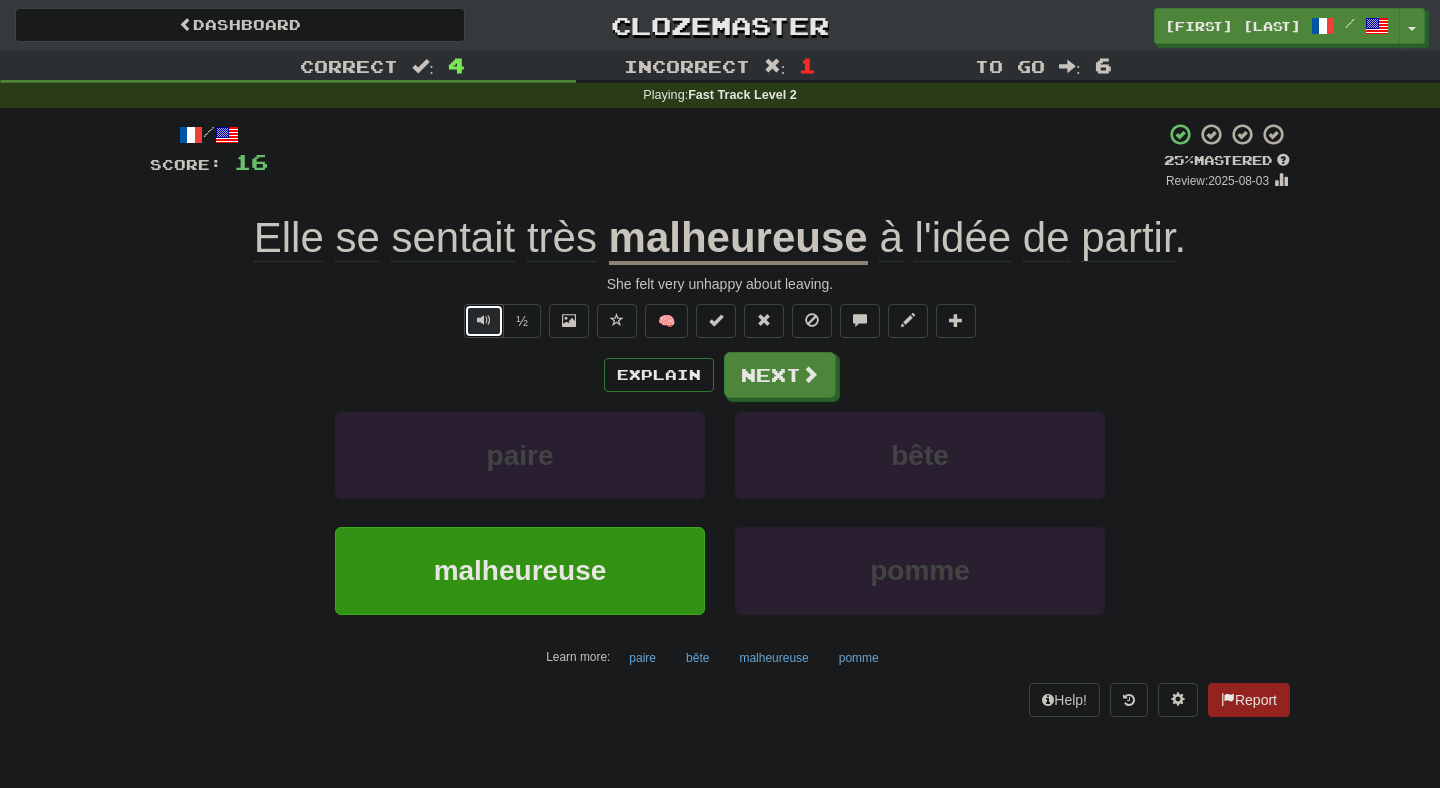click at bounding box center (484, 320) 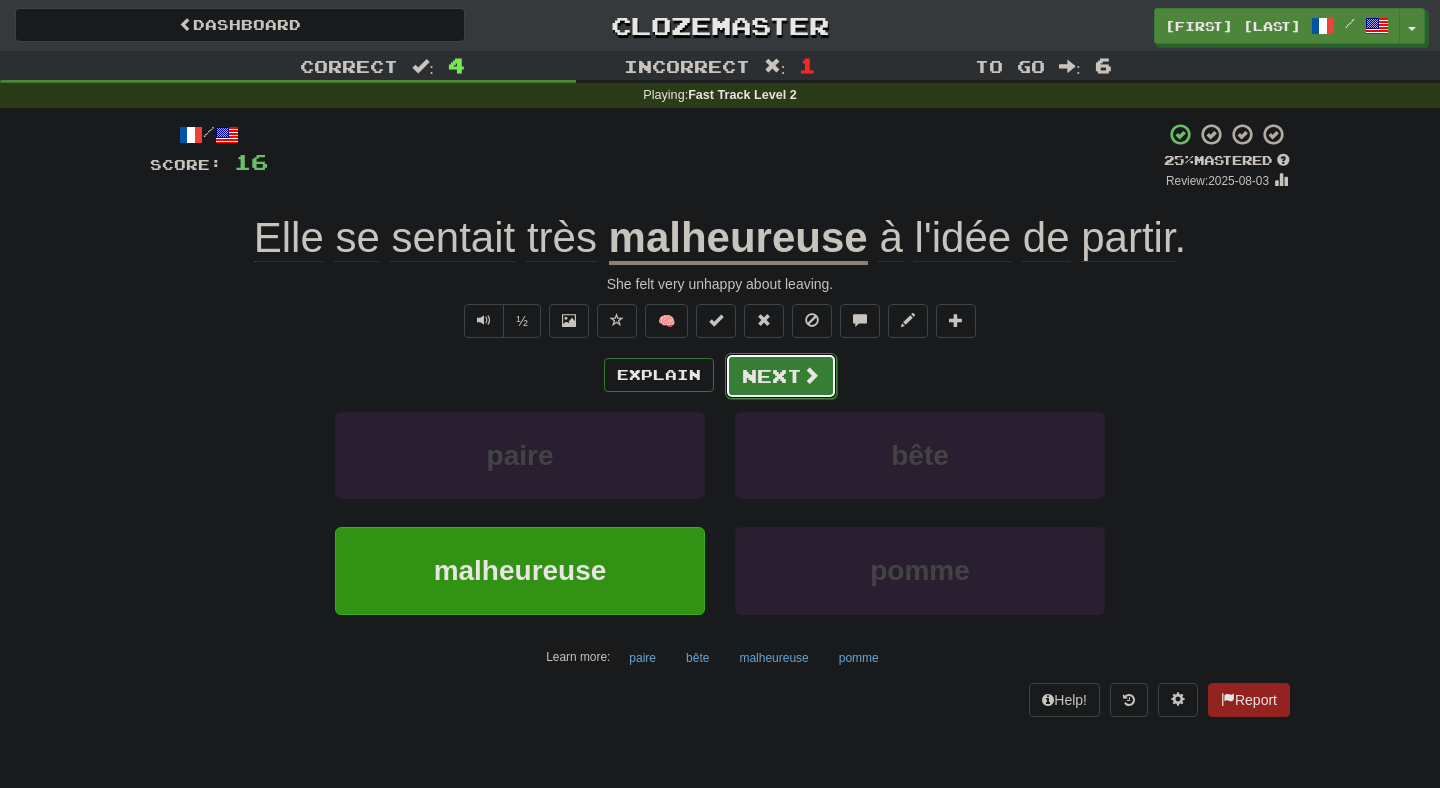 click on "Next" at bounding box center [781, 376] 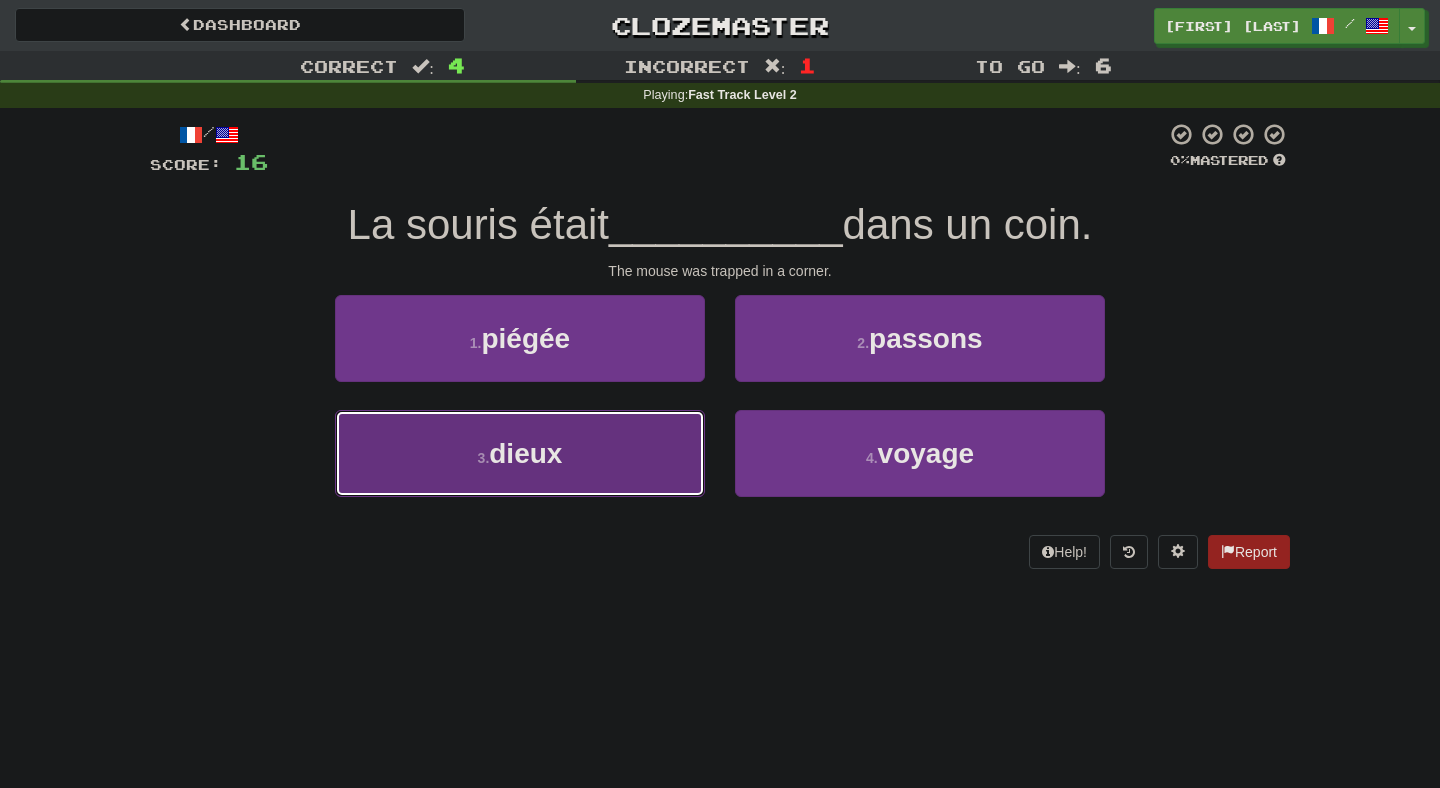 click on "3 .  dieux" at bounding box center [520, 453] 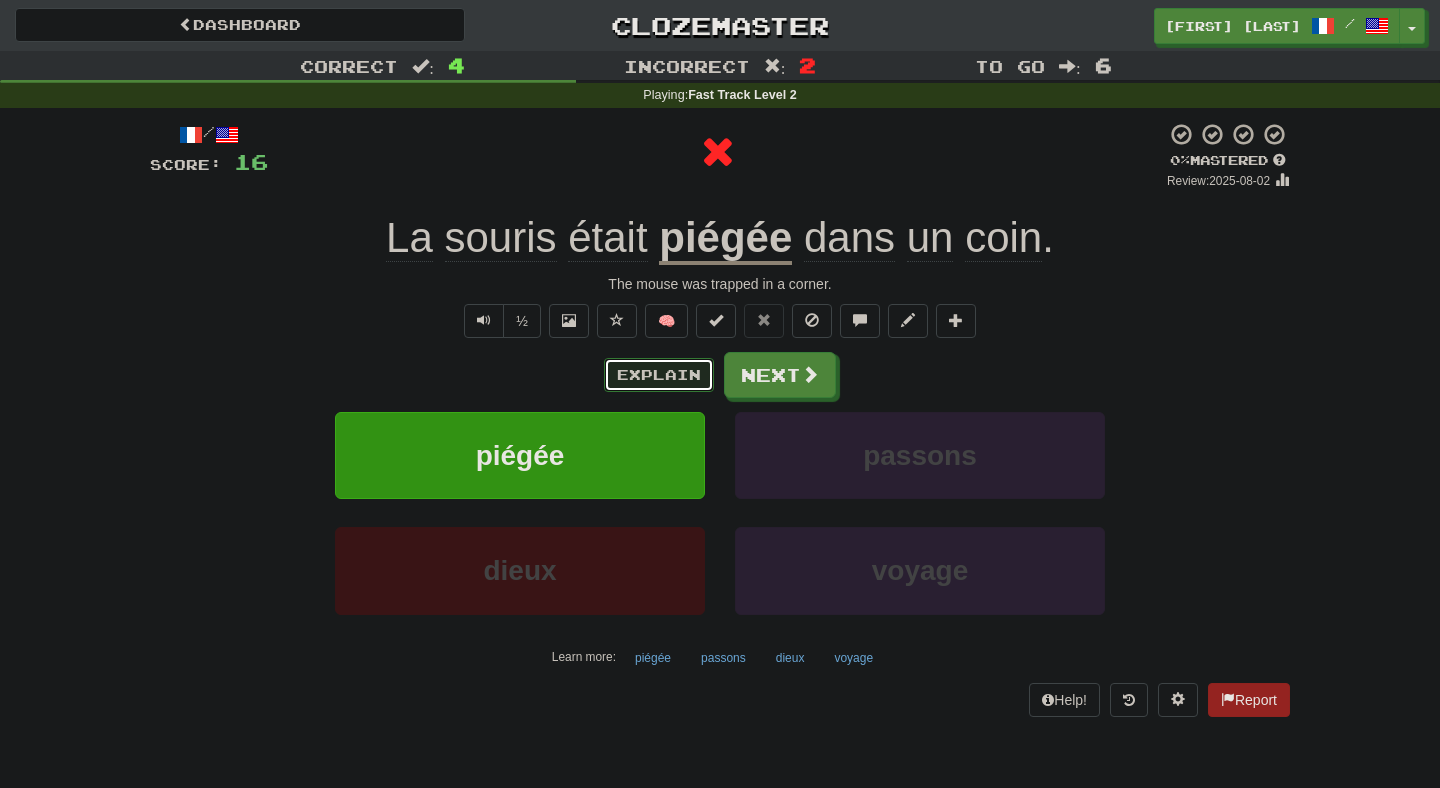 click on "Explain" at bounding box center (659, 375) 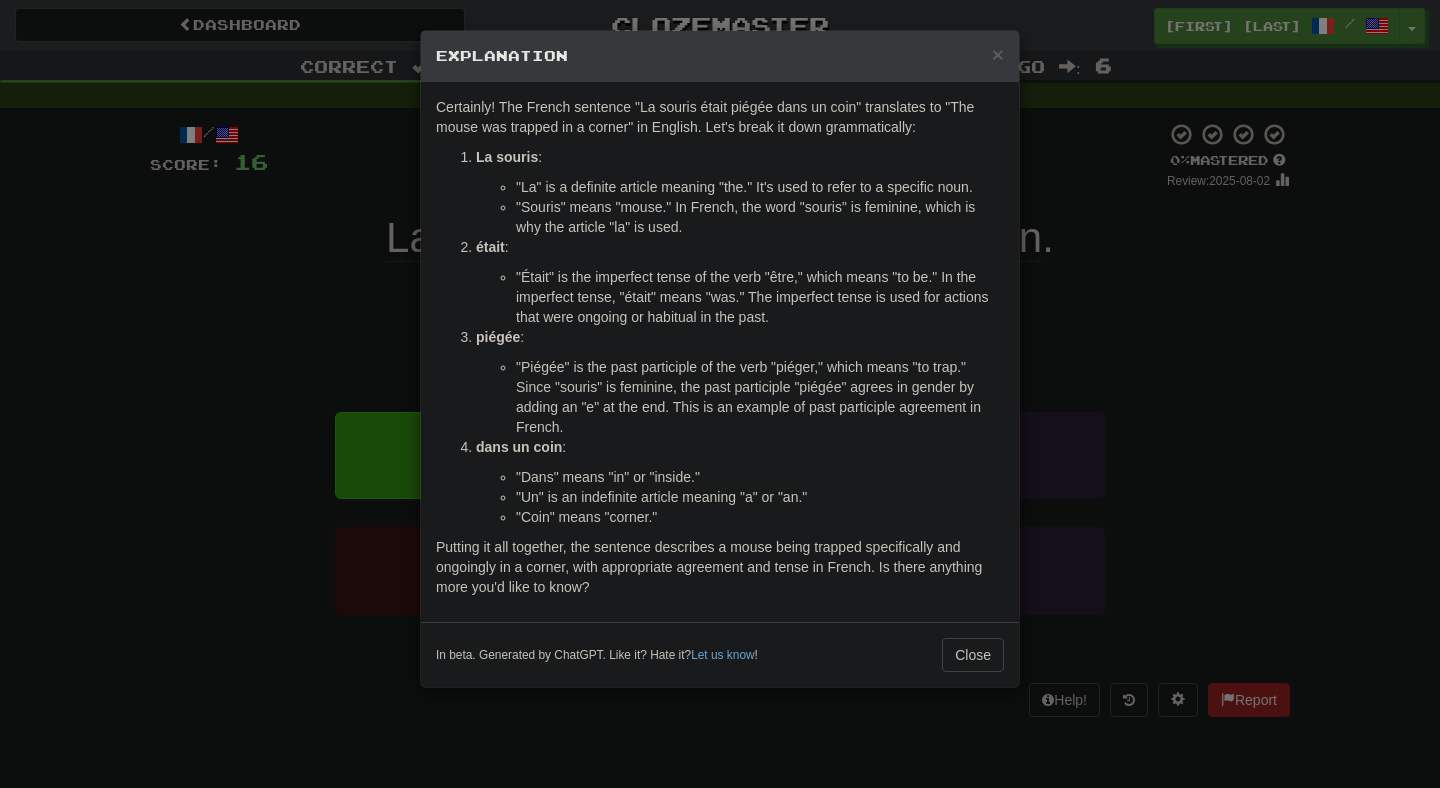 click on "× Explanation Certainly! The French sentence "La souris était piégée dans un coin" translates to "The mouse was trapped in a corner" in English. Let's break it down grammatically:
La souris :
"La" is a definite article meaning "the." It's used to refer to a specific noun.
"Souris" means "mouse." In French, the word "souris" is feminine, which is why the article "la" is used.
était :
"Était" is the imperfect tense of the verb "être," which means "to be." In the imperfect tense, "était" means "was." The imperfect tense is used for actions that were ongoing or habitual in the past.
piégée :
"Piégée" is the past participle of the verb "piéger," which means "to trap." Since "souris" is feminine, the past participle "piégée" agrees in gender by adding an "e" at the end. This is an example of past participle agreement in French.
dans un coin :
"Dans" means "in" or "inside."
"Un" is an indefinite article meaning "a" or "an."
"Coin" means "corner."" at bounding box center [720, 394] 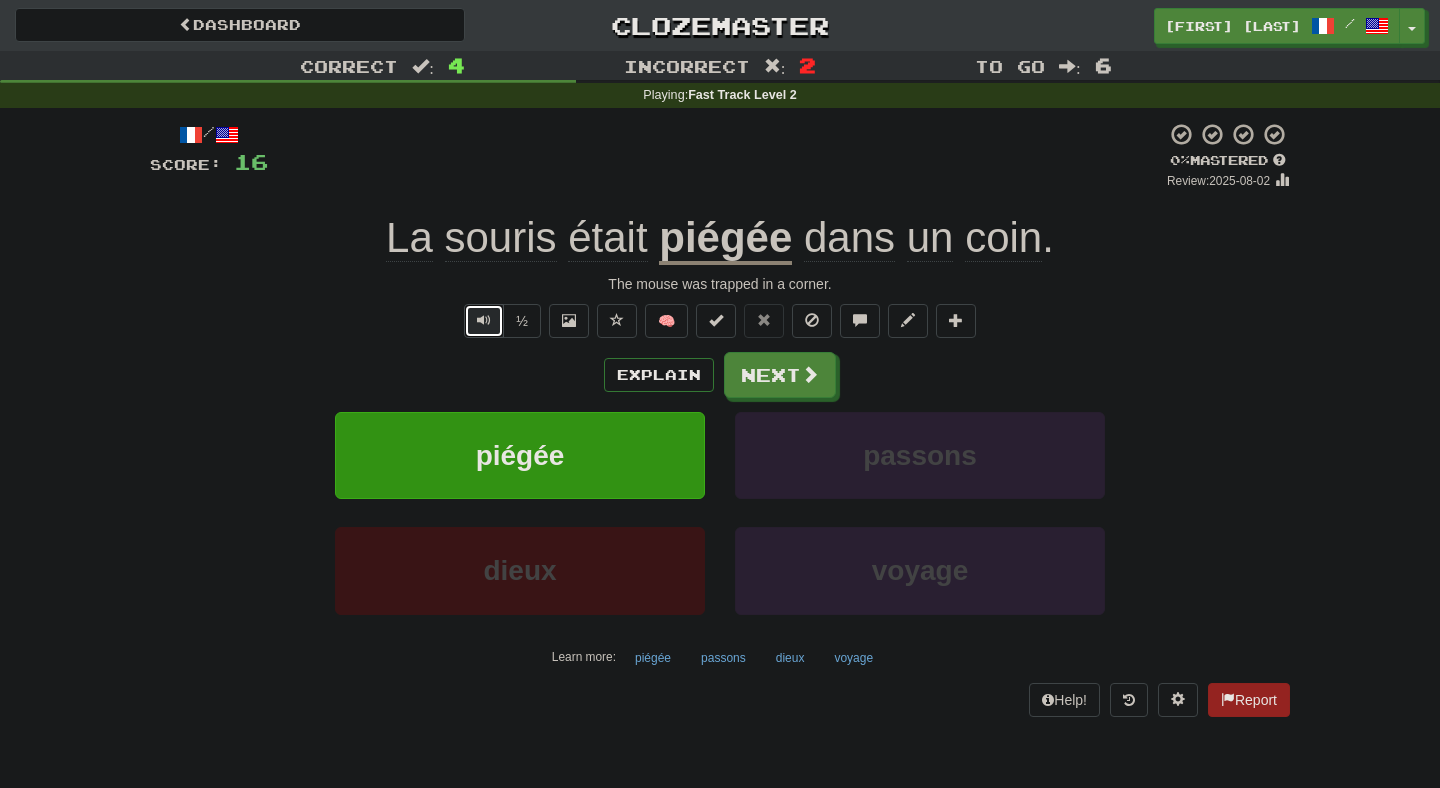 click at bounding box center [484, 321] 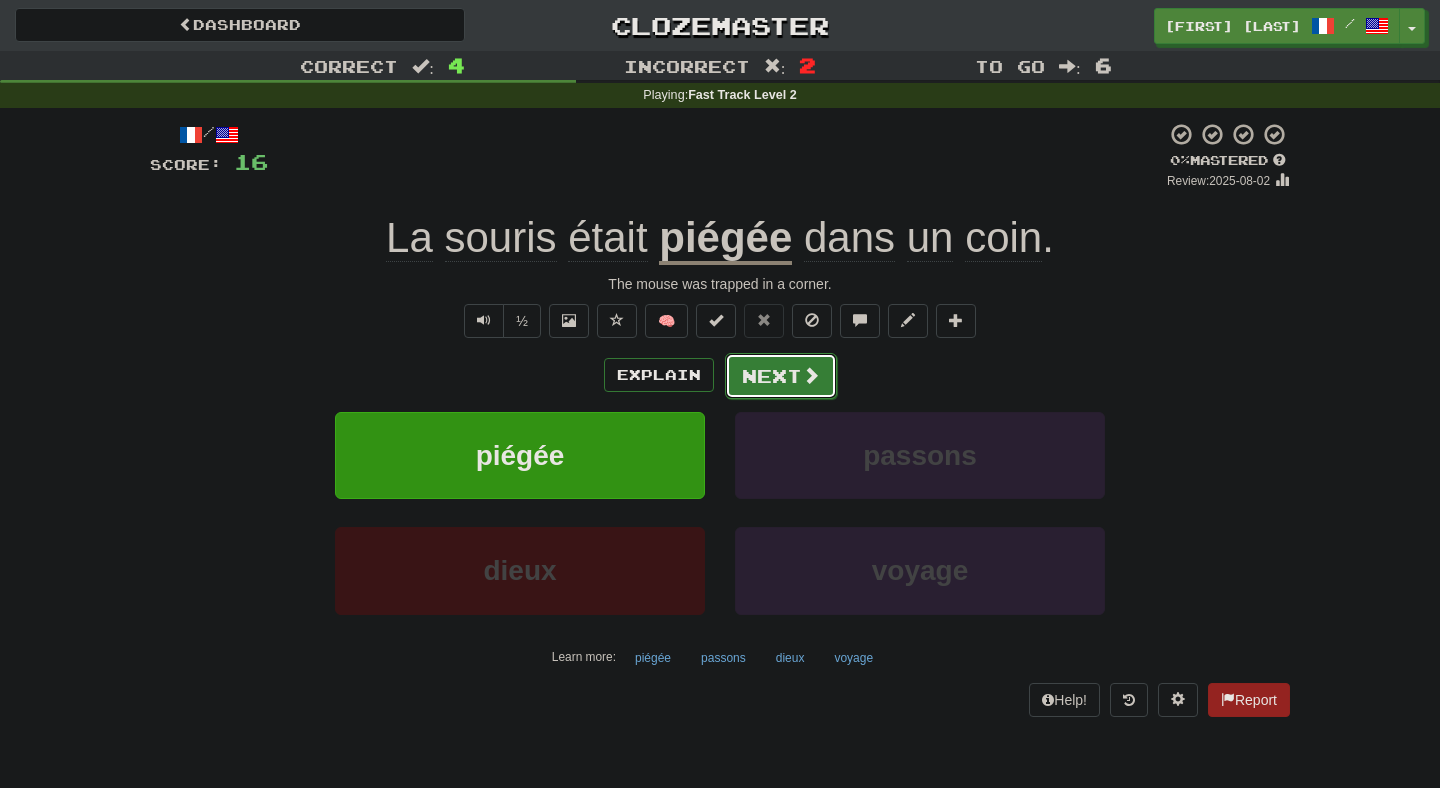 click on "Next" at bounding box center [781, 376] 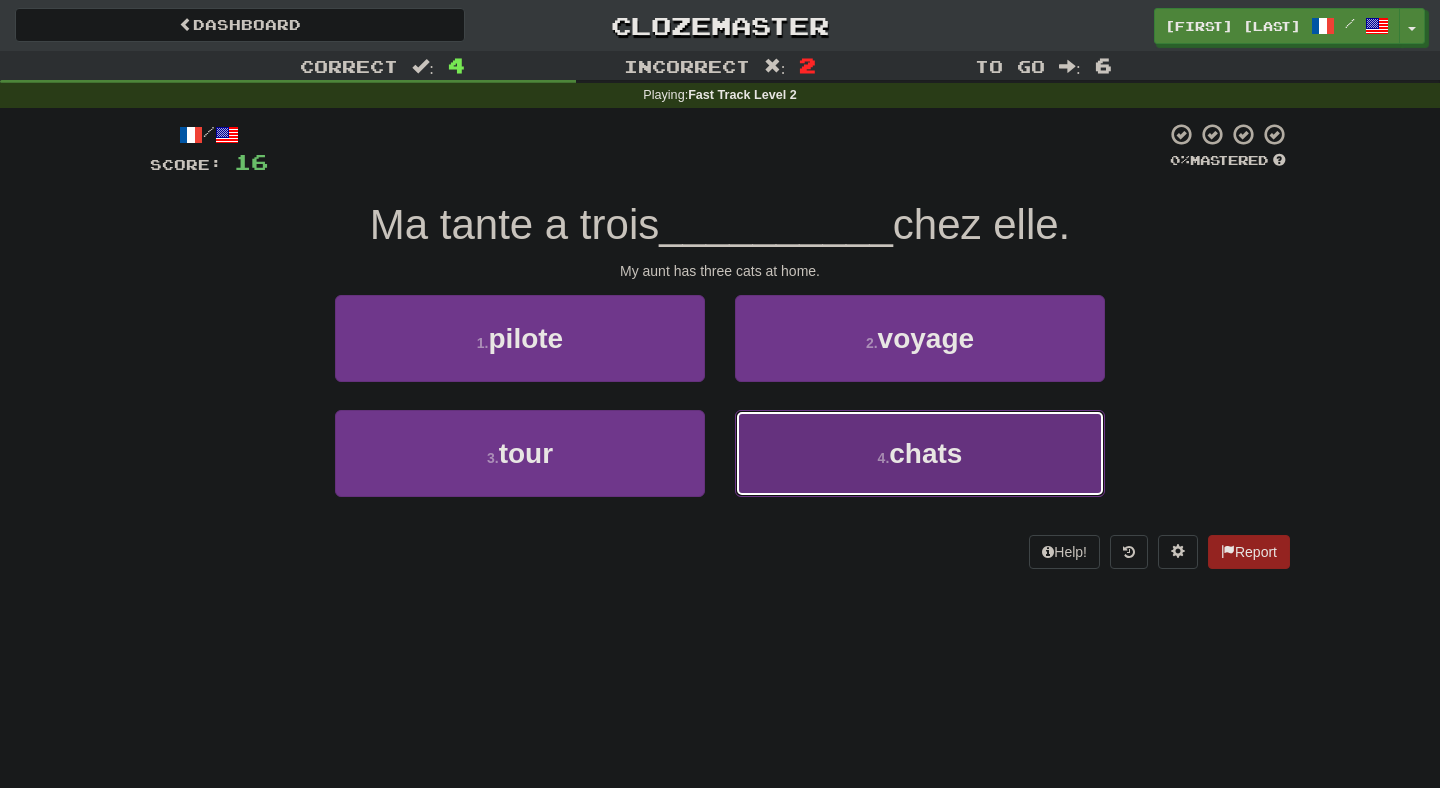click on "4 .  chats" at bounding box center [920, 453] 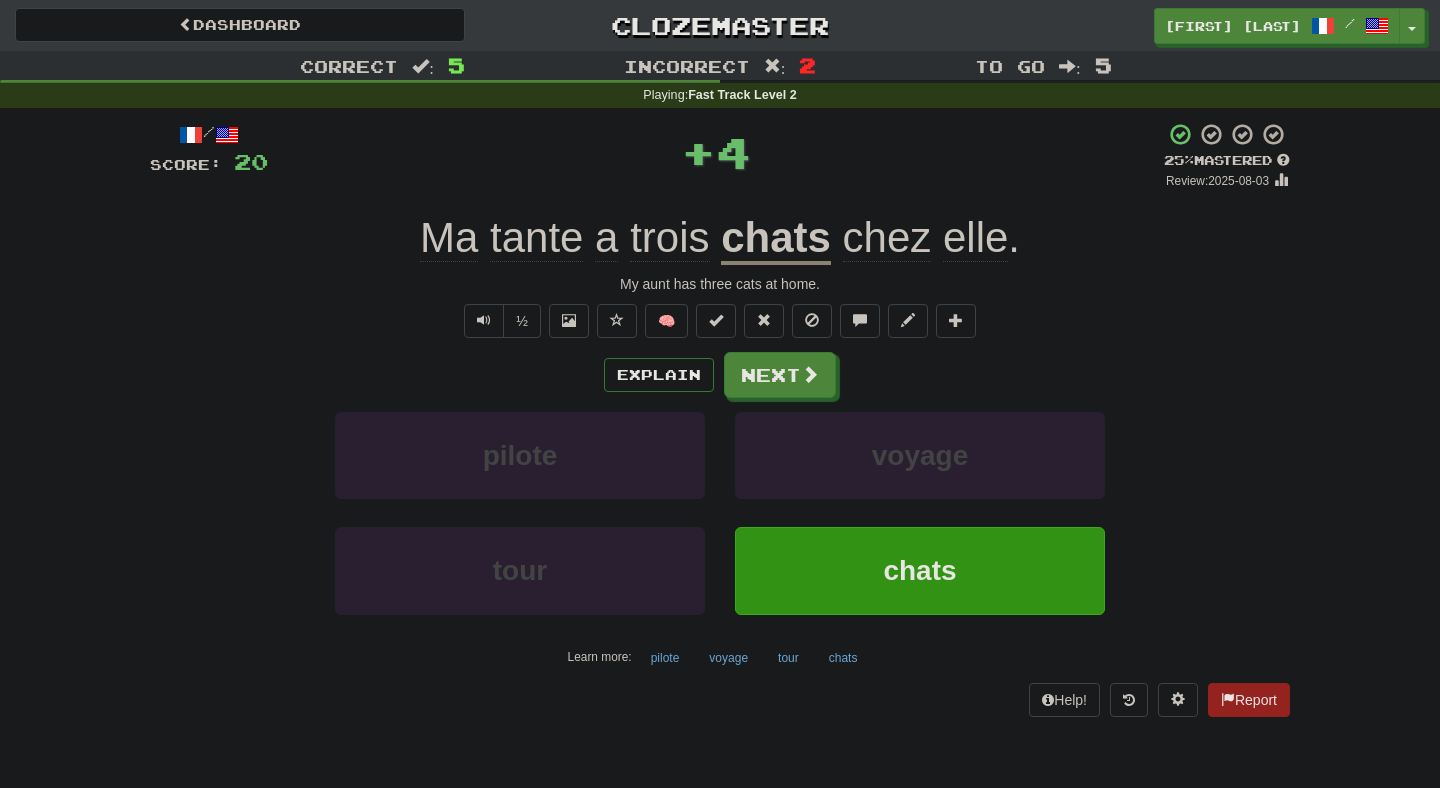 click on "Explain Next pilote voyage tour chats Learn more: pilote voyage tour chats" at bounding box center [720, 512] 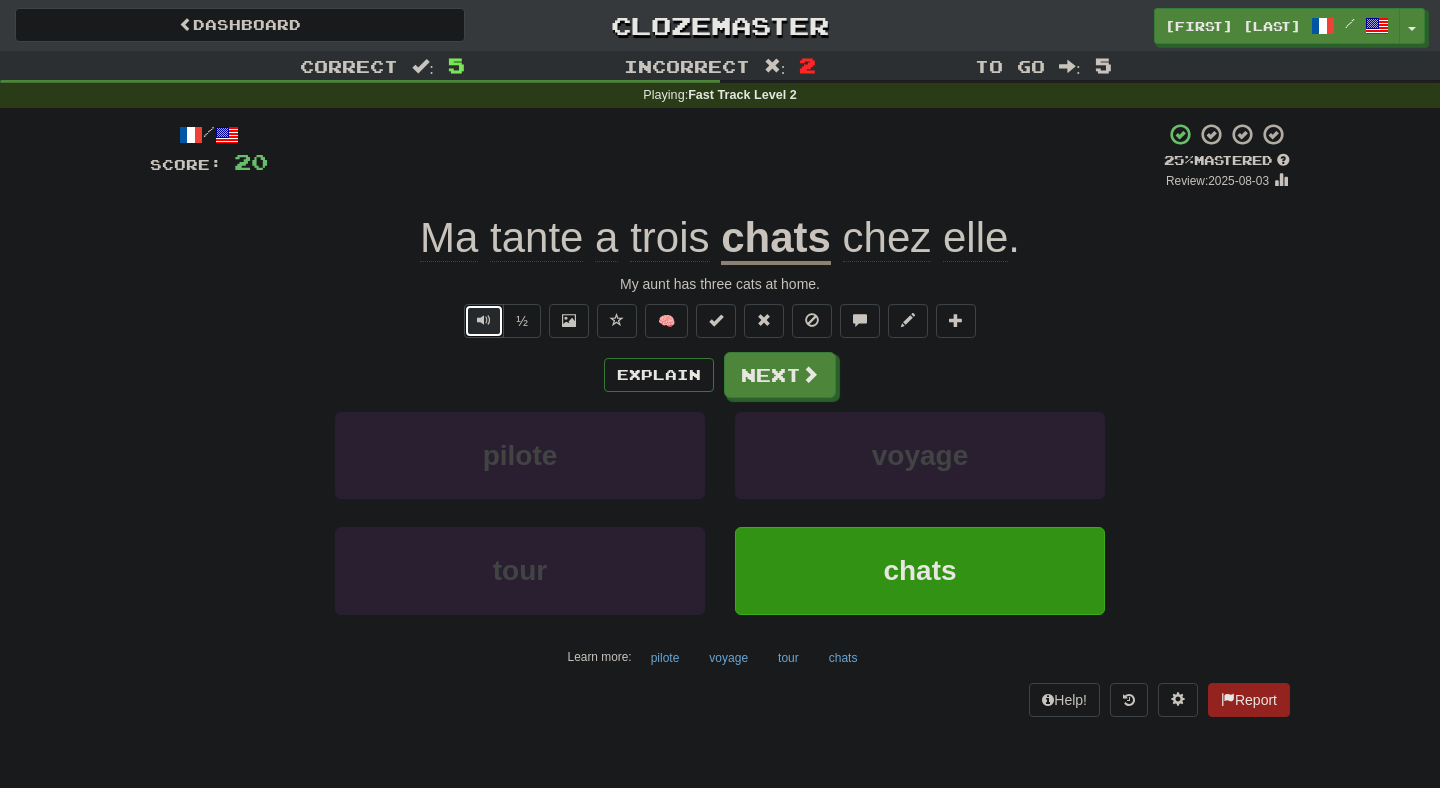 click at bounding box center [484, 321] 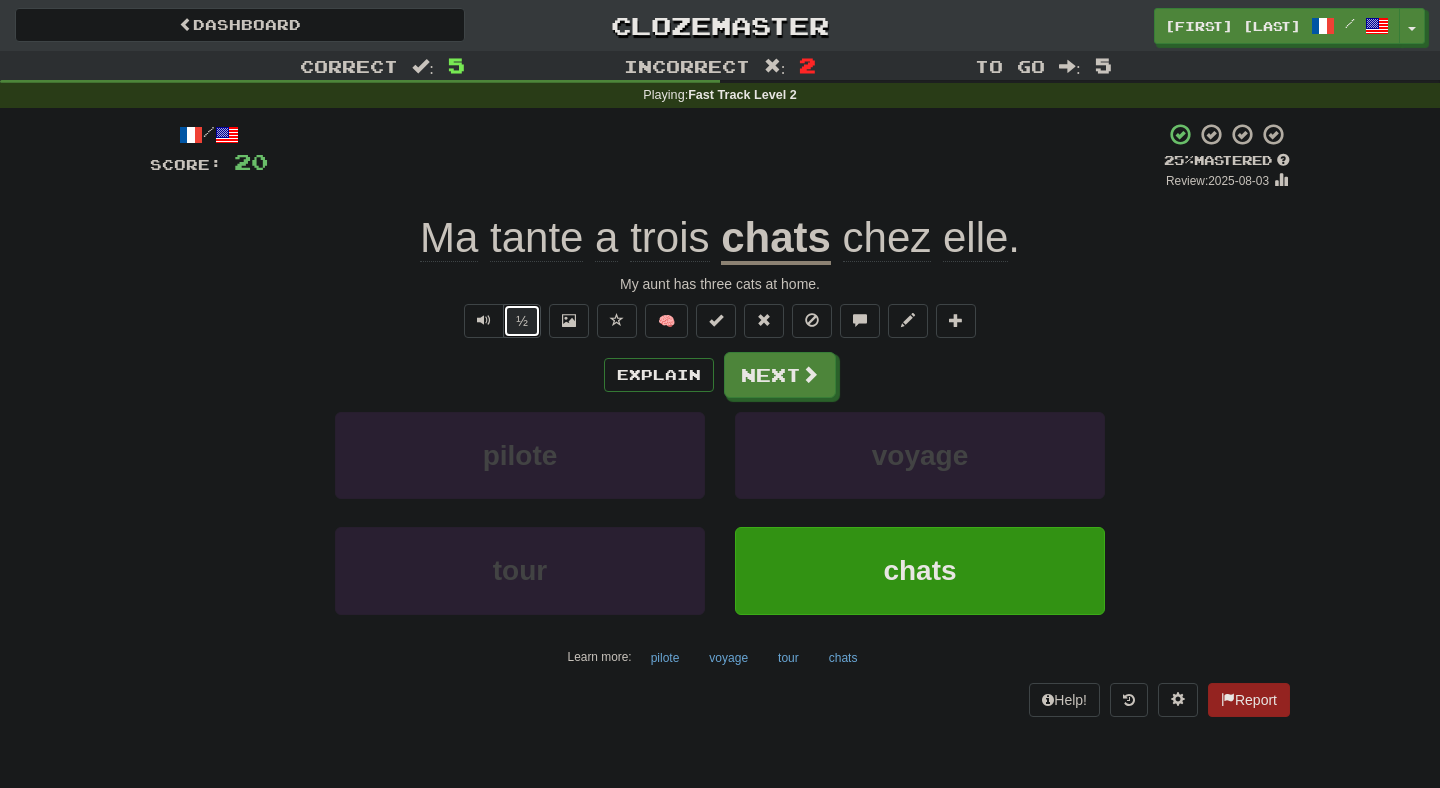 click on "½" at bounding box center [522, 321] 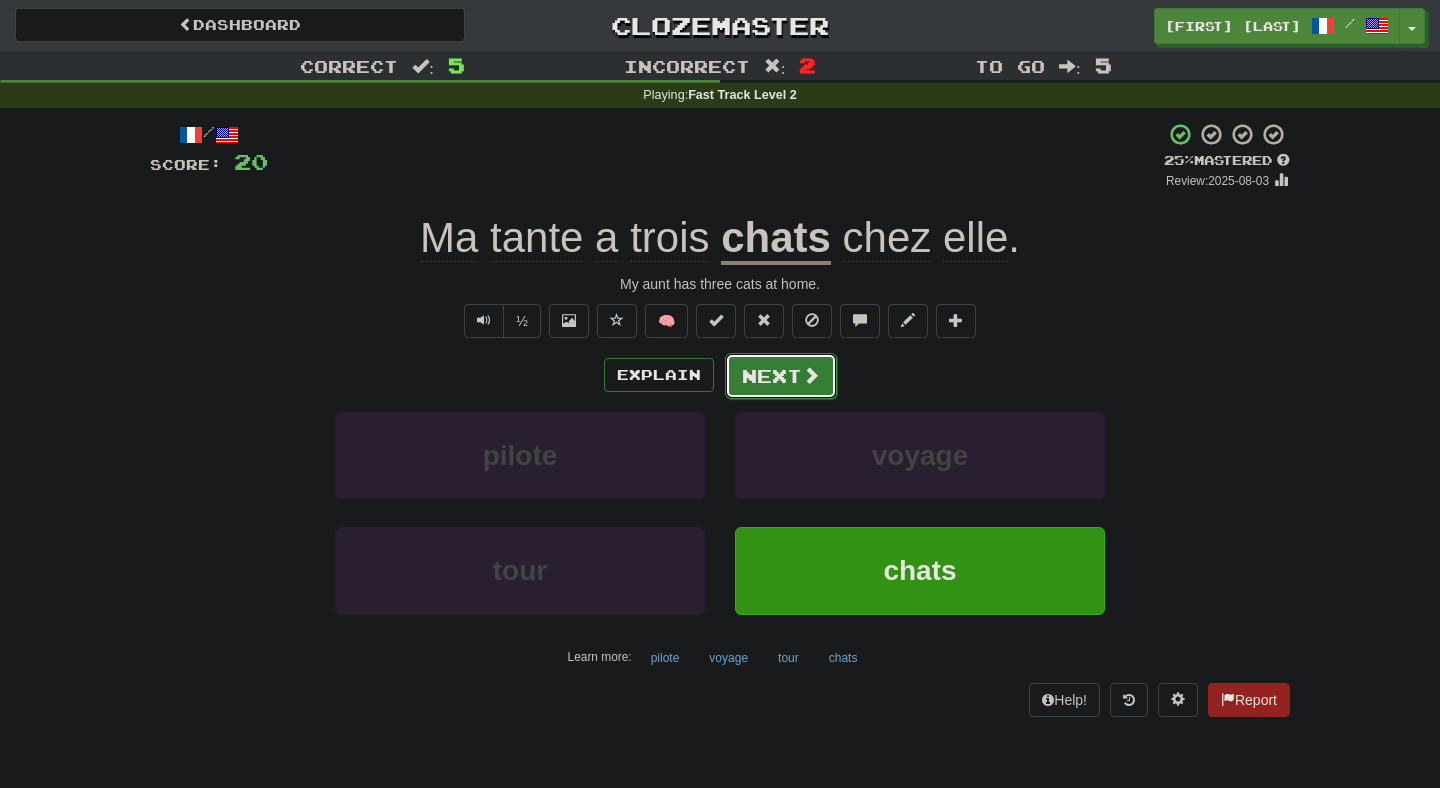 click on "Next" at bounding box center (781, 376) 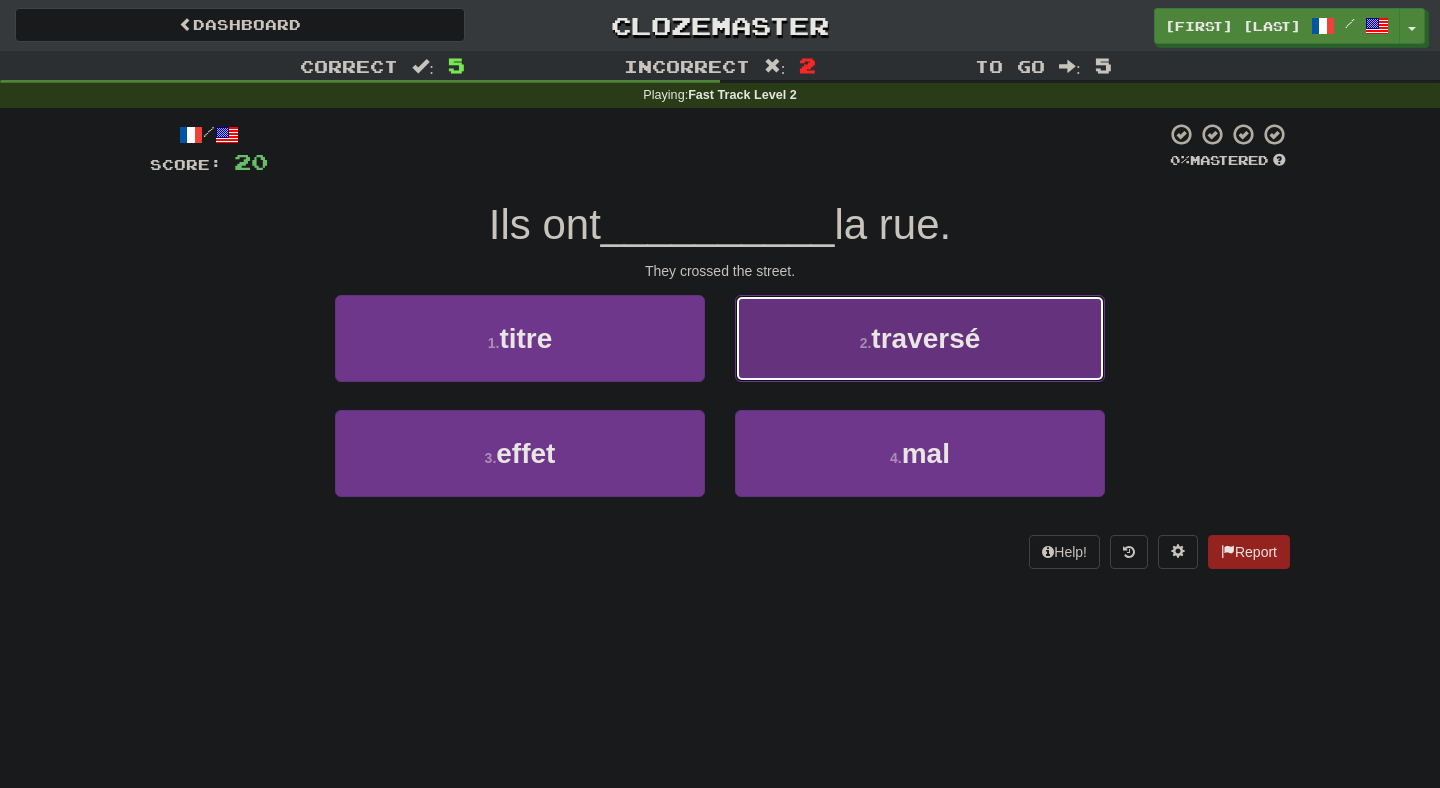 click on "2 .  traversé" at bounding box center (920, 338) 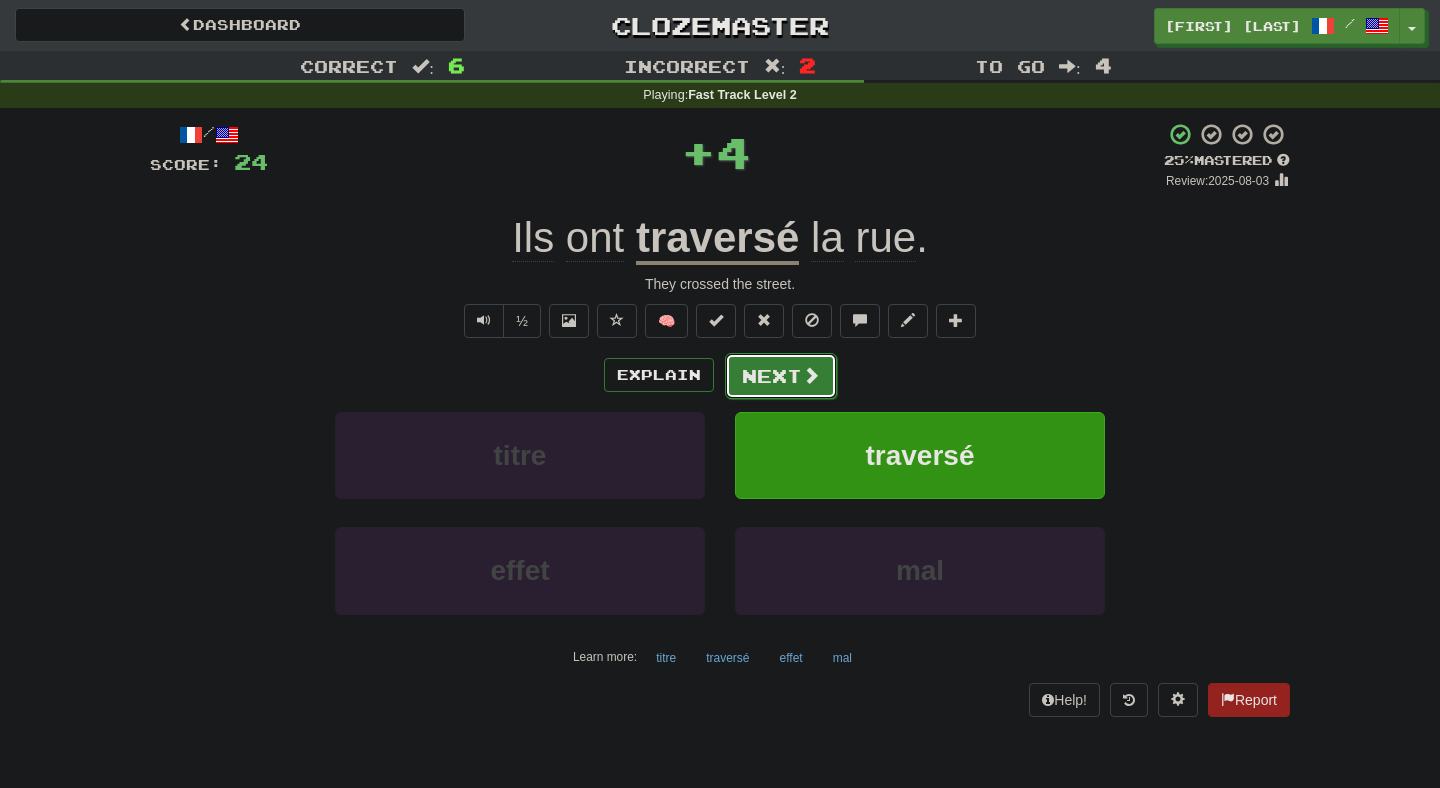 click on "Next" at bounding box center (781, 376) 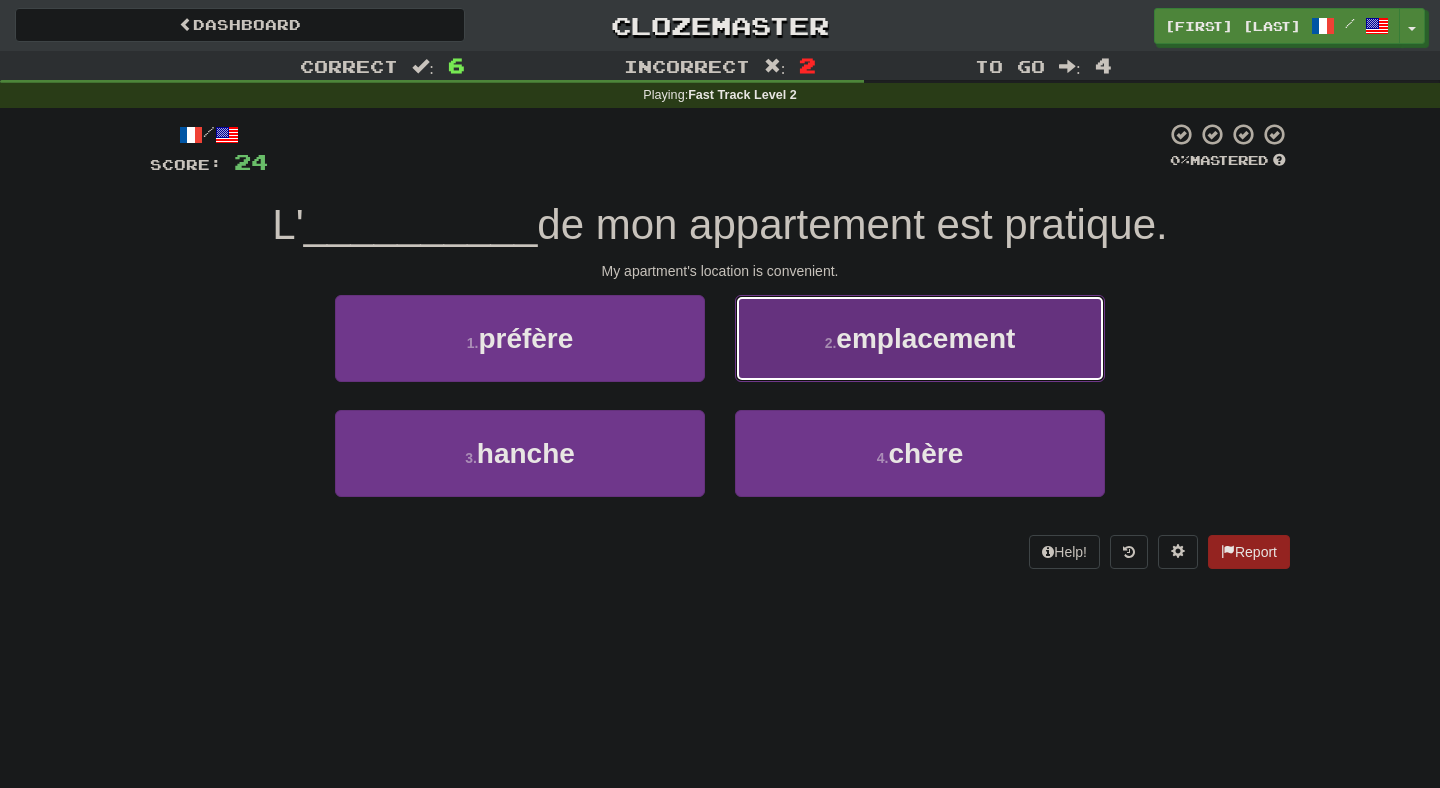 click on "2 .  emplacement" at bounding box center (920, 338) 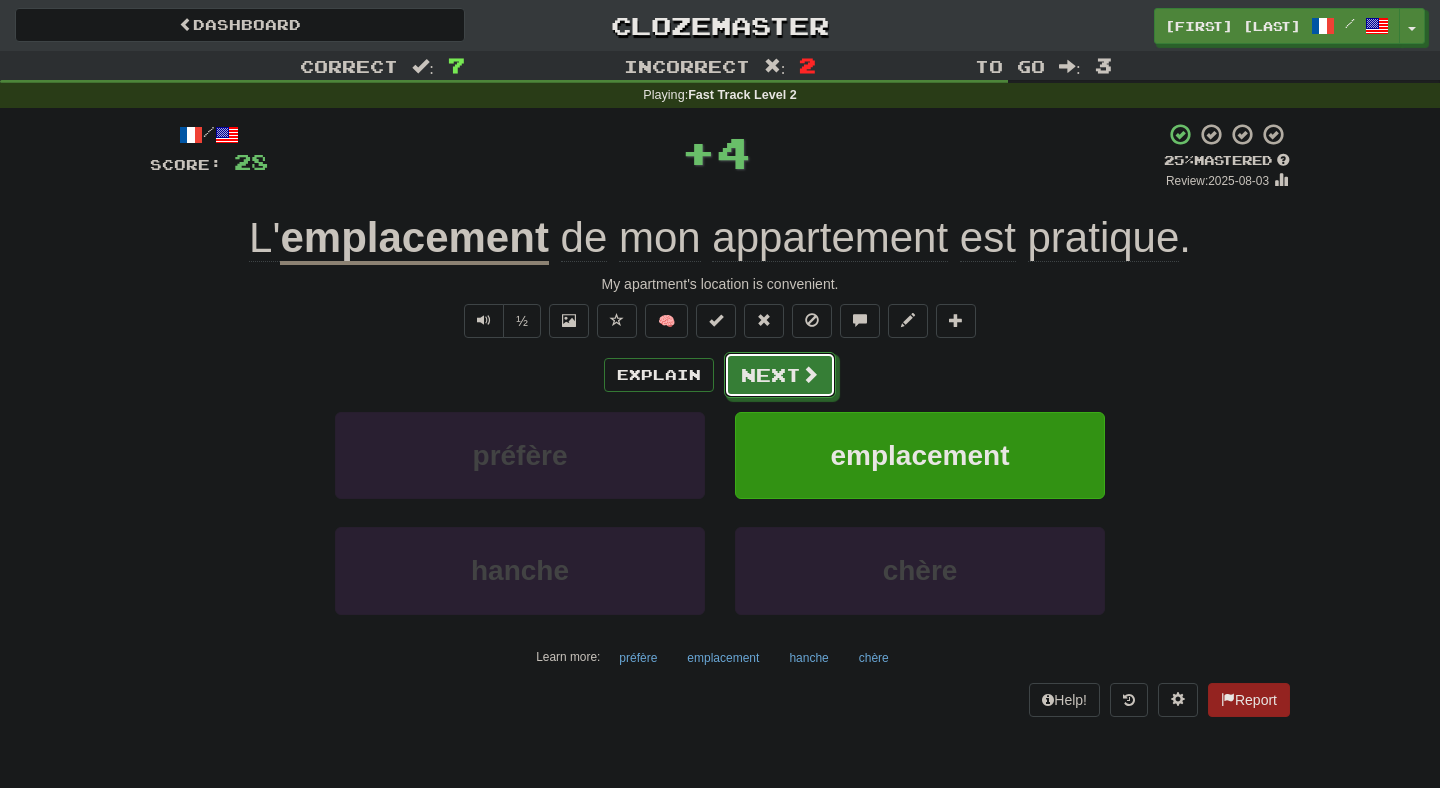 click on "Next" at bounding box center [780, 375] 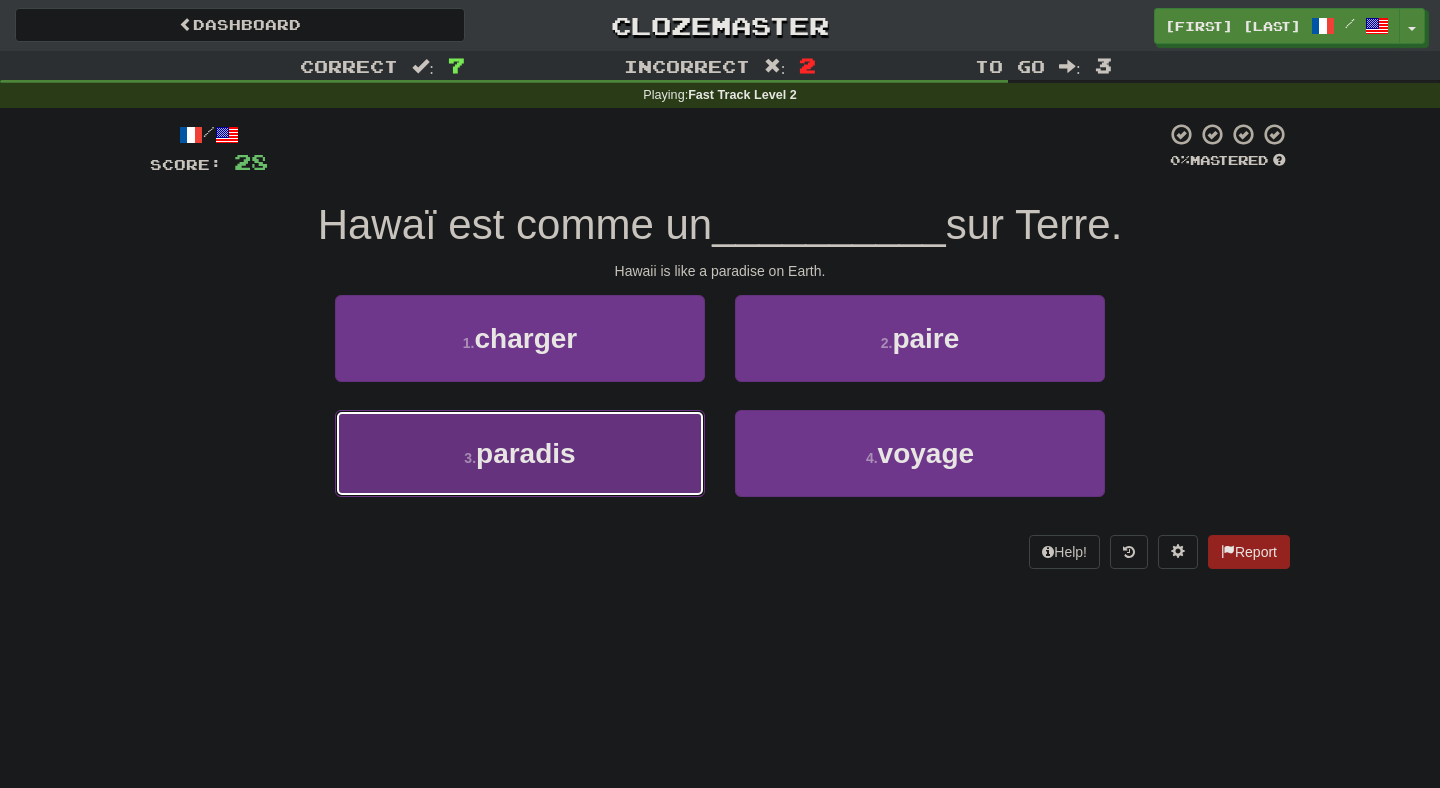 click on "3 .  paradis" at bounding box center (520, 453) 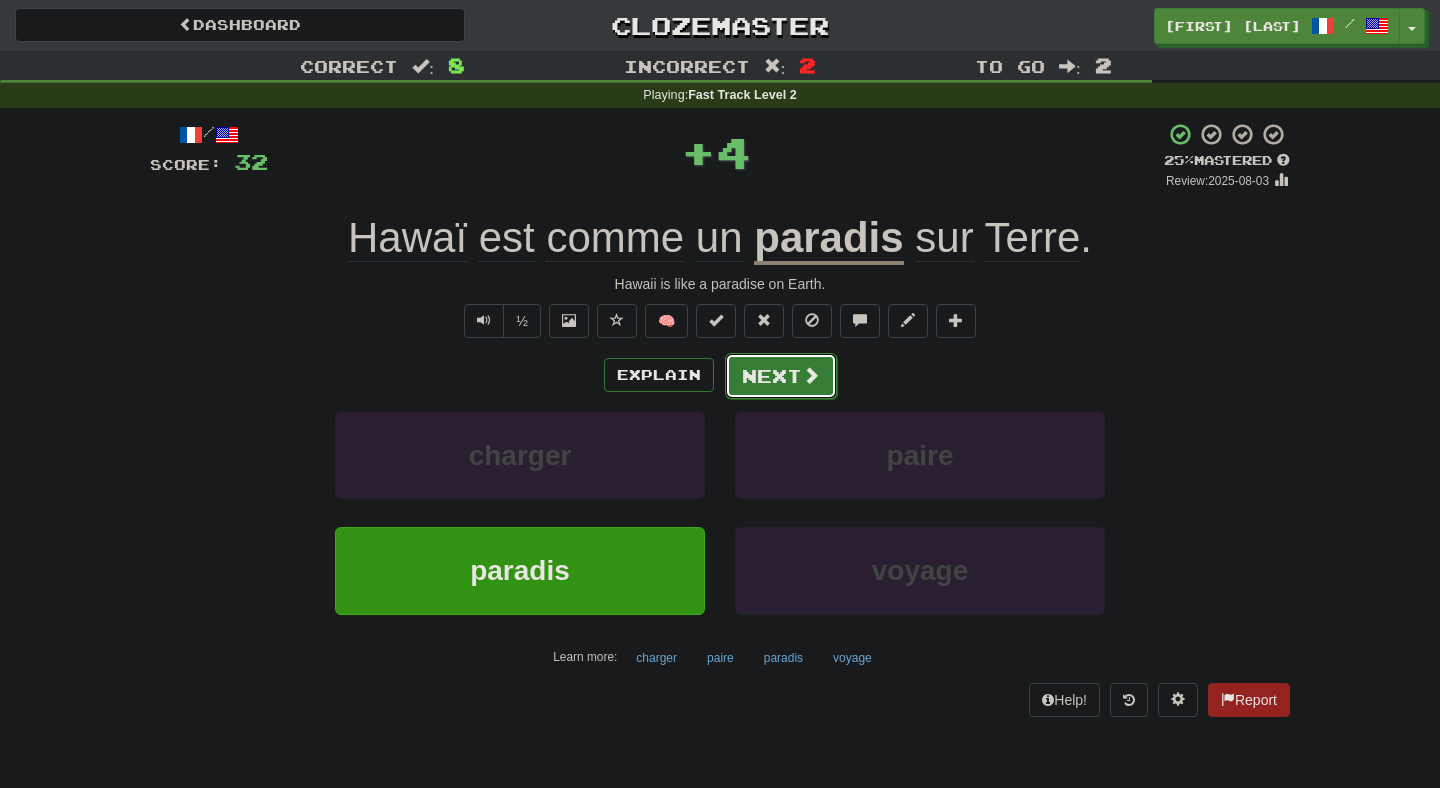 click on "Next" at bounding box center (781, 376) 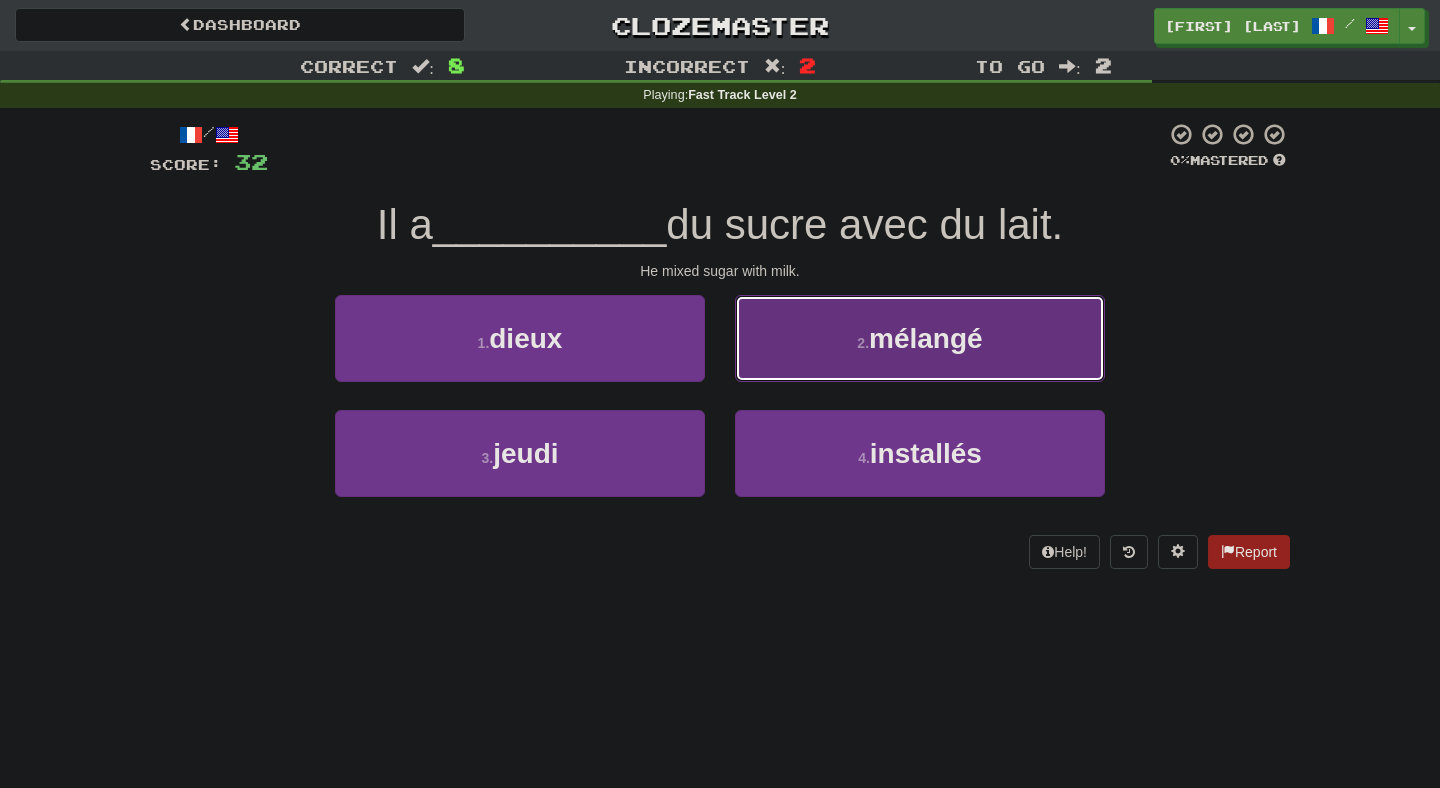 click on "2 .  mélangé" at bounding box center [920, 338] 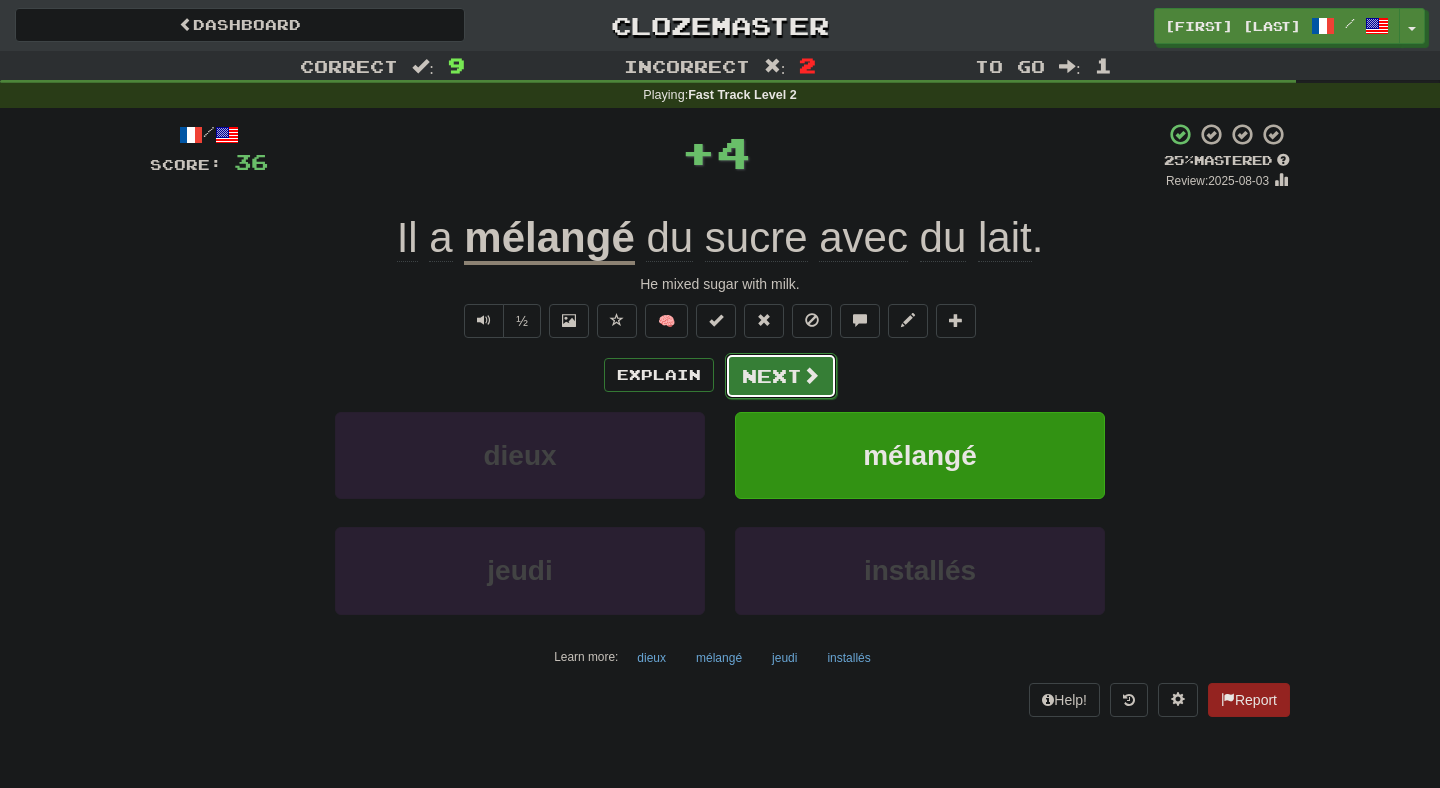 click on "Next" at bounding box center (781, 376) 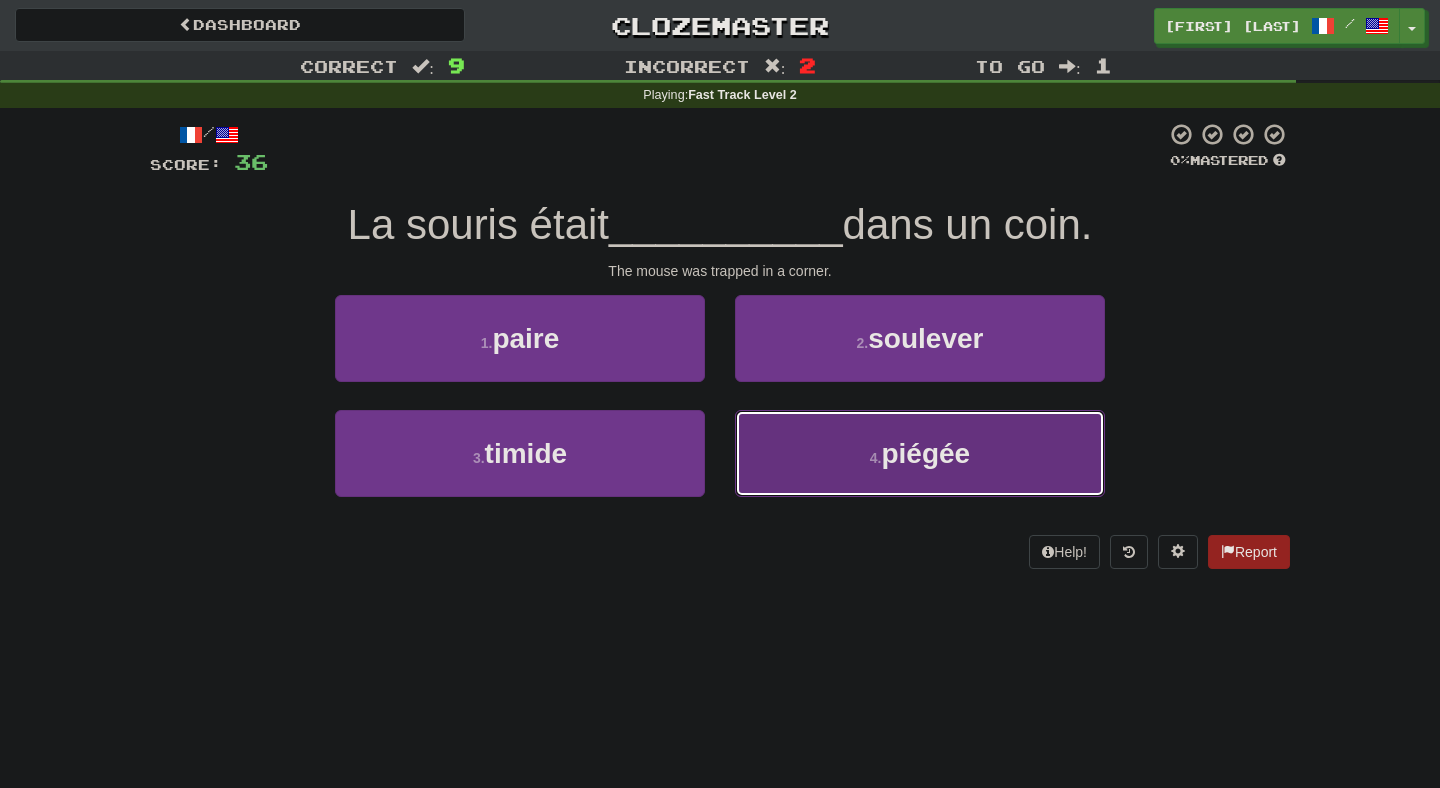 click on "4 .  piégée" at bounding box center [920, 453] 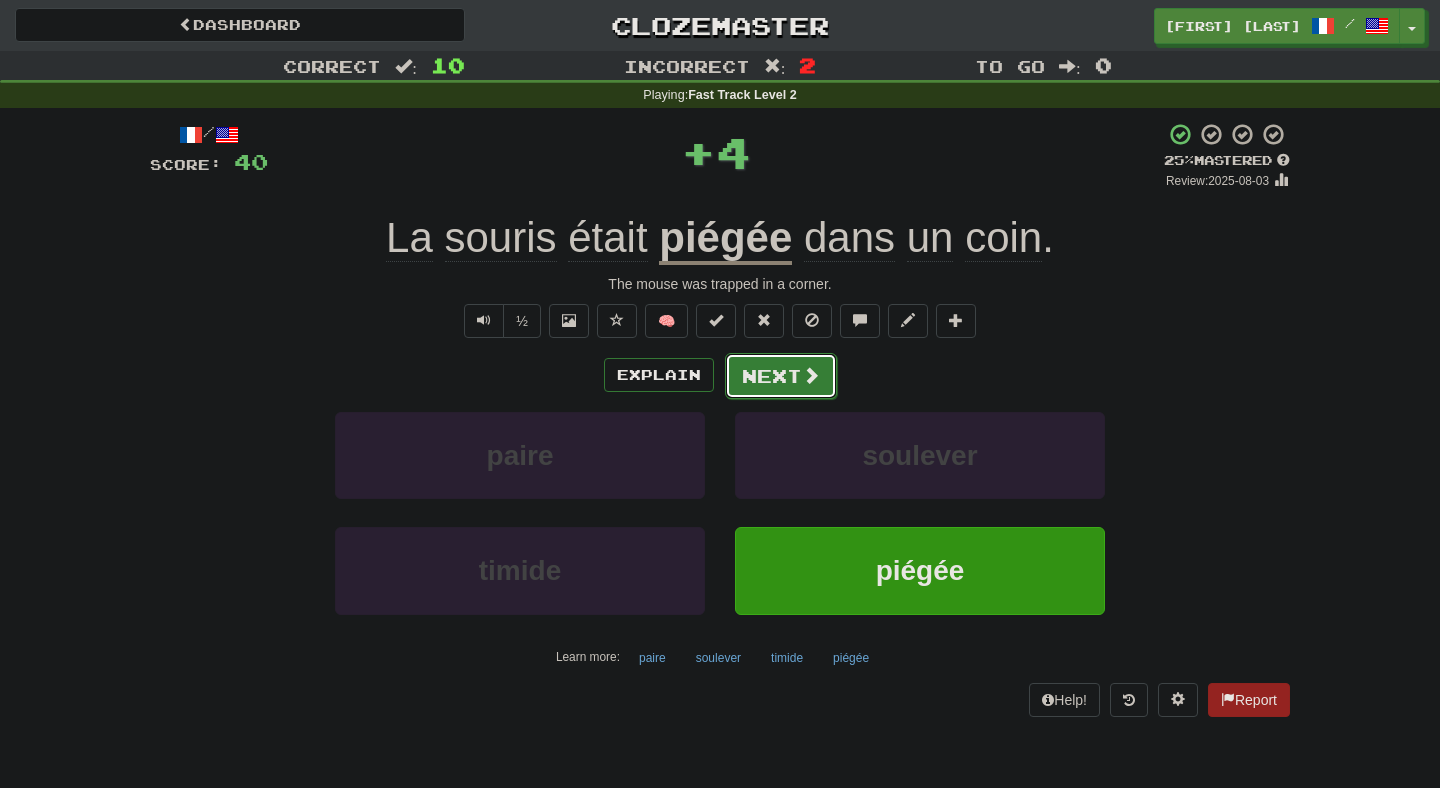 click on "Next" at bounding box center [781, 376] 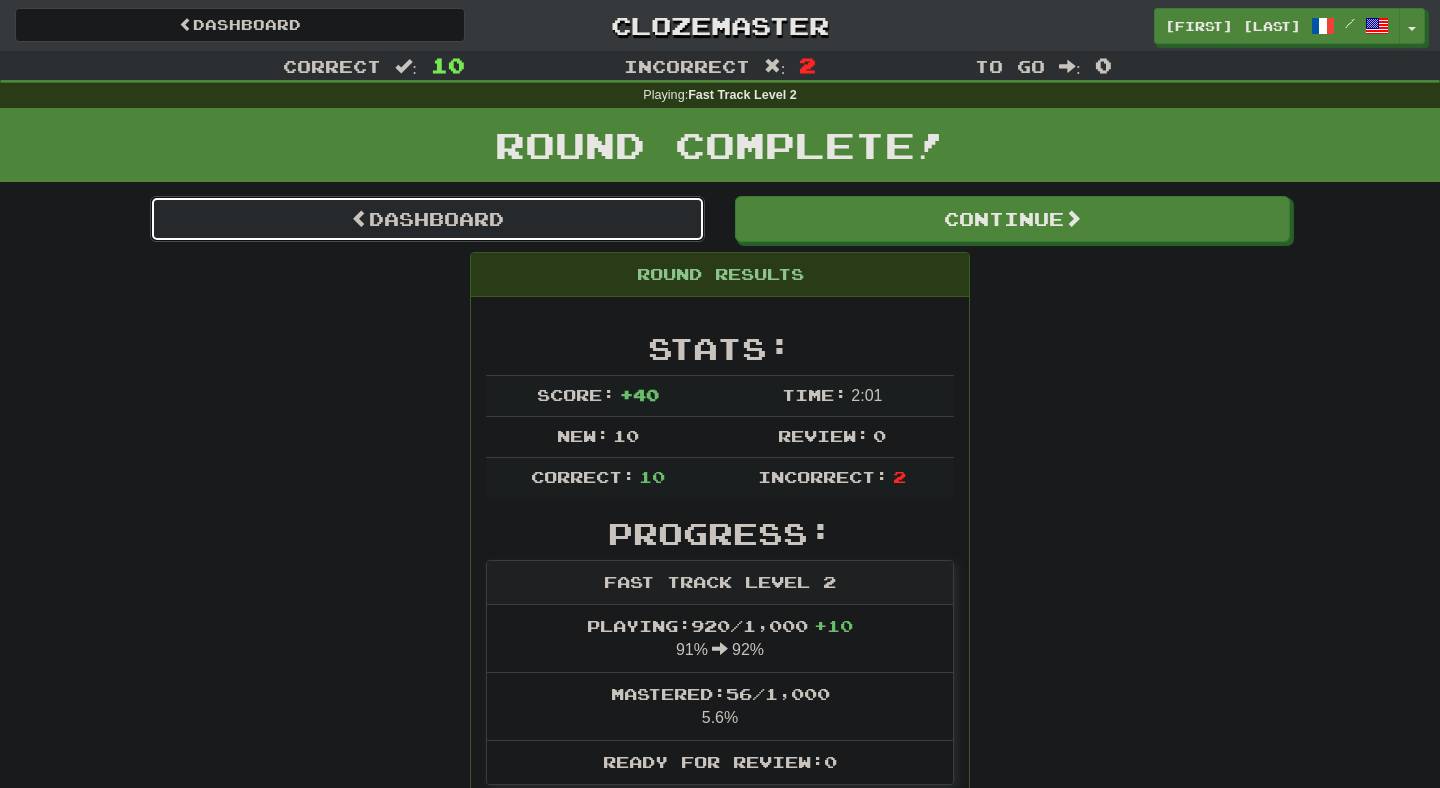 click on "Dashboard" at bounding box center (427, 219) 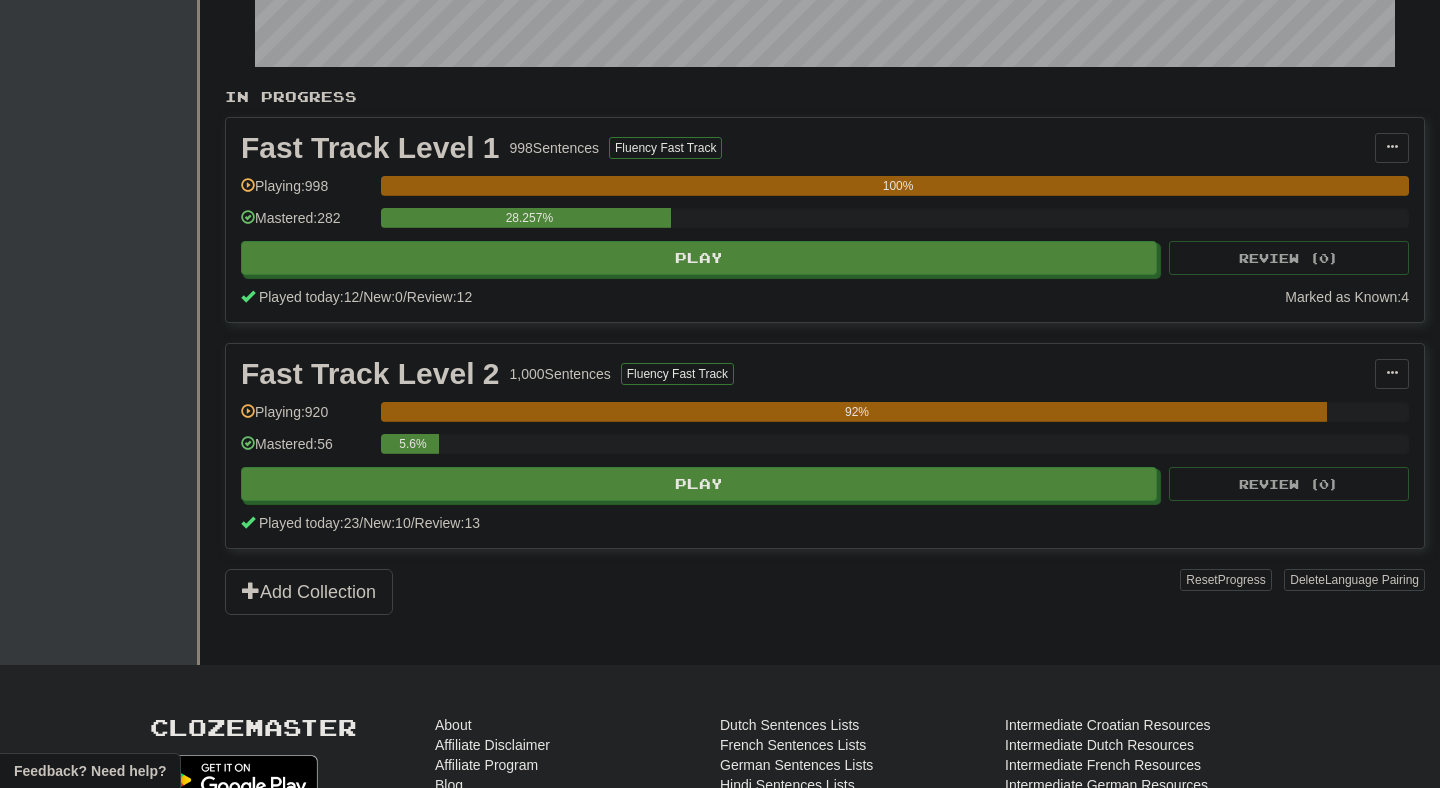scroll, scrollTop: 292, scrollLeft: 0, axis: vertical 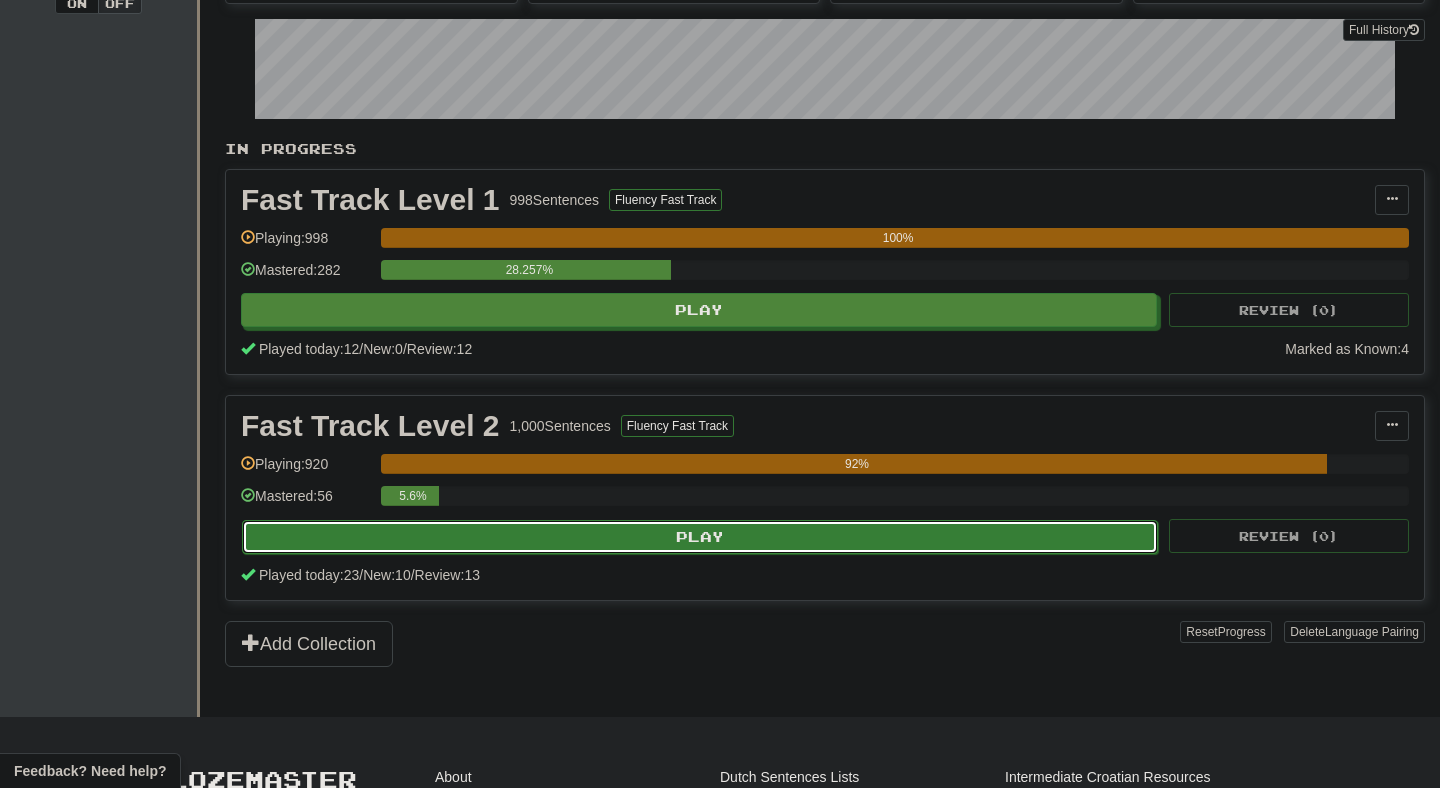 click on "Play" at bounding box center (700, 537) 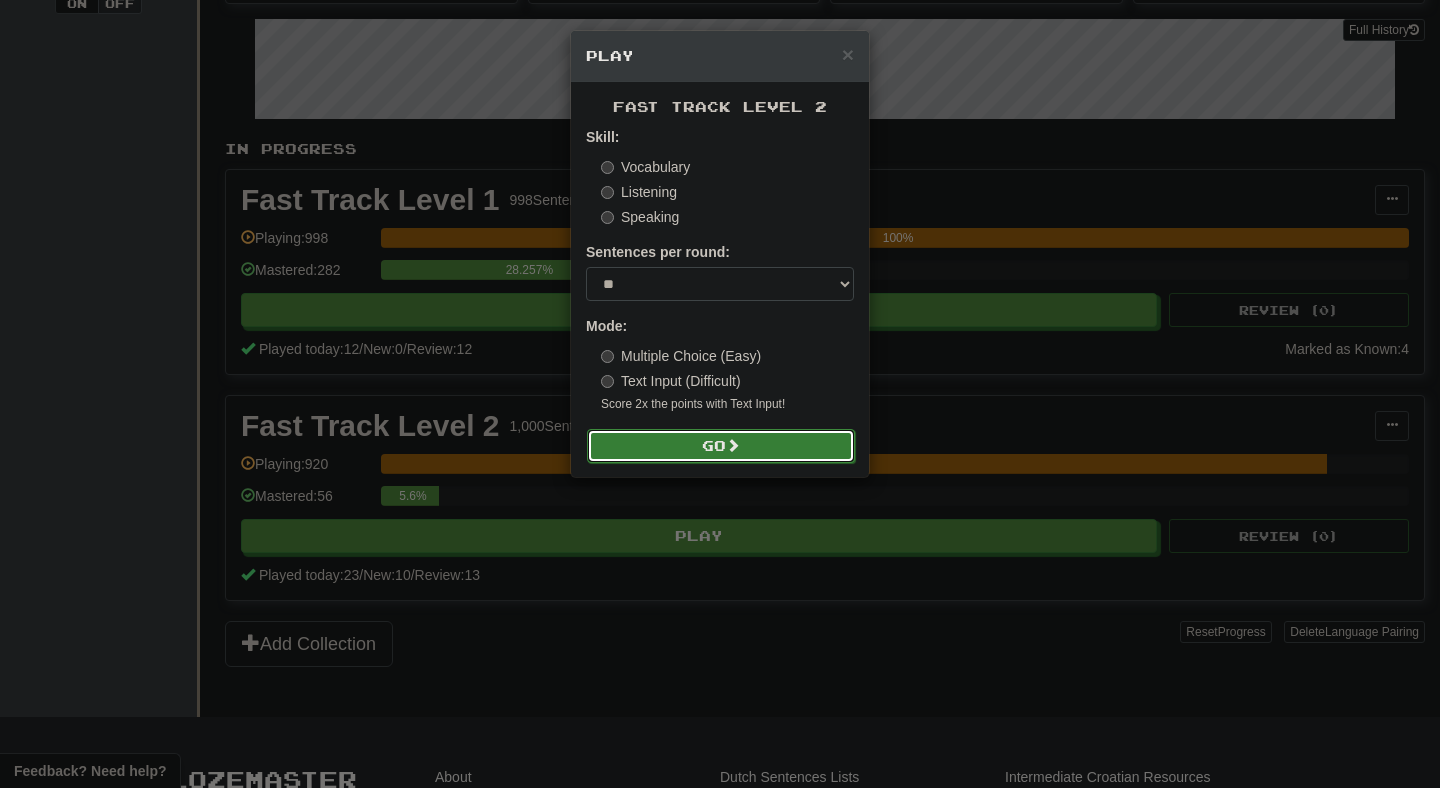 click on "Go" at bounding box center (721, 446) 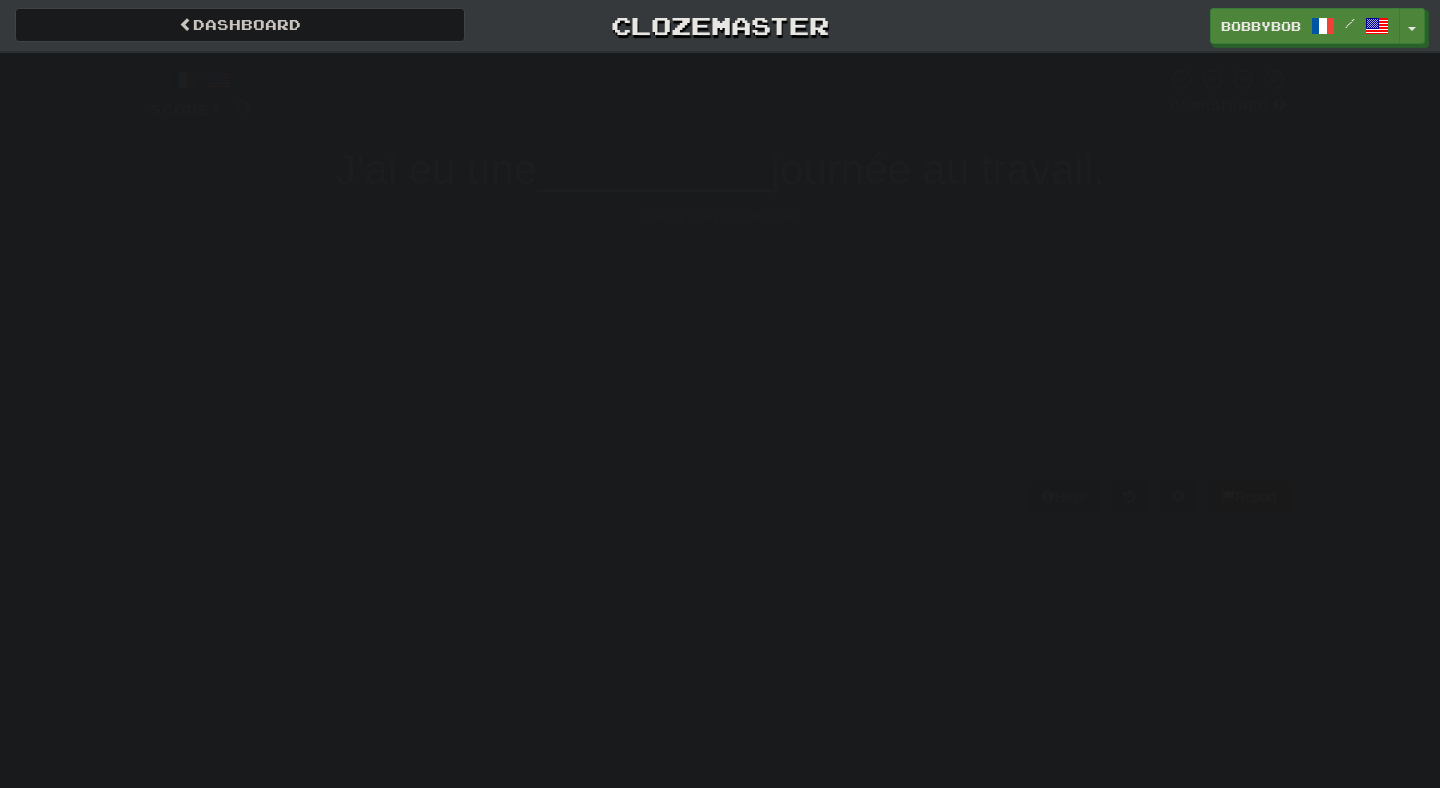 scroll, scrollTop: 0, scrollLeft: 0, axis: both 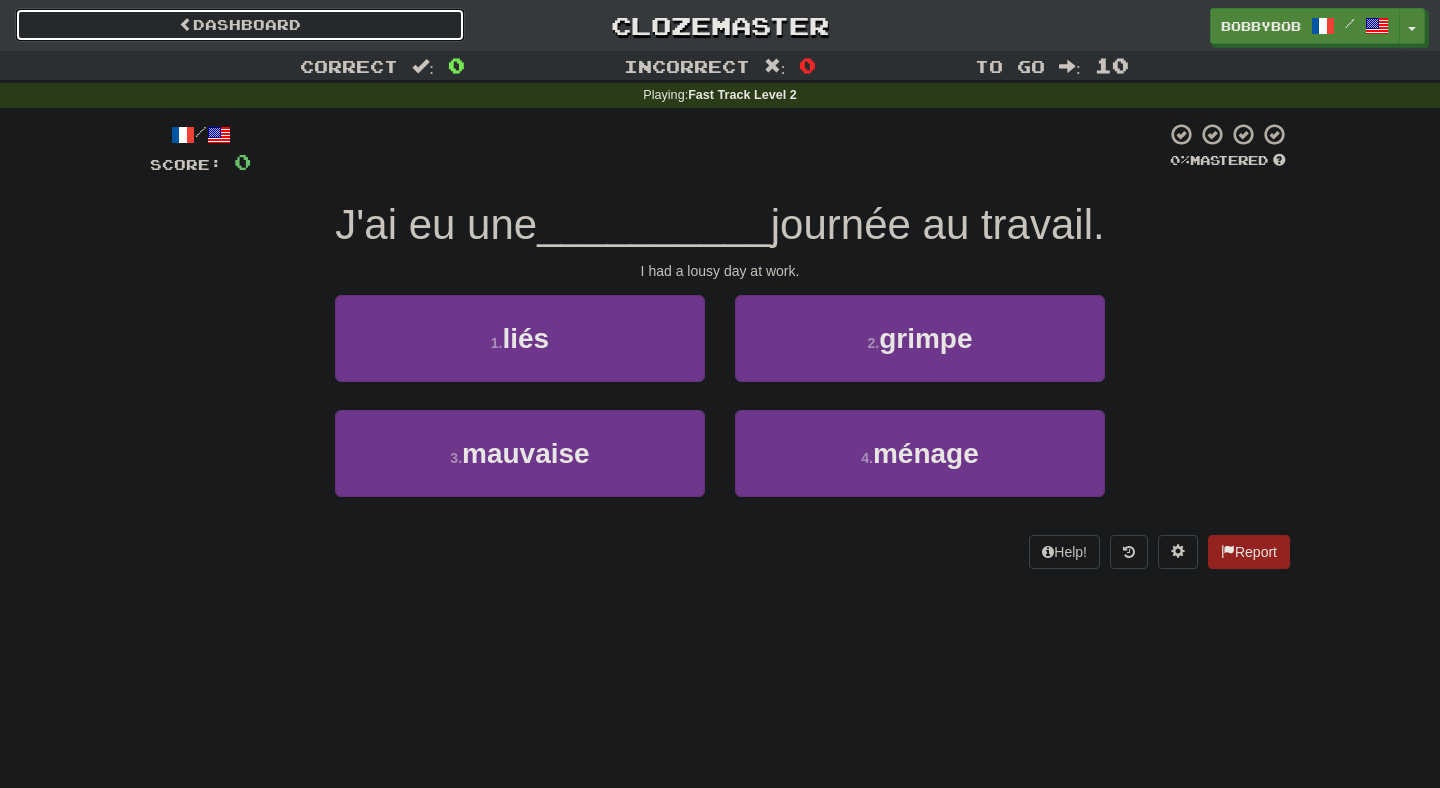click on "Dashboard" at bounding box center (240, 25) 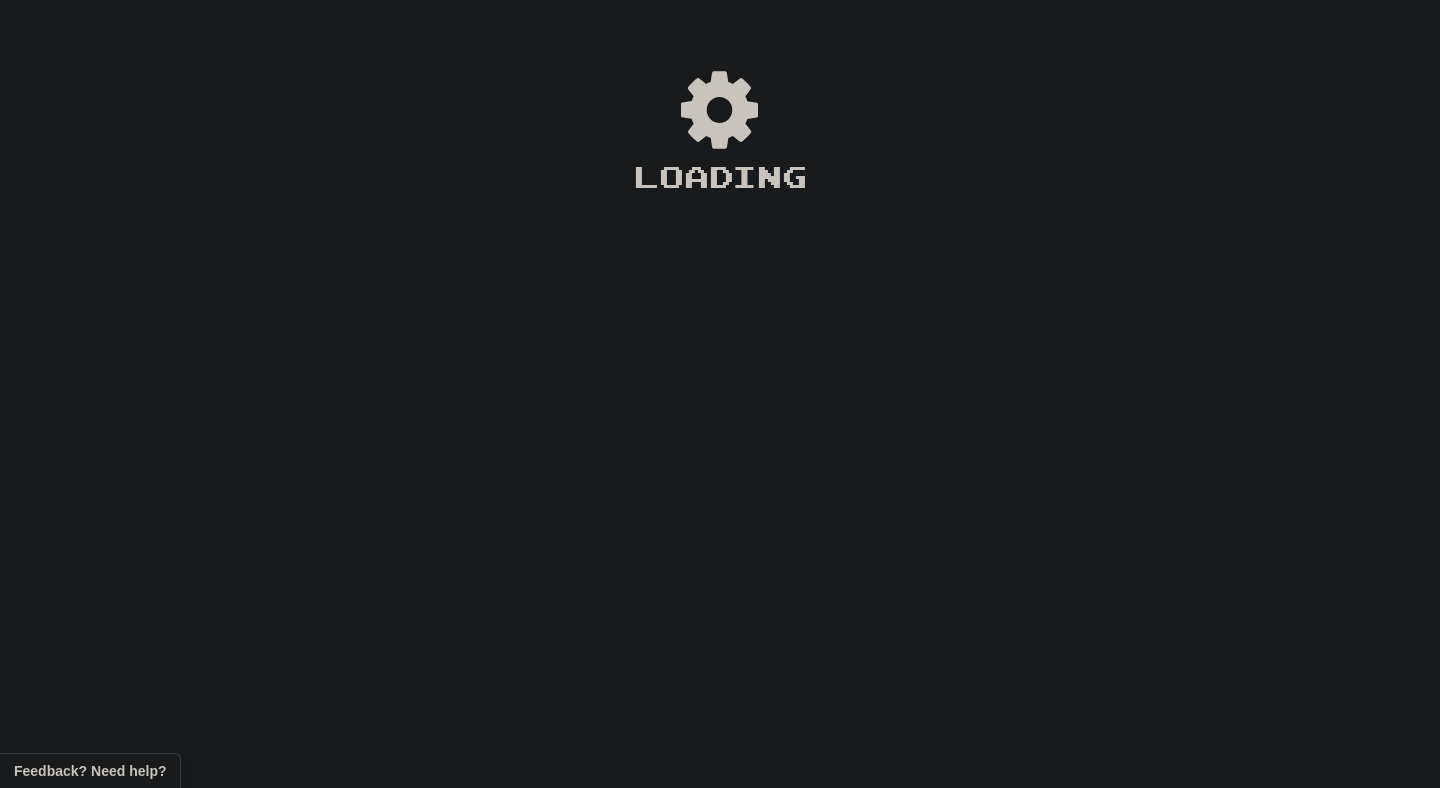 scroll, scrollTop: 0, scrollLeft: 0, axis: both 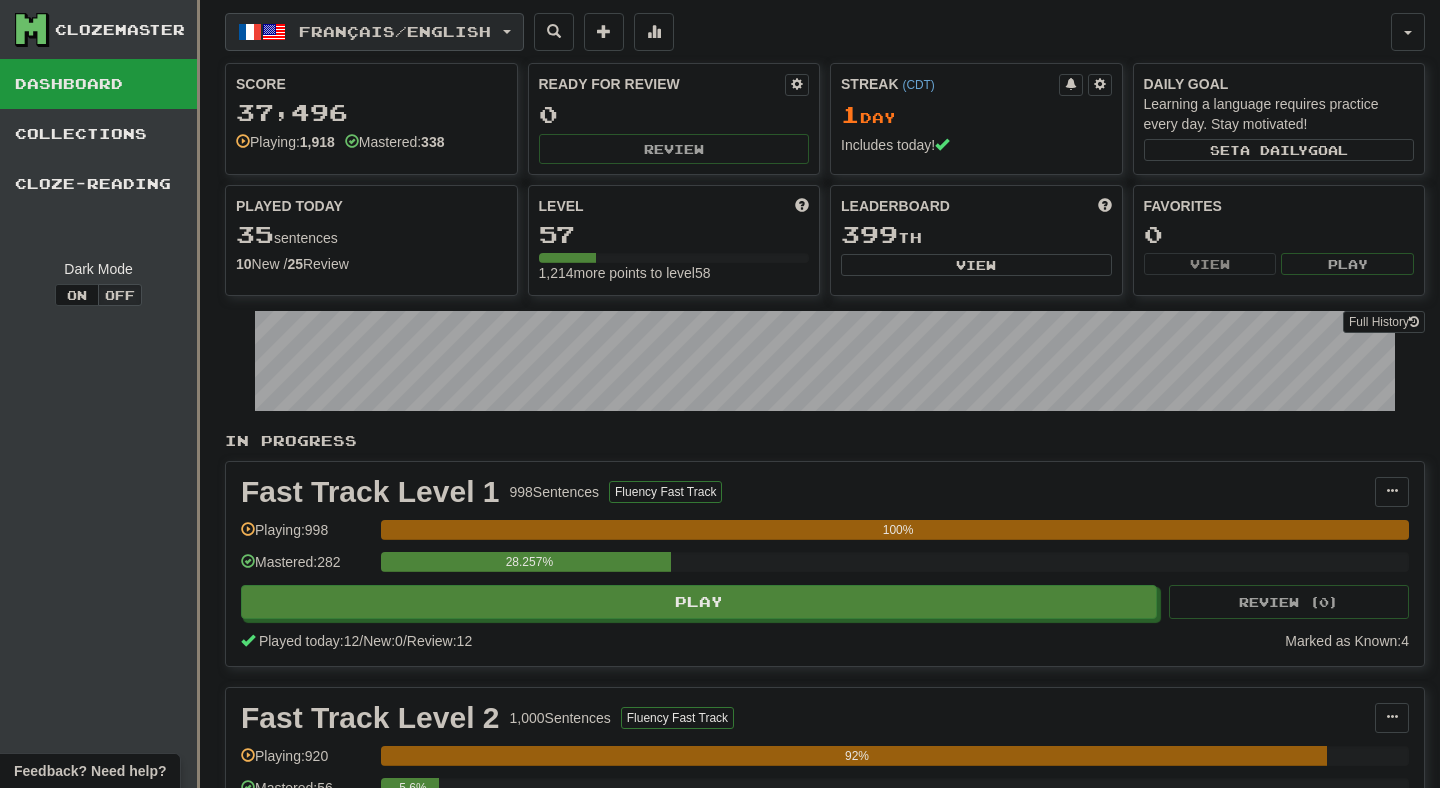 click on "Français  /  English" at bounding box center (395, 31) 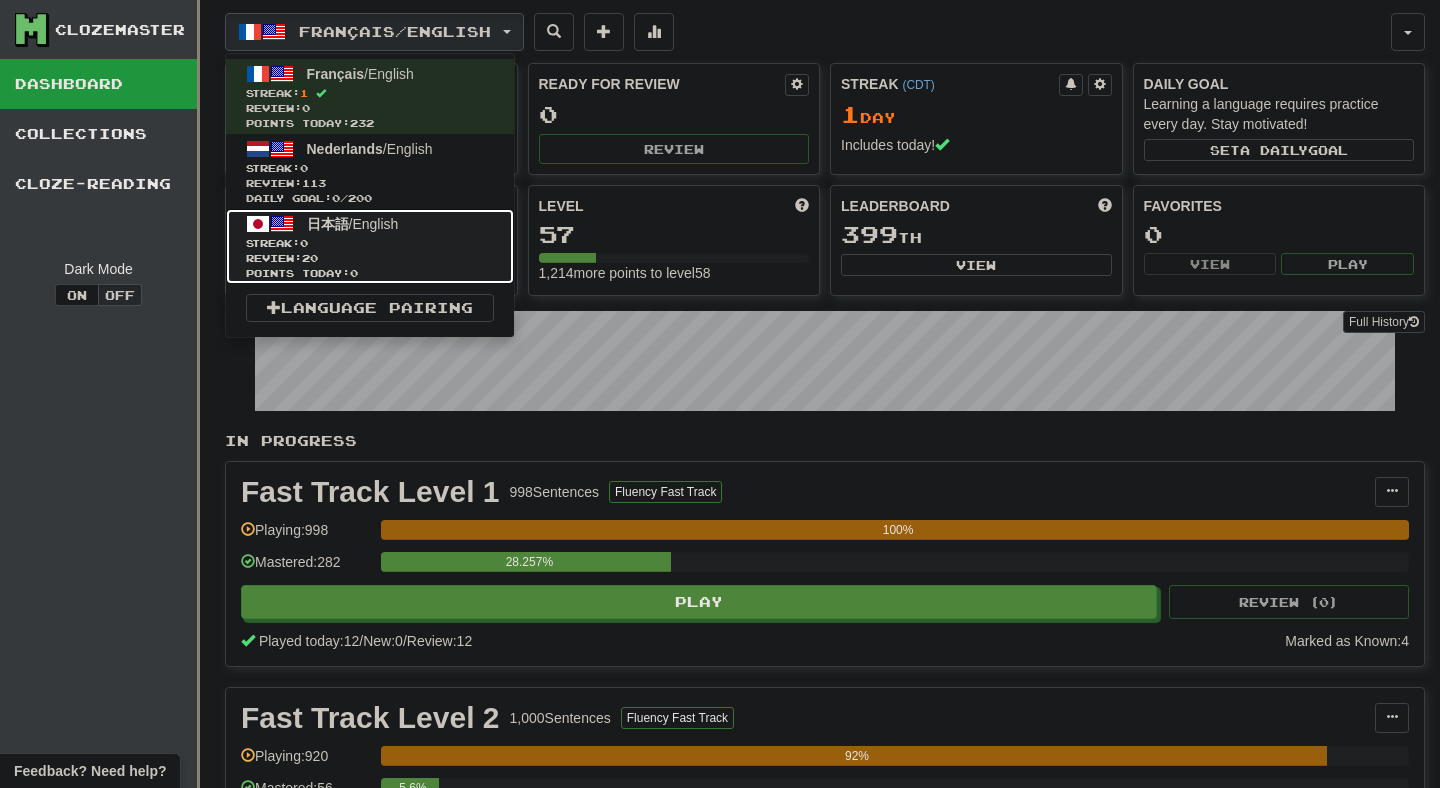 click on "日本語" at bounding box center (328, 224) 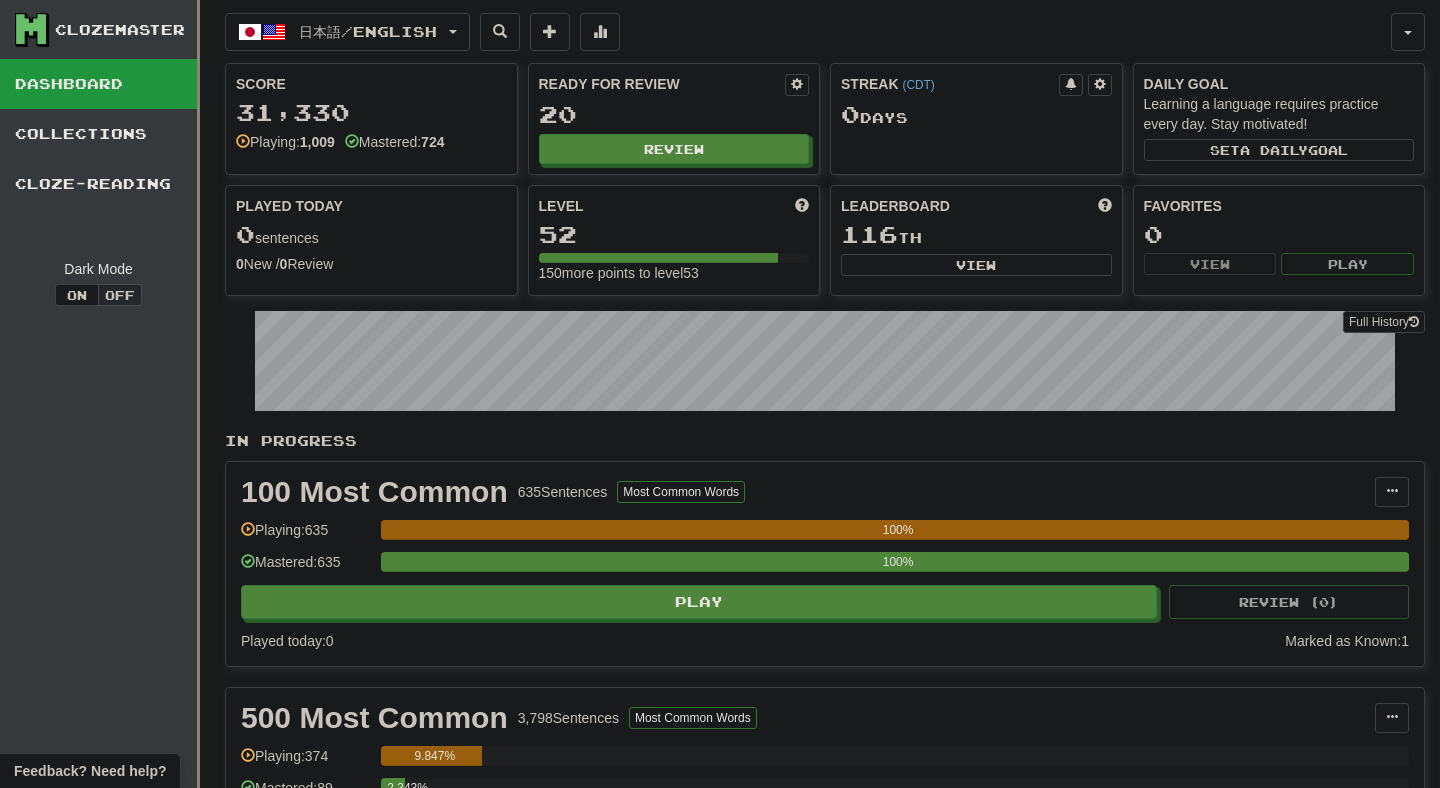 scroll, scrollTop: 0, scrollLeft: 0, axis: both 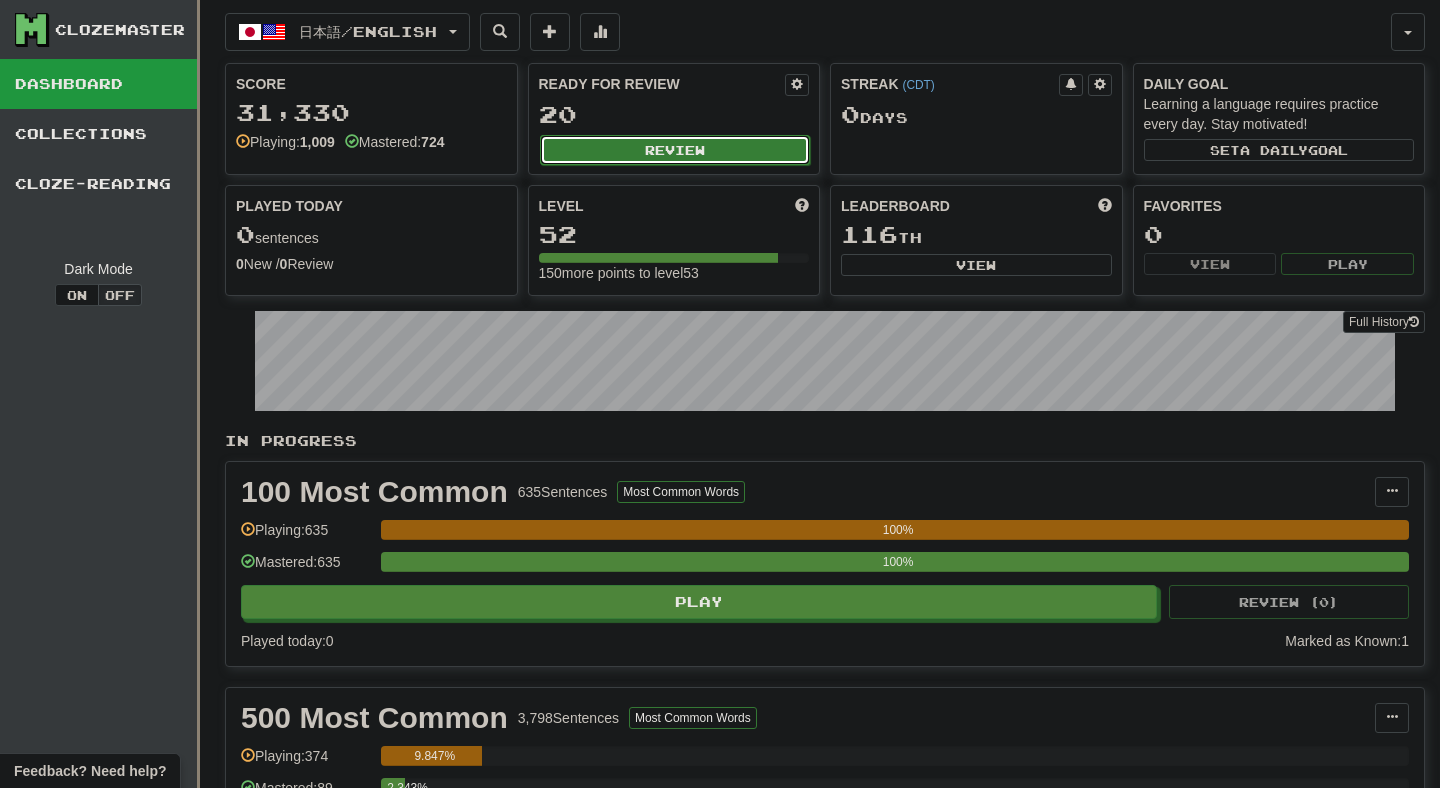 click on "Review" at bounding box center [675, 150] 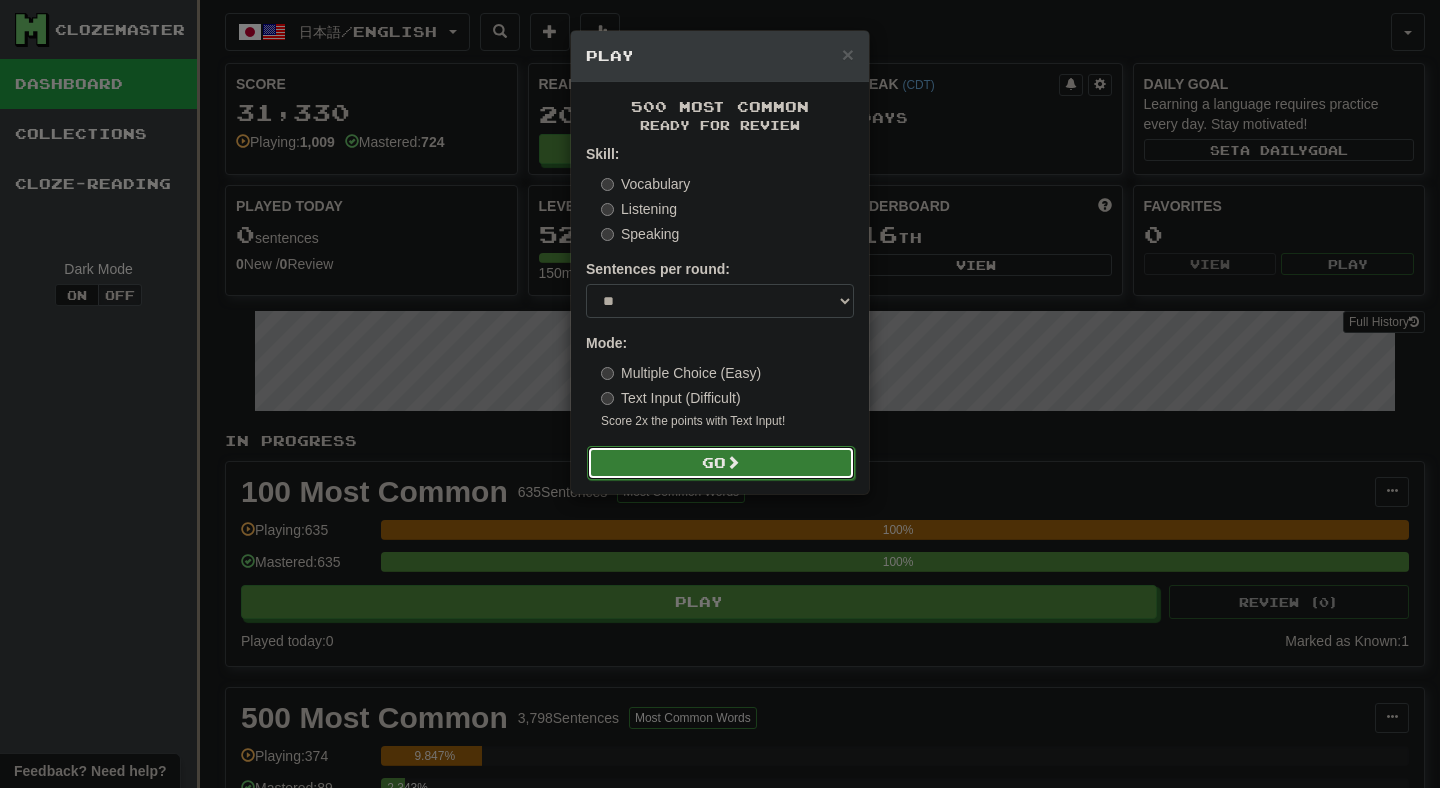 click on "Go" at bounding box center [721, 463] 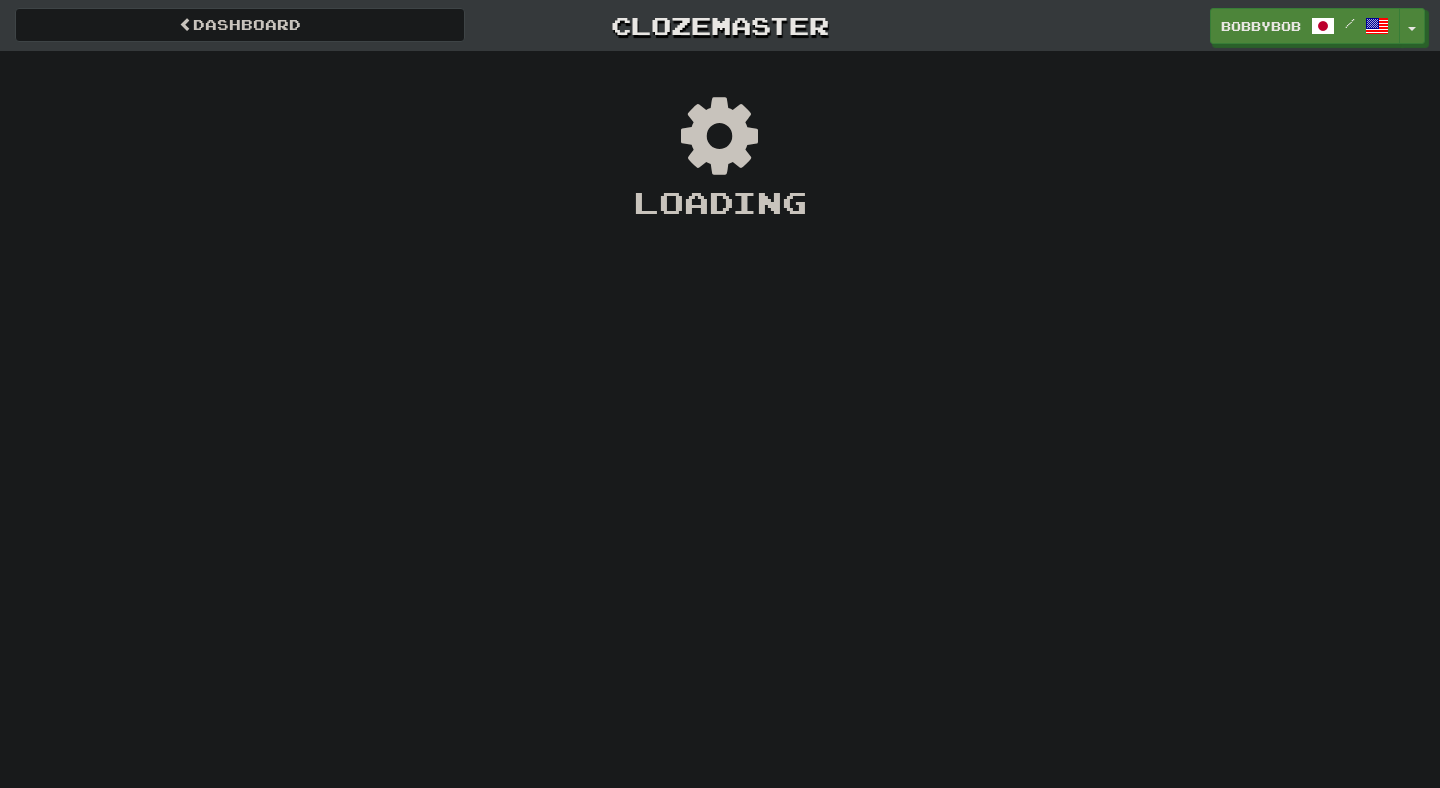 scroll, scrollTop: 0, scrollLeft: 0, axis: both 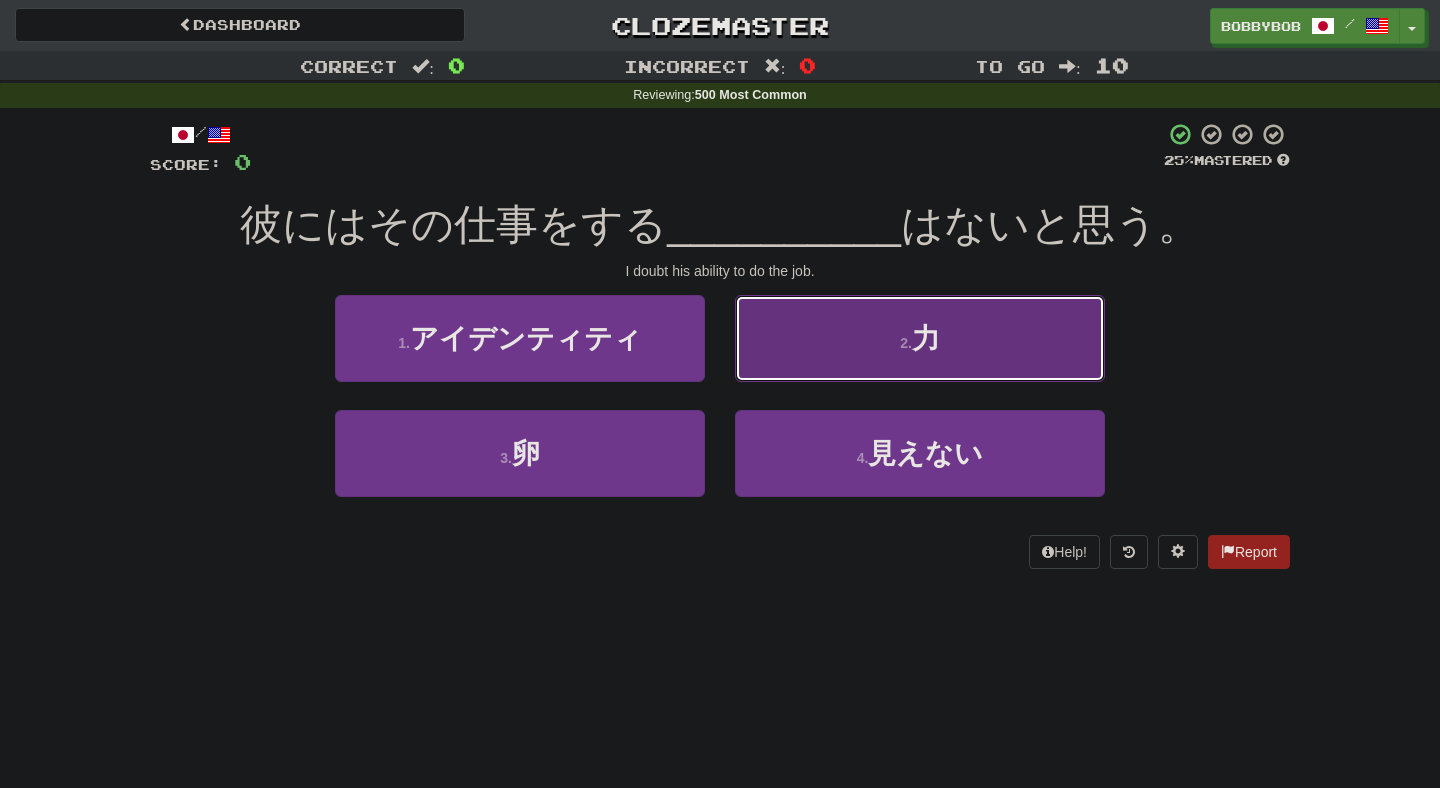 click on "2 . 力" at bounding box center (920, 338) 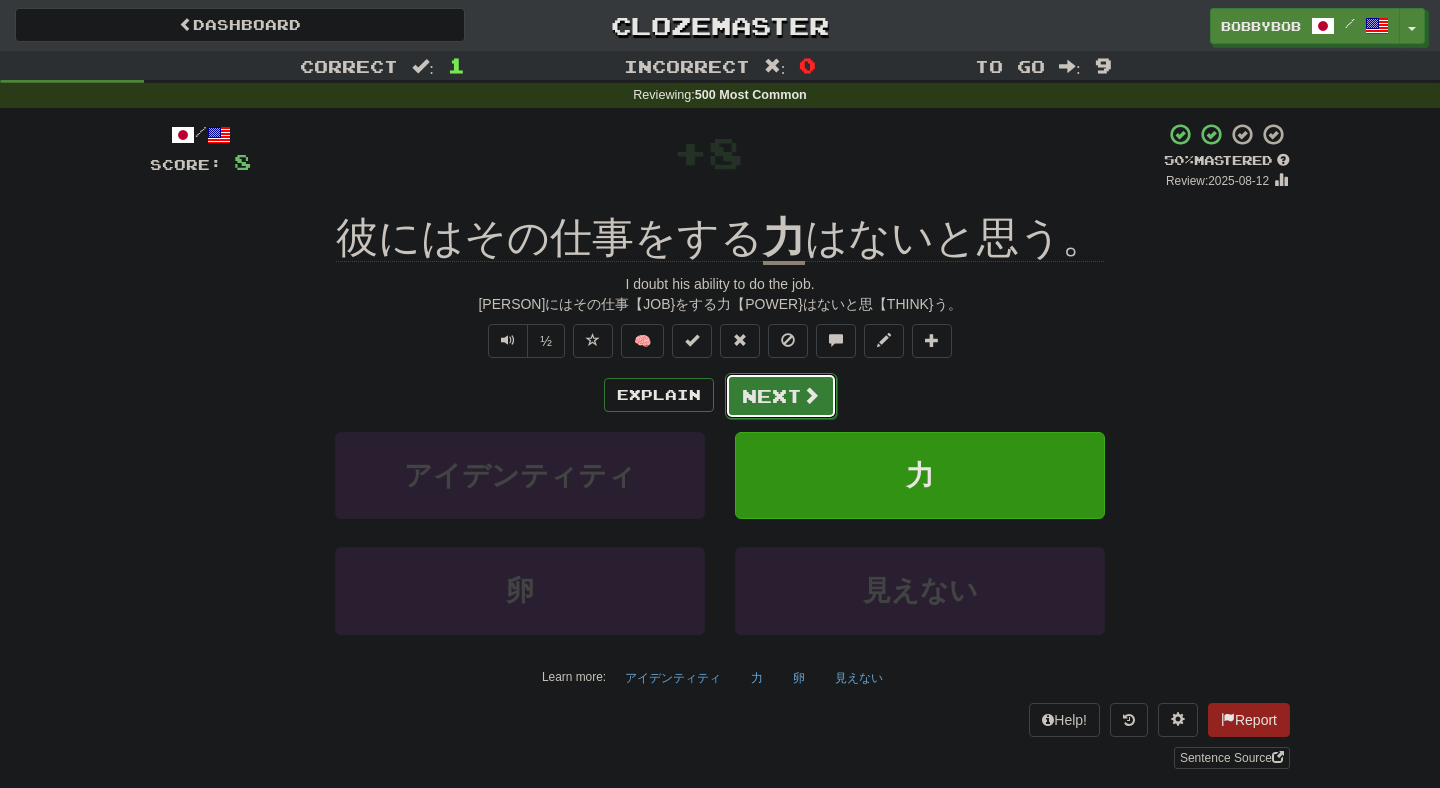 click on "Next" at bounding box center [781, 396] 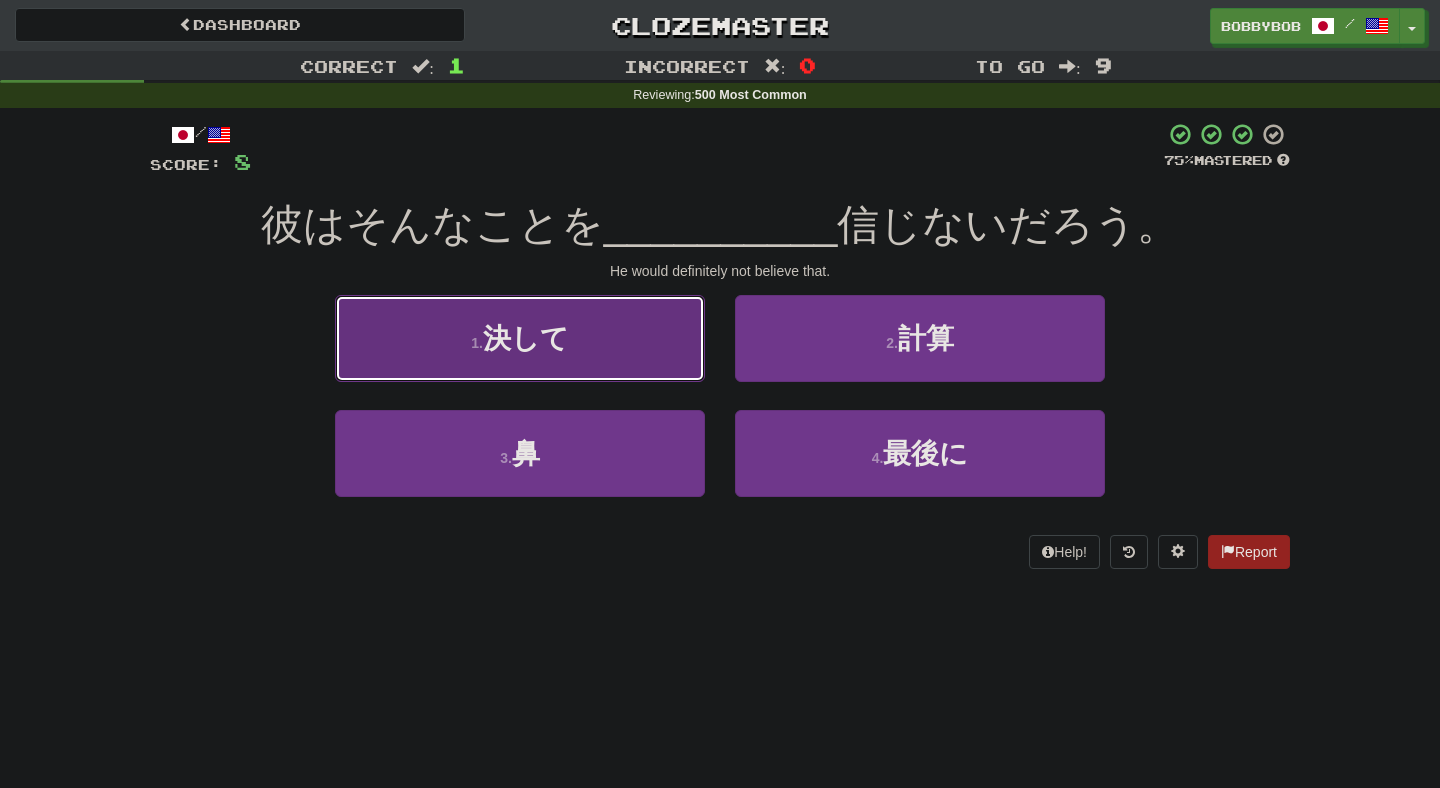 click on "1 .  決して" at bounding box center [520, 338] 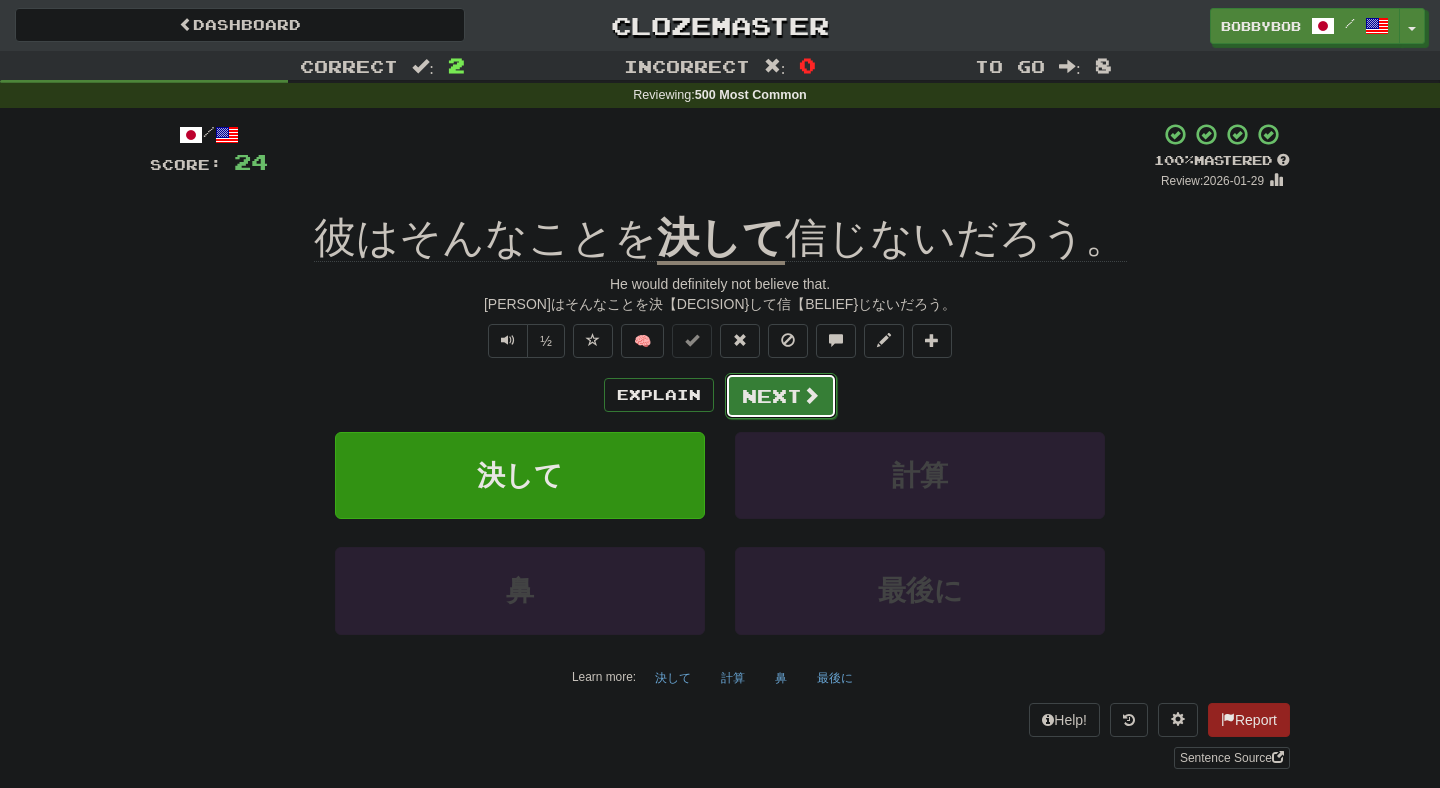 click on "Next" at bounding box center [781, 396] 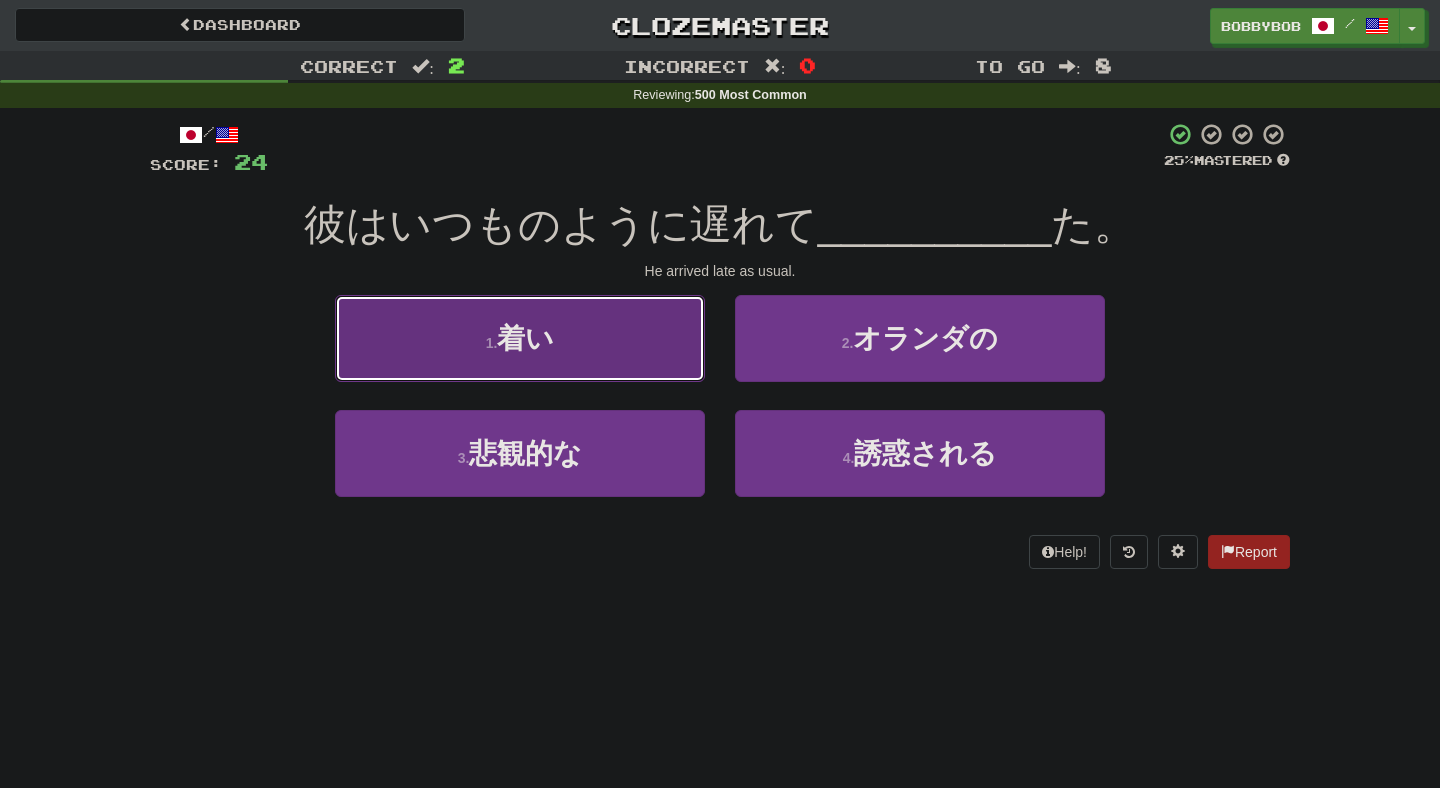 click on "1 . 着い" at bounding box center [520, 338] 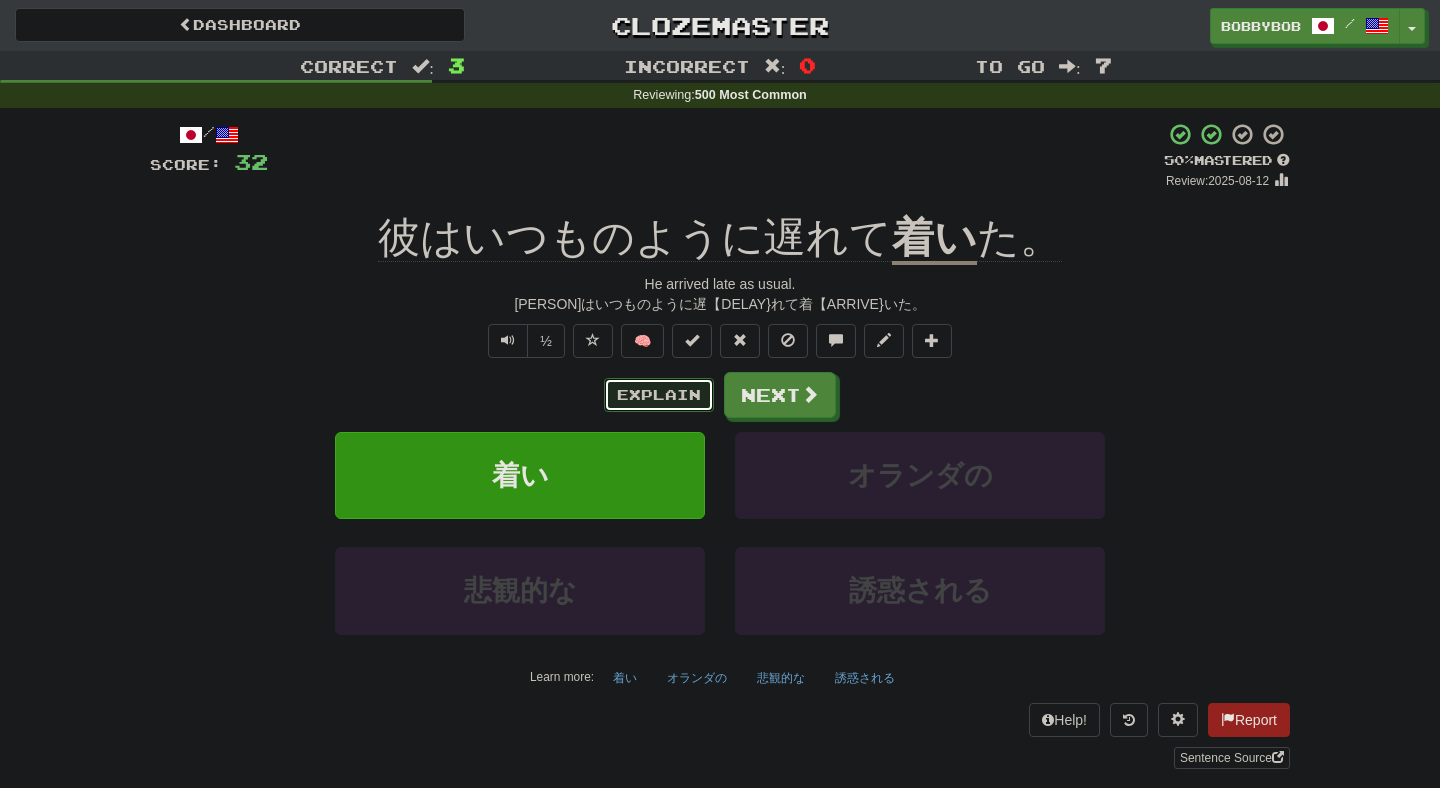 click on "Explain" at bounding box center [659, 395] 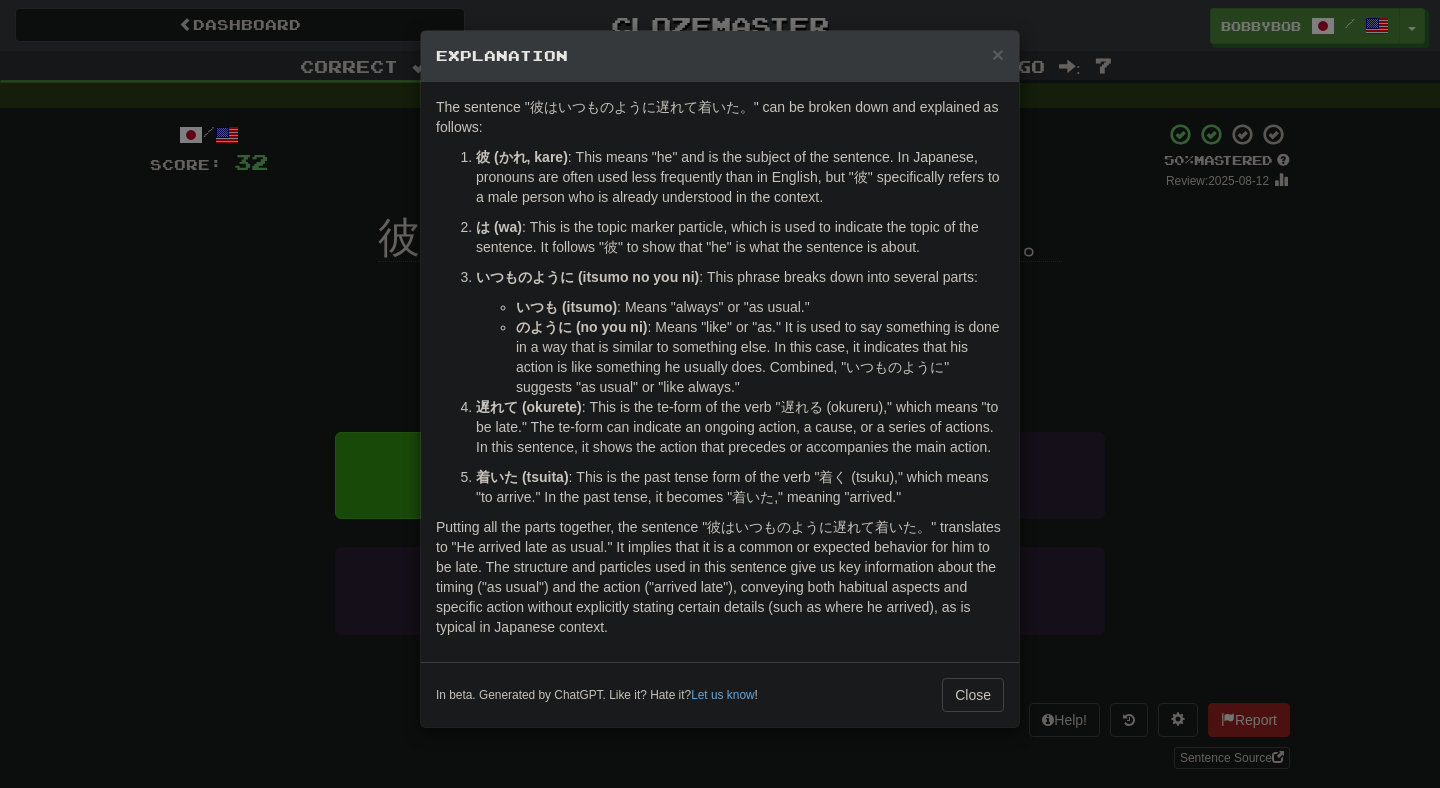 click on "× Explanation The sentence "彼はいつものように遅れて着いた。" can be broken down and explained as follows:
彼 (かれ, kare) : This means "he" and is the subject of the sentence. In Japanese, pronouns are often used less frequently than in English, but "彼" specifically refers to a male person who is already understood in the context.
は (wa) : This is the topic marker particle, which is used to indicate the topic of the sentence. It follows "彼" to show that "he" is what the sentence is about.
いつものように (itsumo no you ni) : This phrase breaks down into several parts:
いつも (itsumo) : Means "always" or "as usual."
のように (no you ni) : Means "like" or "as." It is used to say something is done in a way that is similar to something else. In this case, it indicates that his action is like something he usually does. Combined, "いつものように" suggests "as usual" or "like always."
遅れて (okurete)
着いた (tsuita)
!" at bounding box center [720, 394] 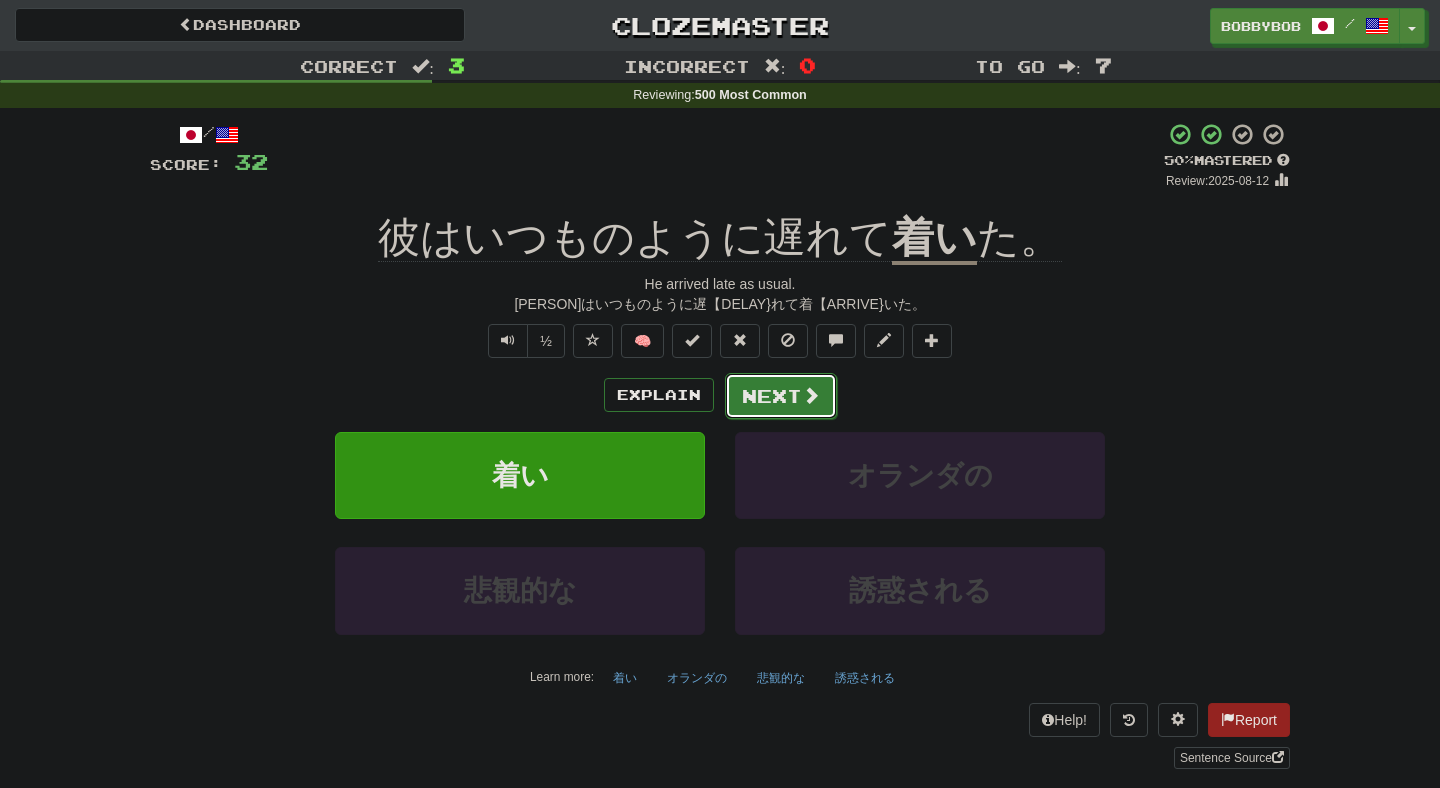 click on "Next" at bounding box center (781, 396) 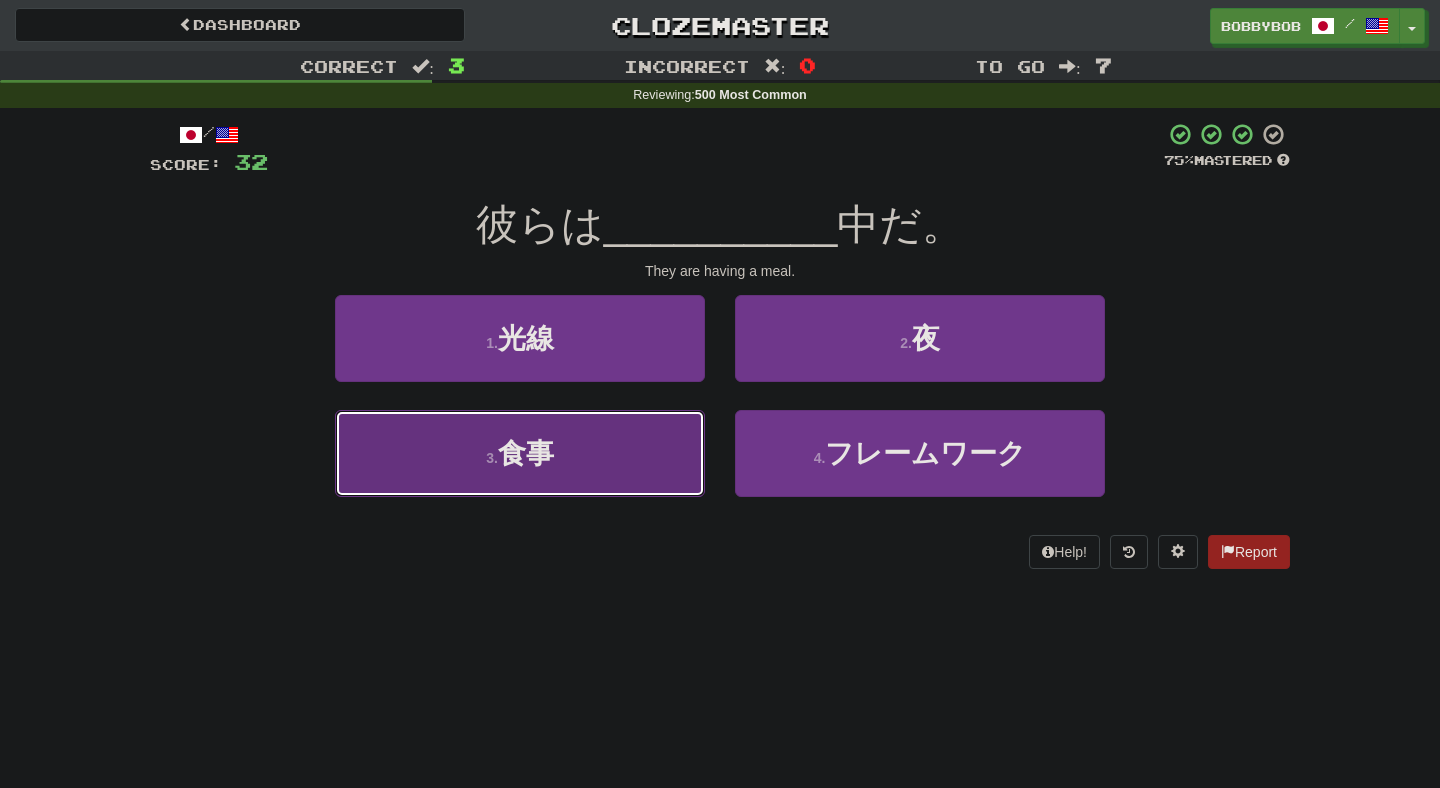 click on "3 . 食事" at bounding box center [520, 453] 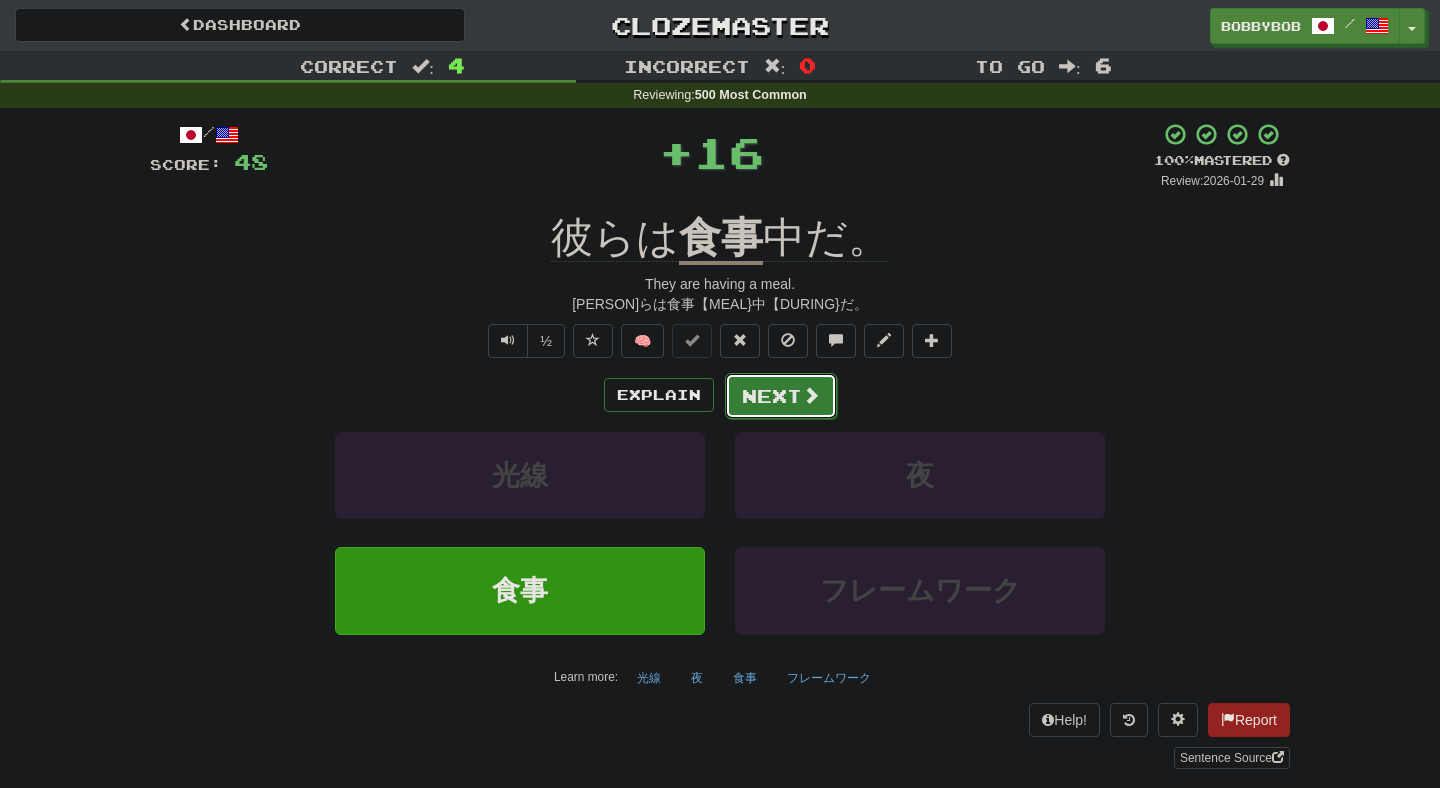 click on "Next" at bounding box center (781, 396) 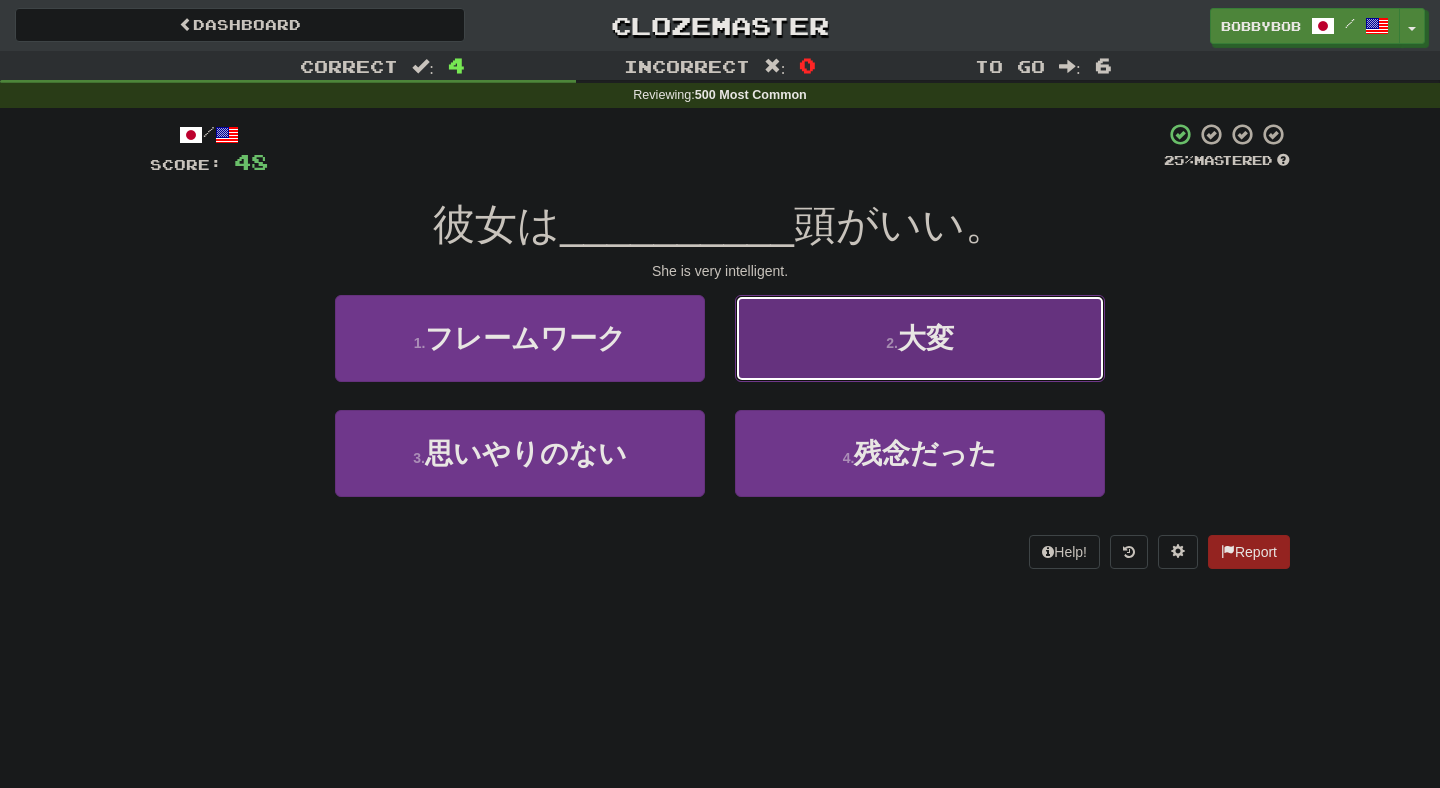 click on "2 .  大変" at bounding box center (920, 338) 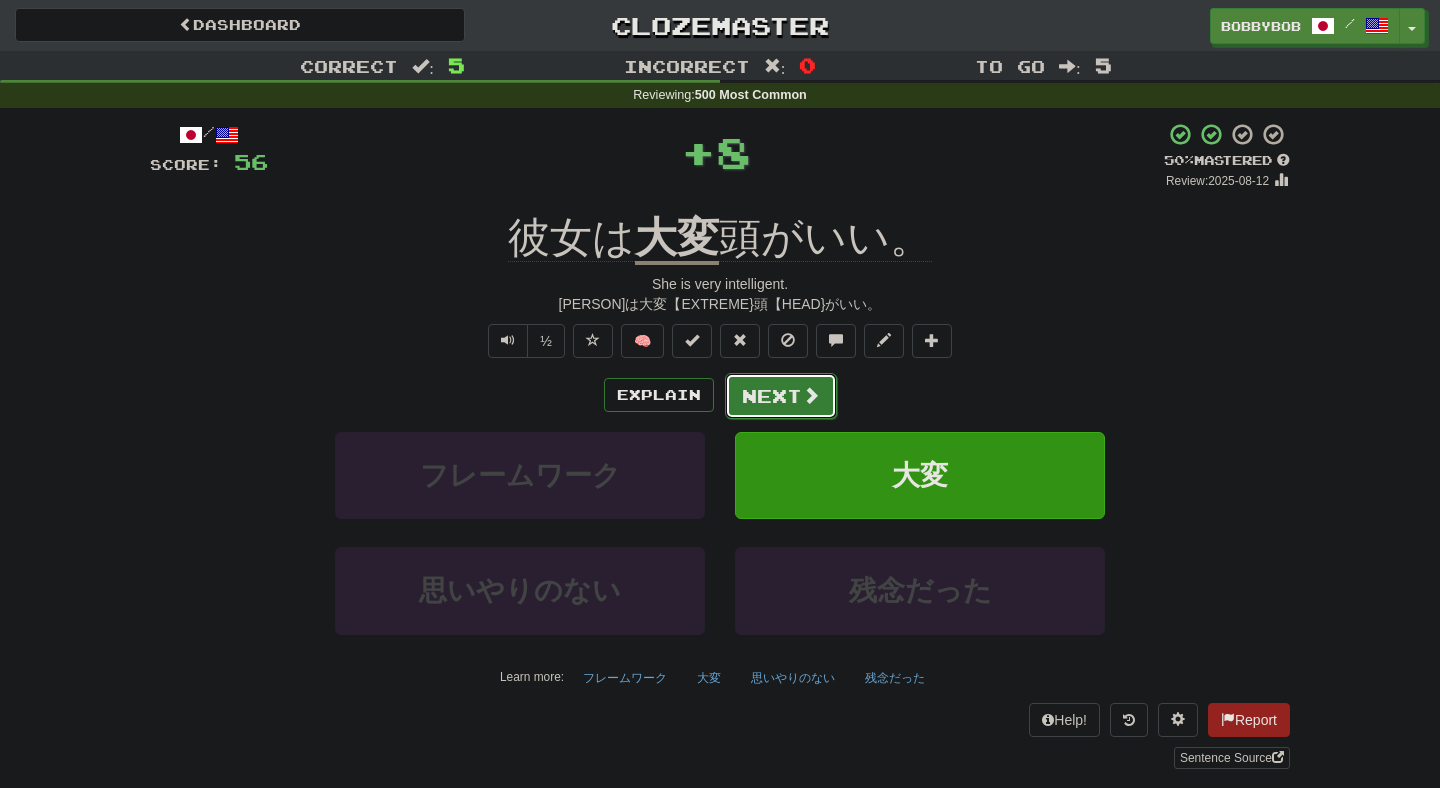 click on "Next" at bounding box center (781, 396) 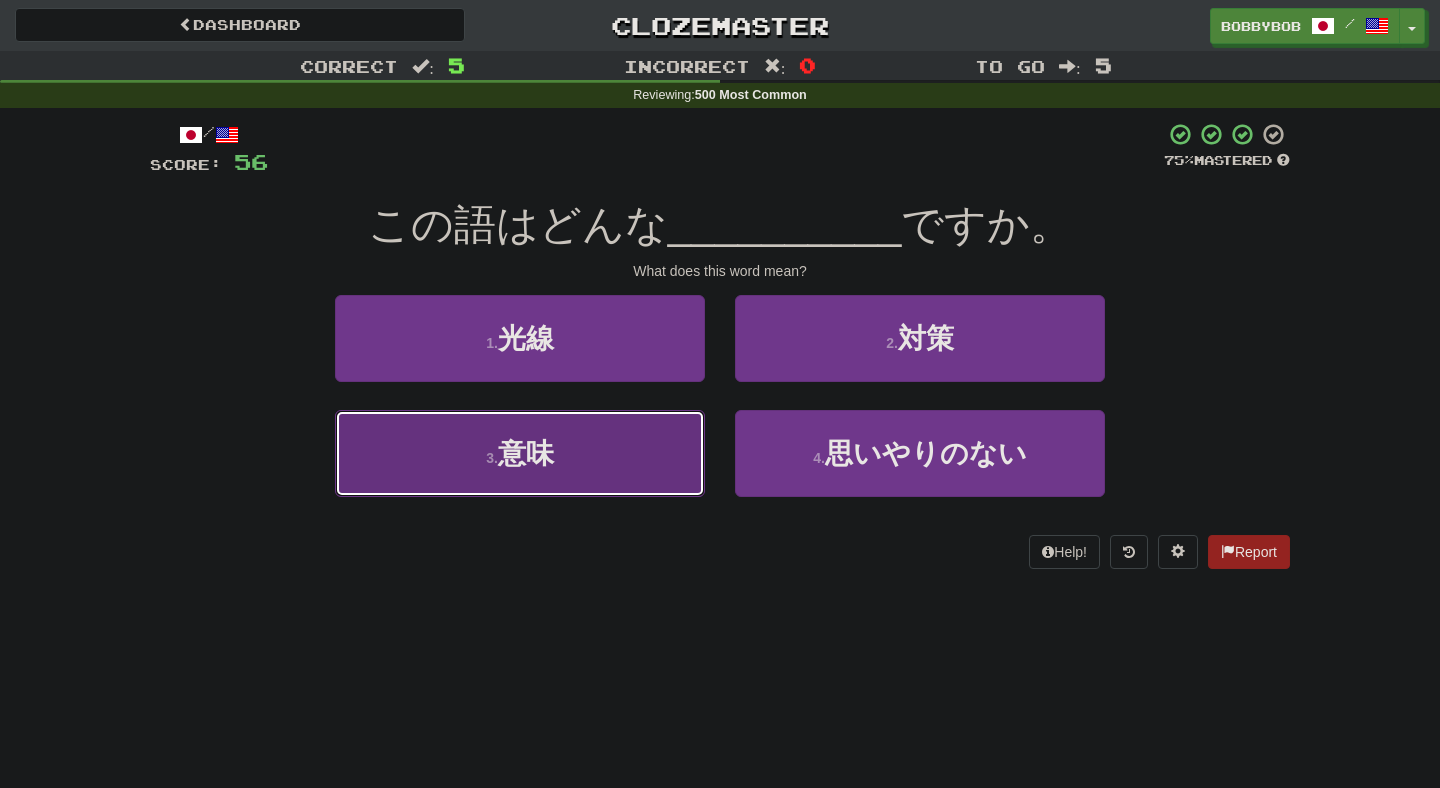 click on "3 . 意味" at bounding box center (520, 453) 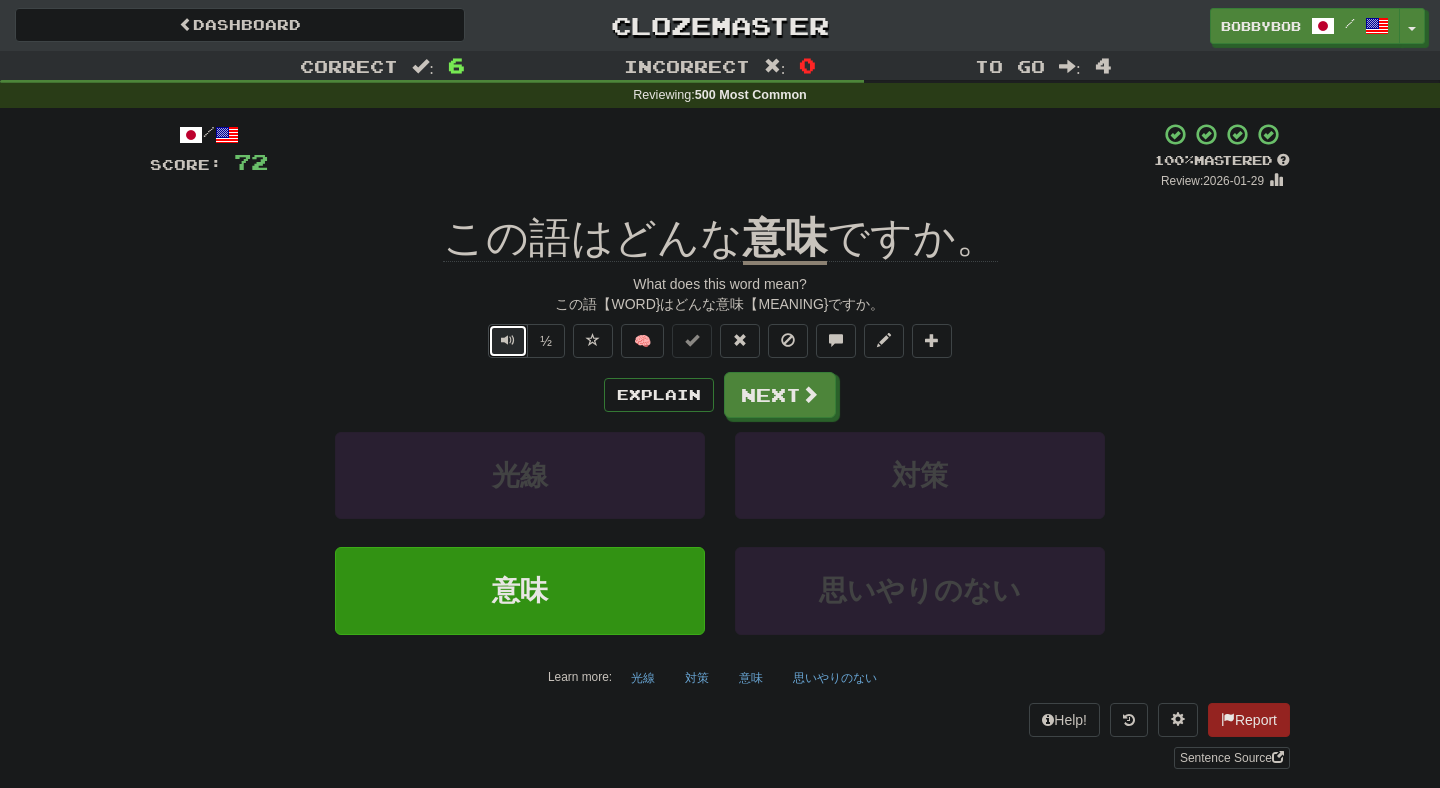 click at bounding box center (508, 340) 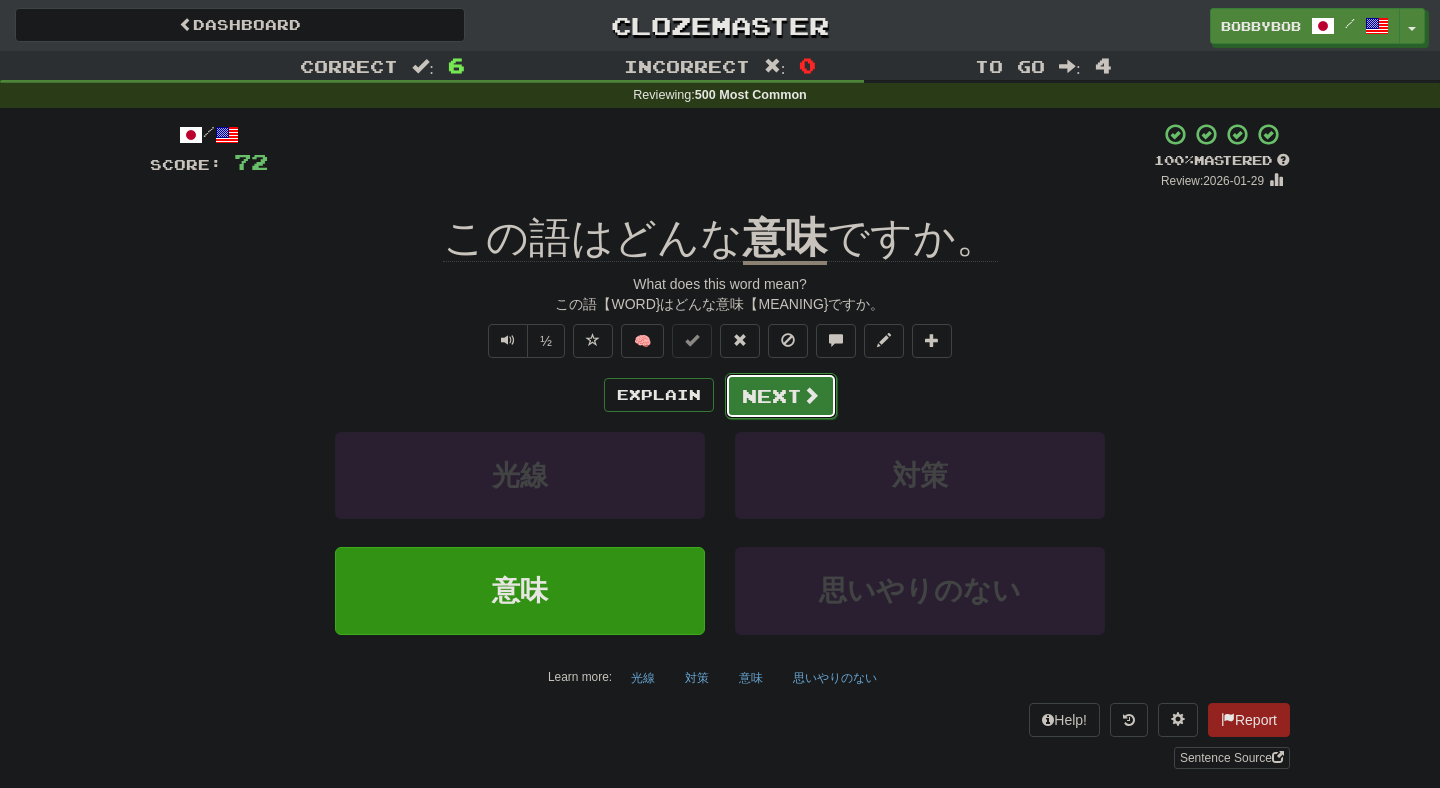 click on "Next" at bounding box center (781, 396) 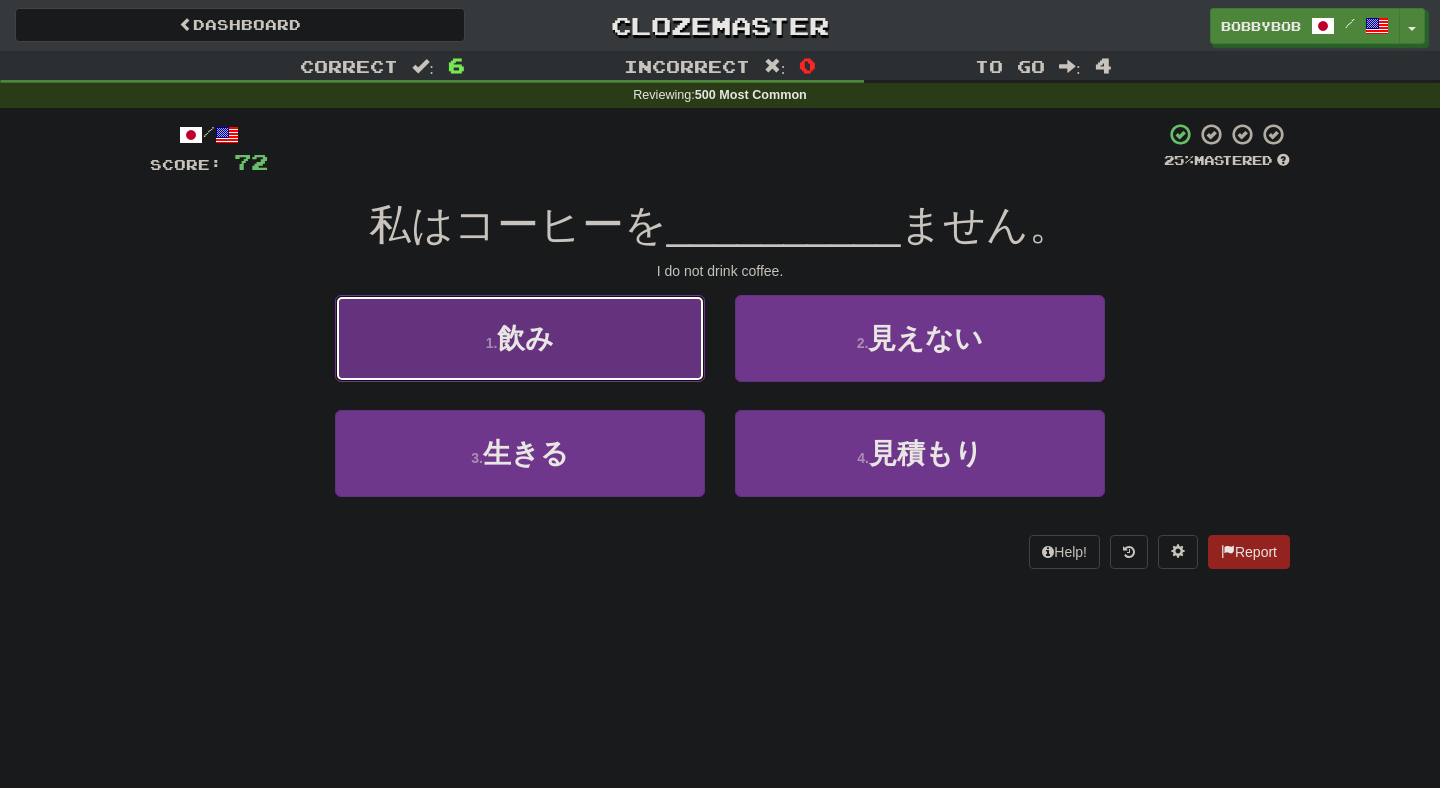 click on "1 . 飲み" at bounding box center (520, 338) 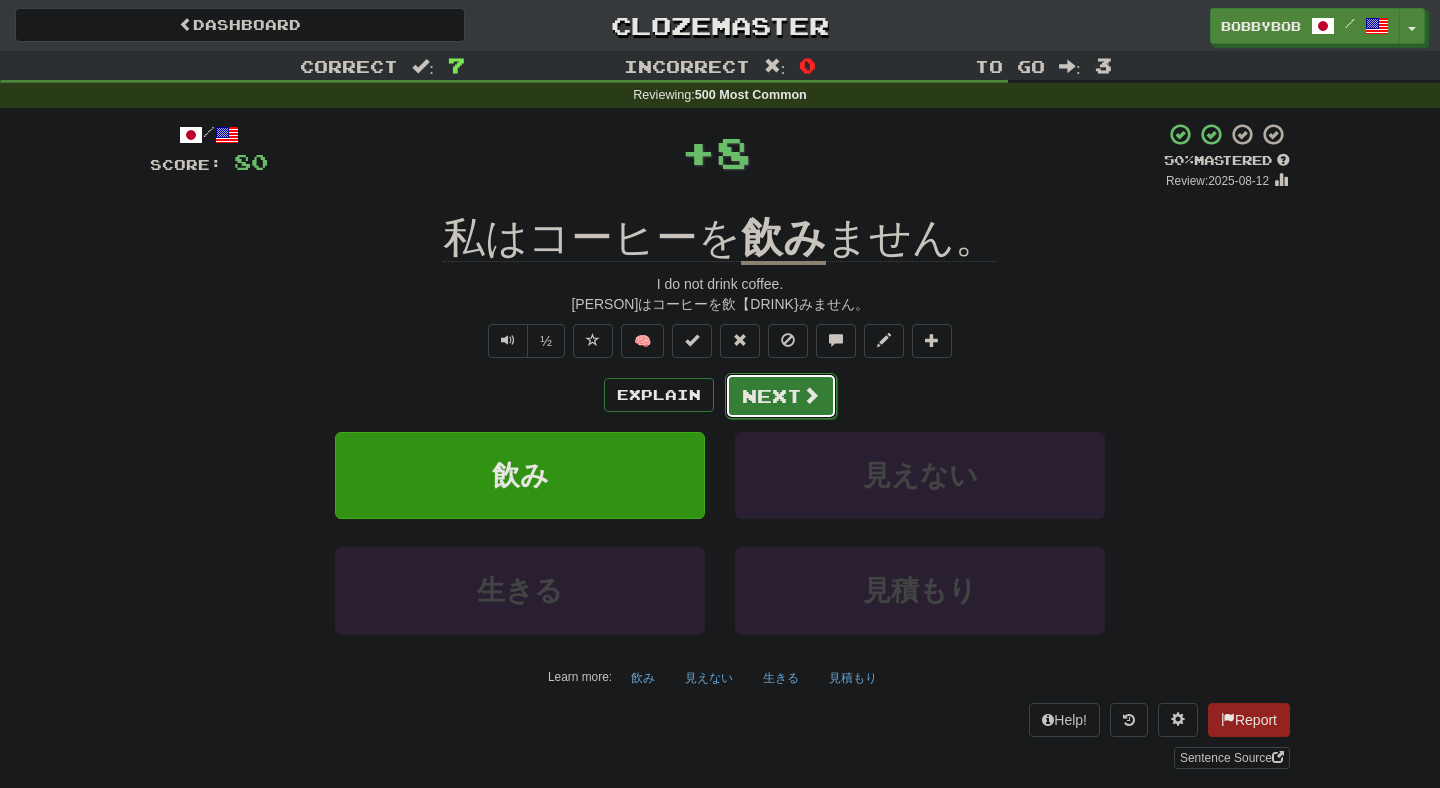 click on "Next" at bounding box center (781, 396) 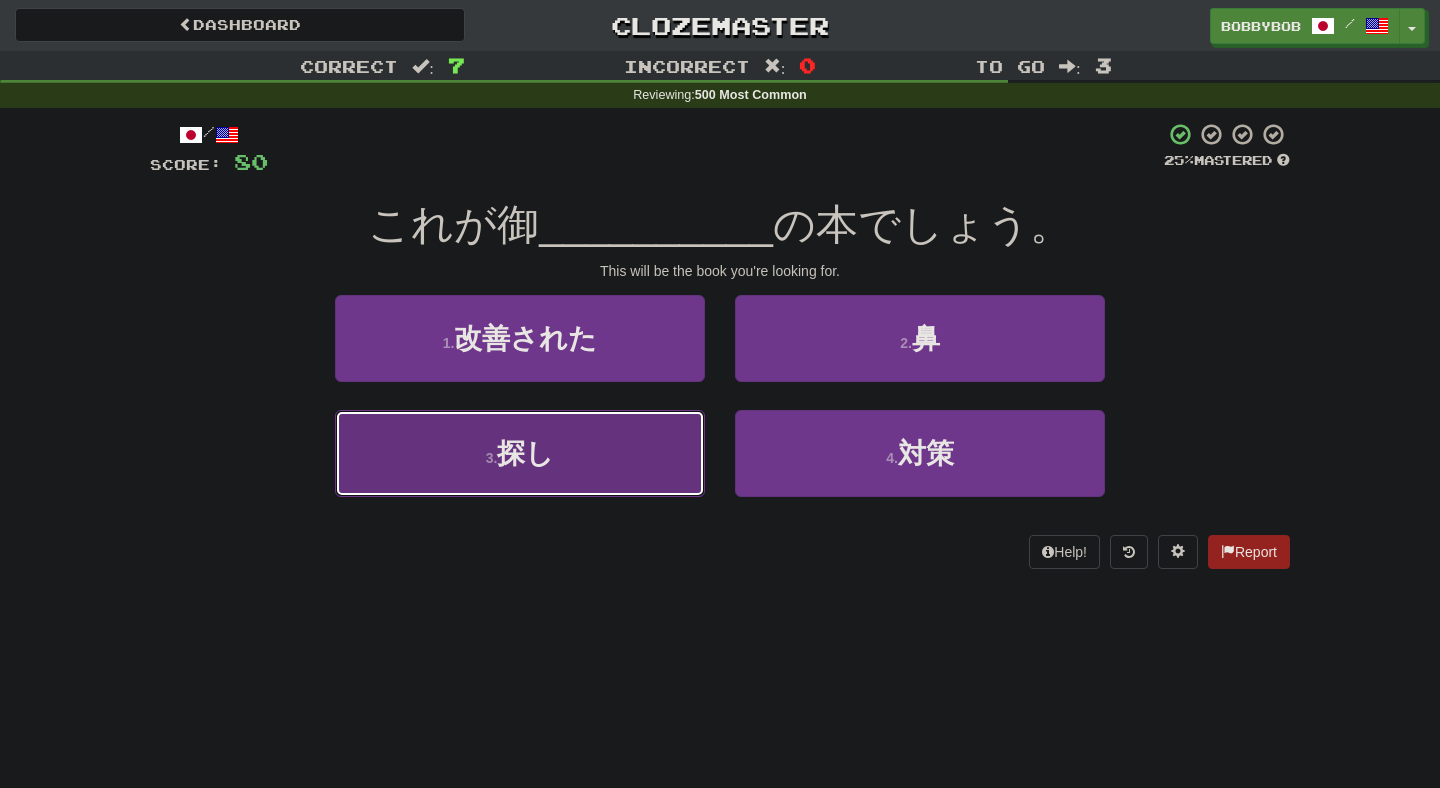 click on "3 . 探し" at bounding box center (520, 453) 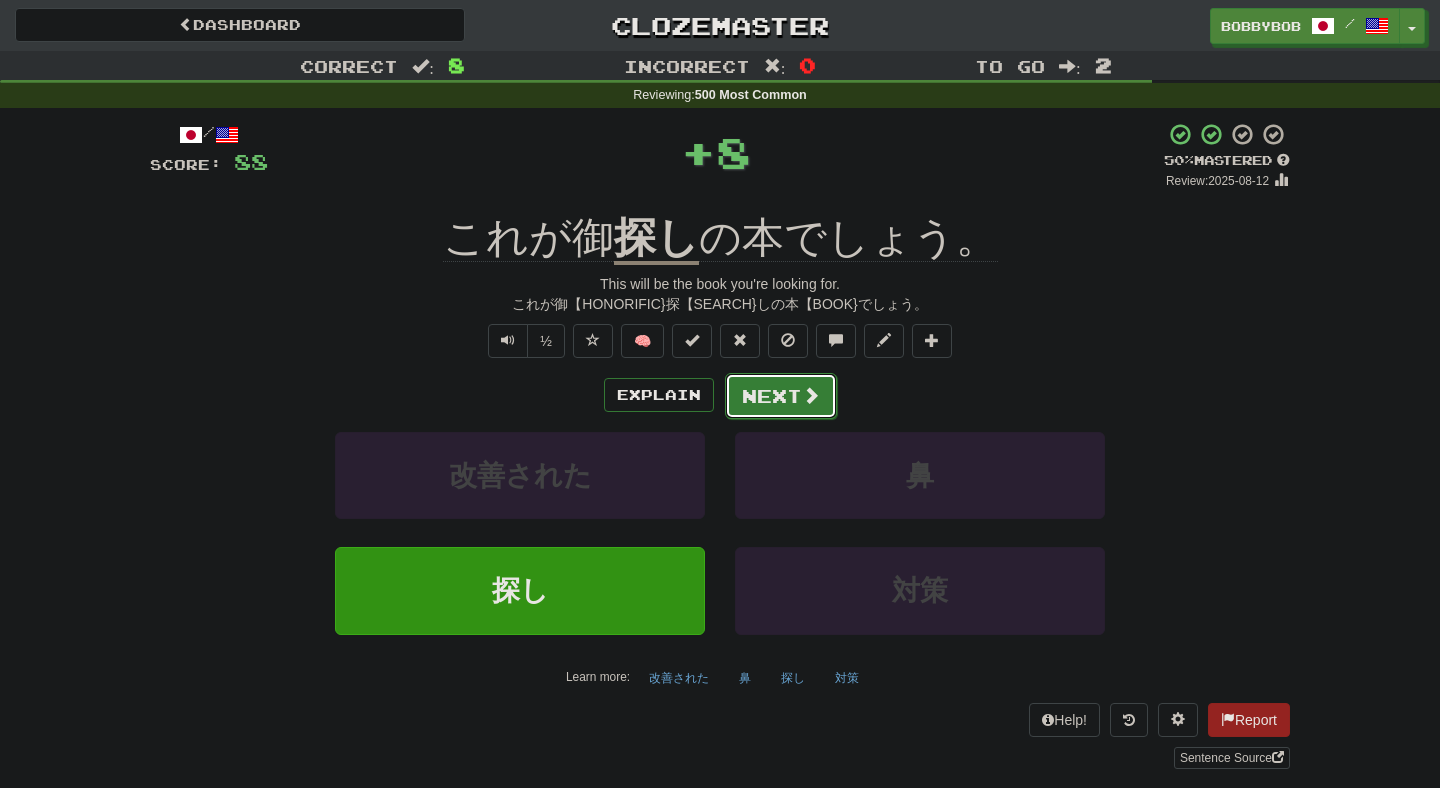 click on "Next" at bounding box center (781, 396) 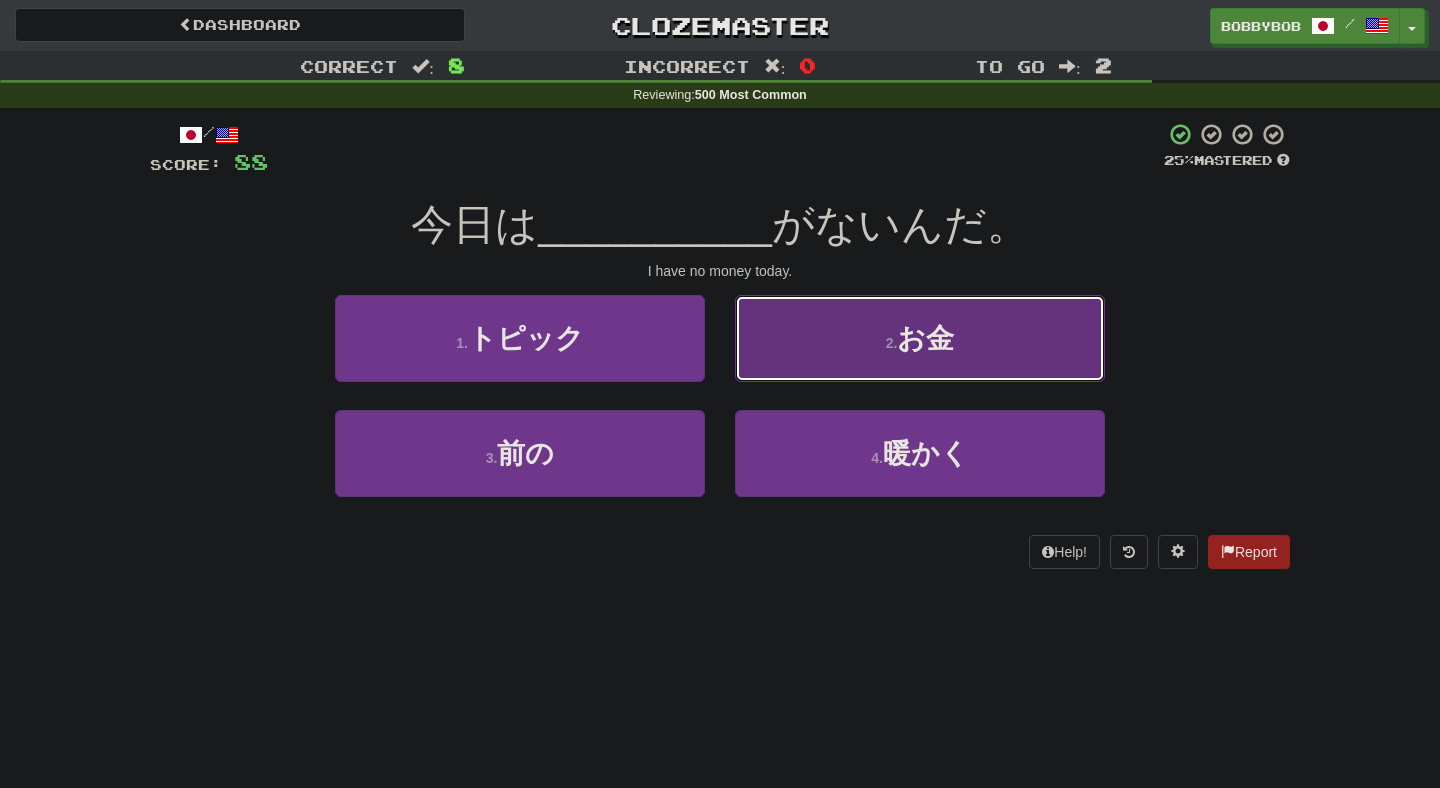 click on "2 .  お金" at bounding box center [920, 338] 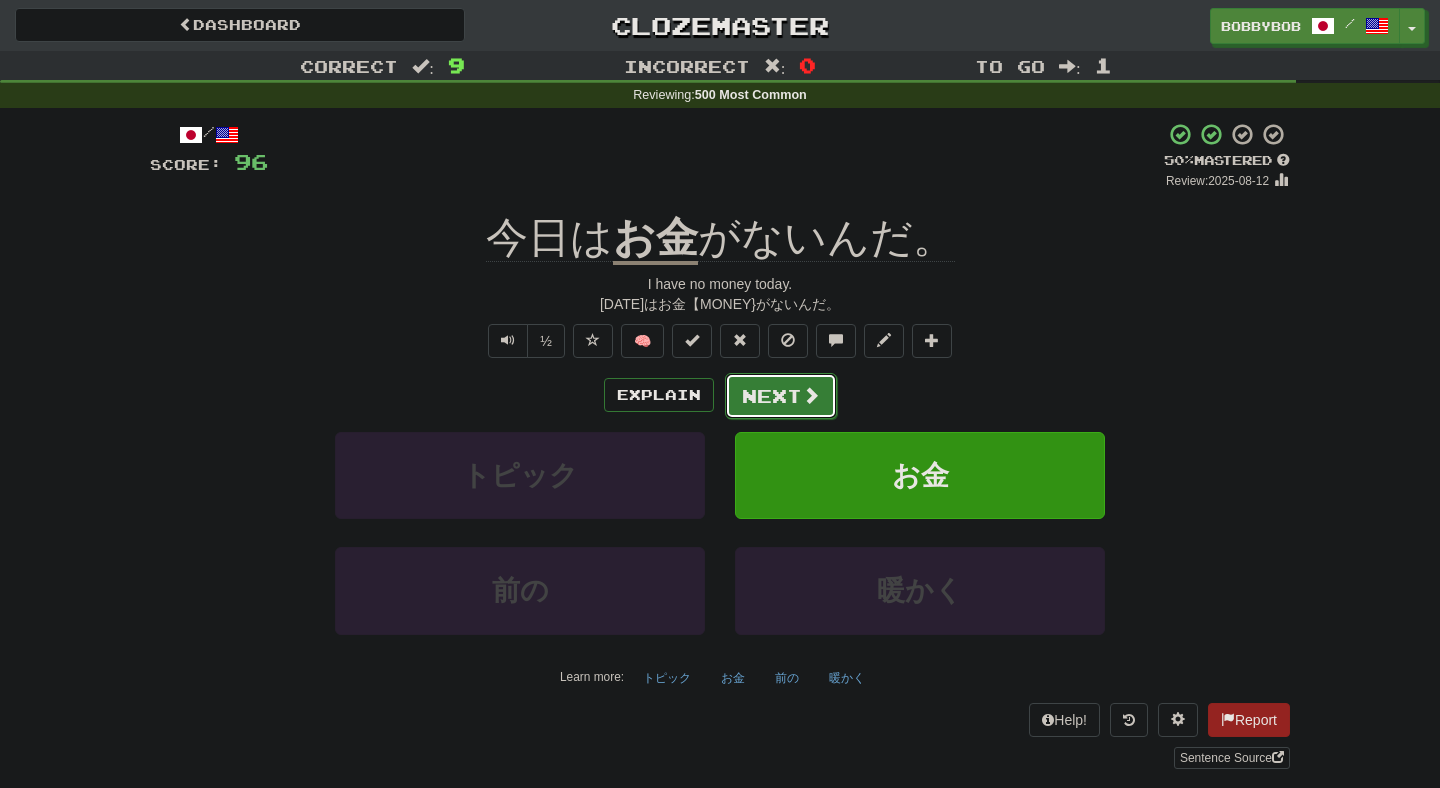 click on "Next" at bounding box center [781, 396] 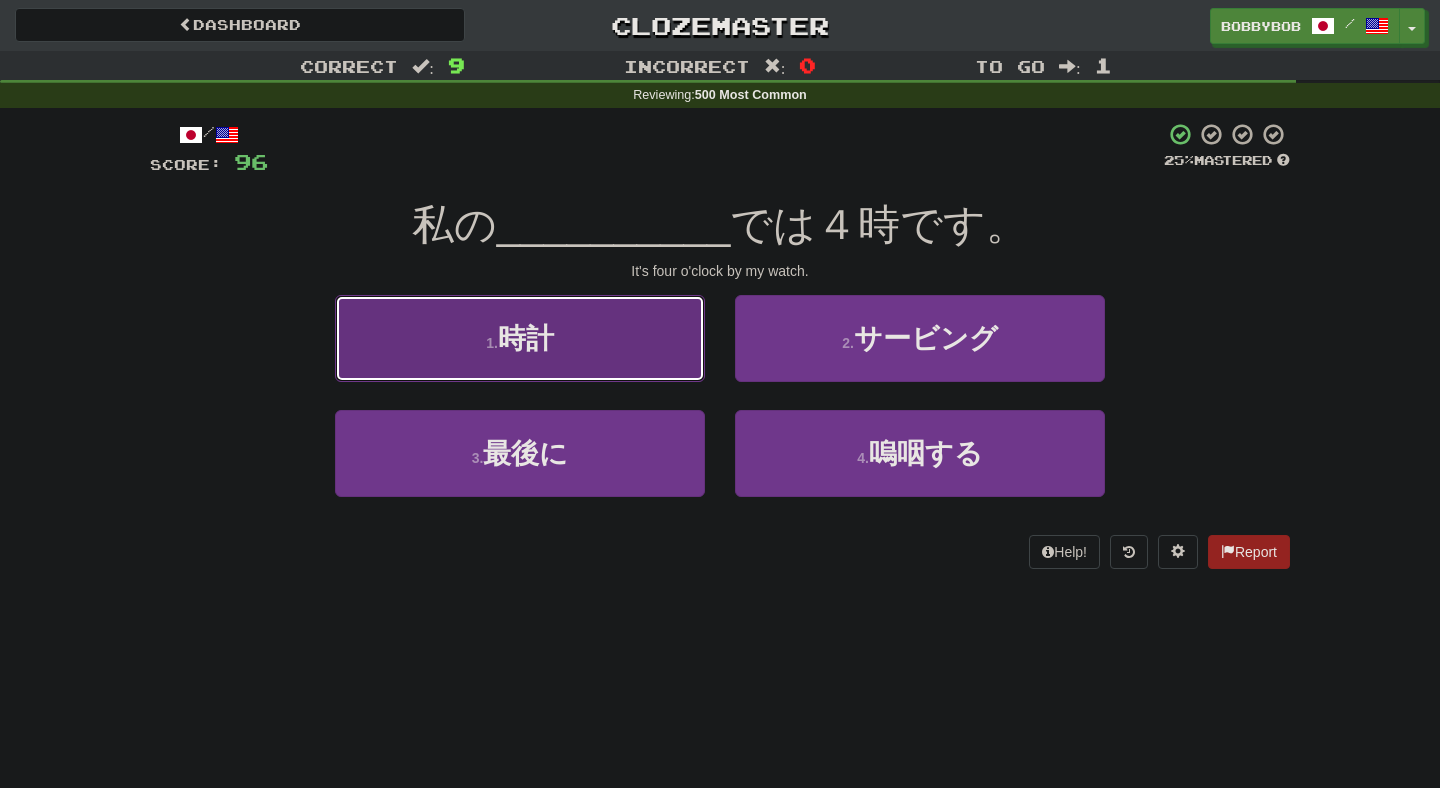 click on "1 . 時計" at bounding box center (520, 338) 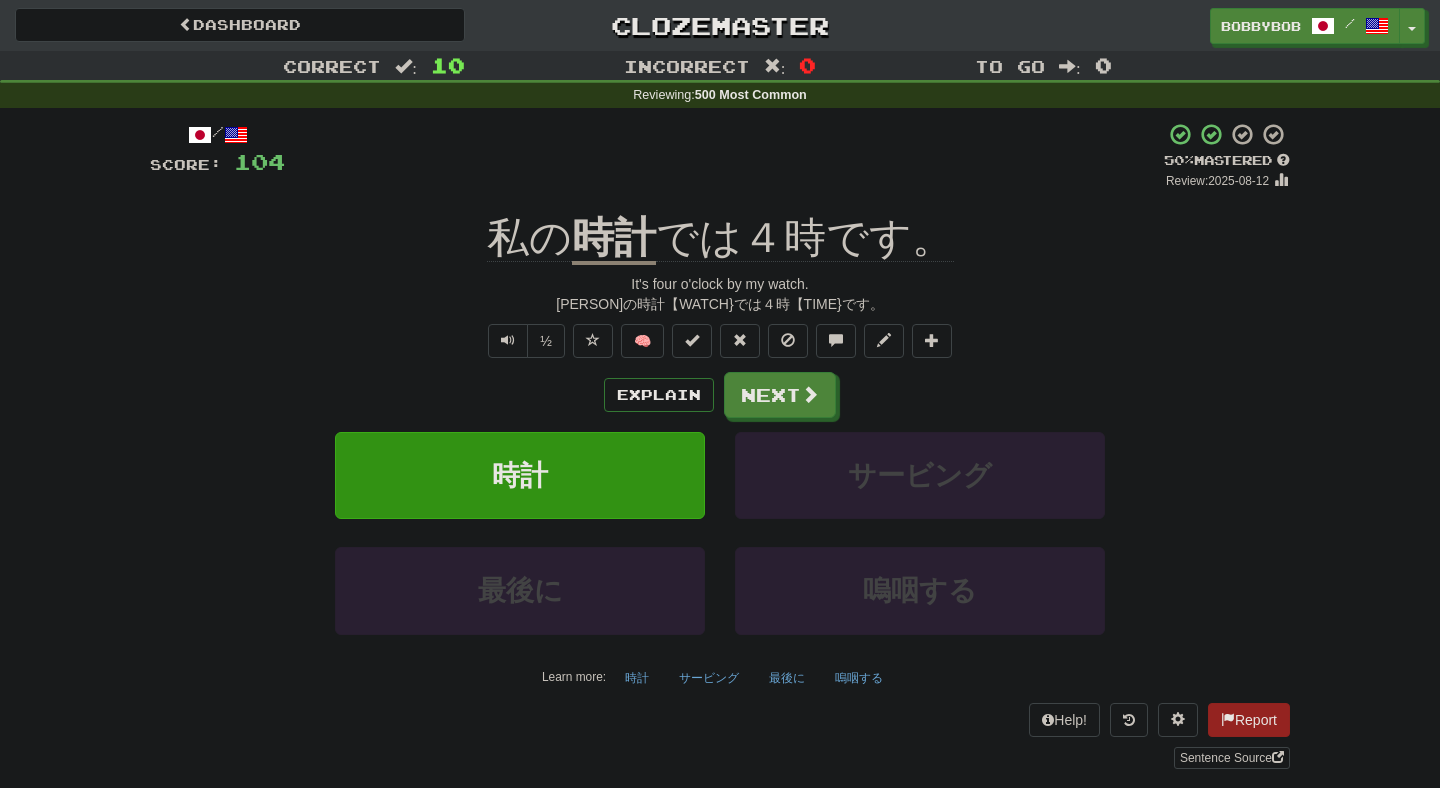 click on "½ 🧠" at bounding box center [720, 341] 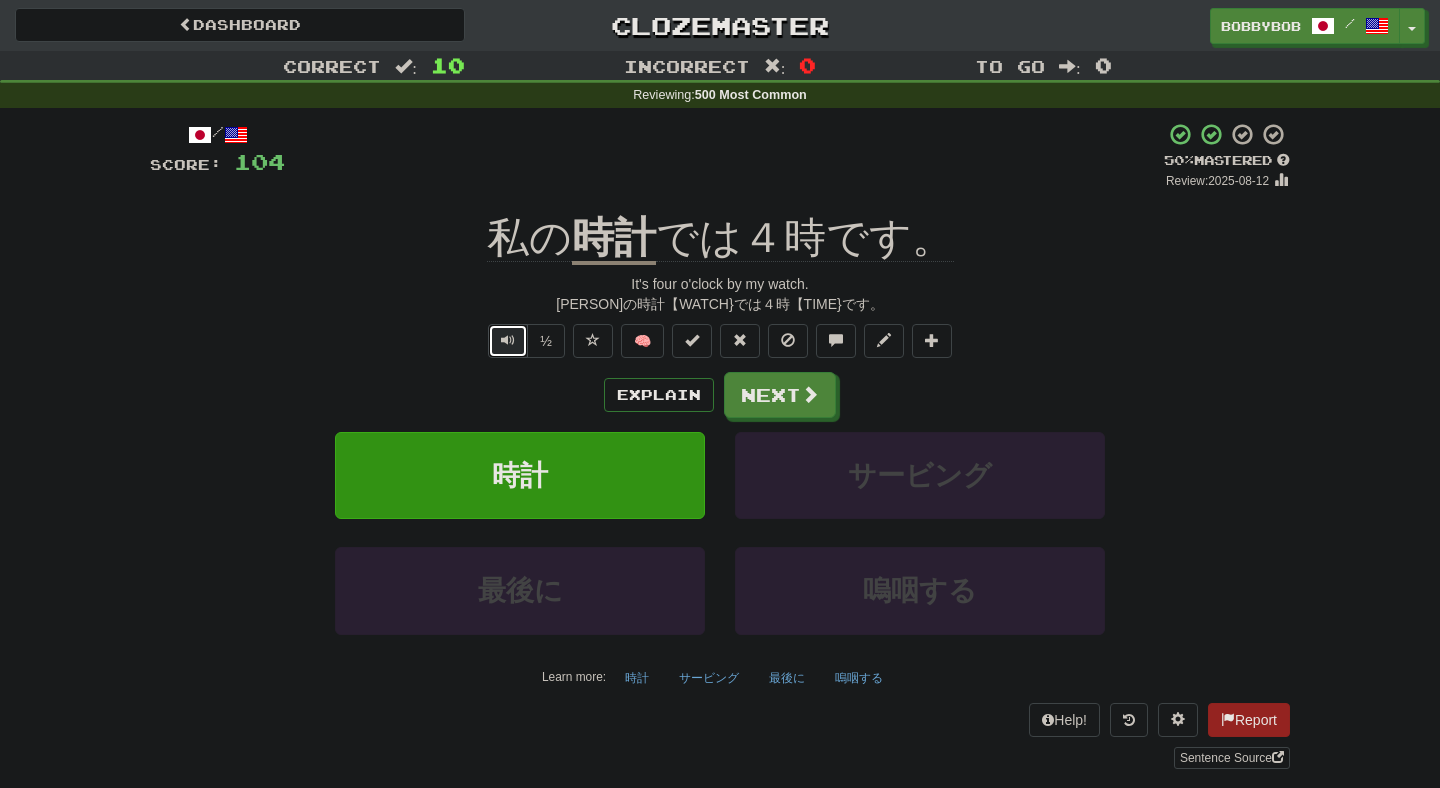 click at bounding box center [508, 341] 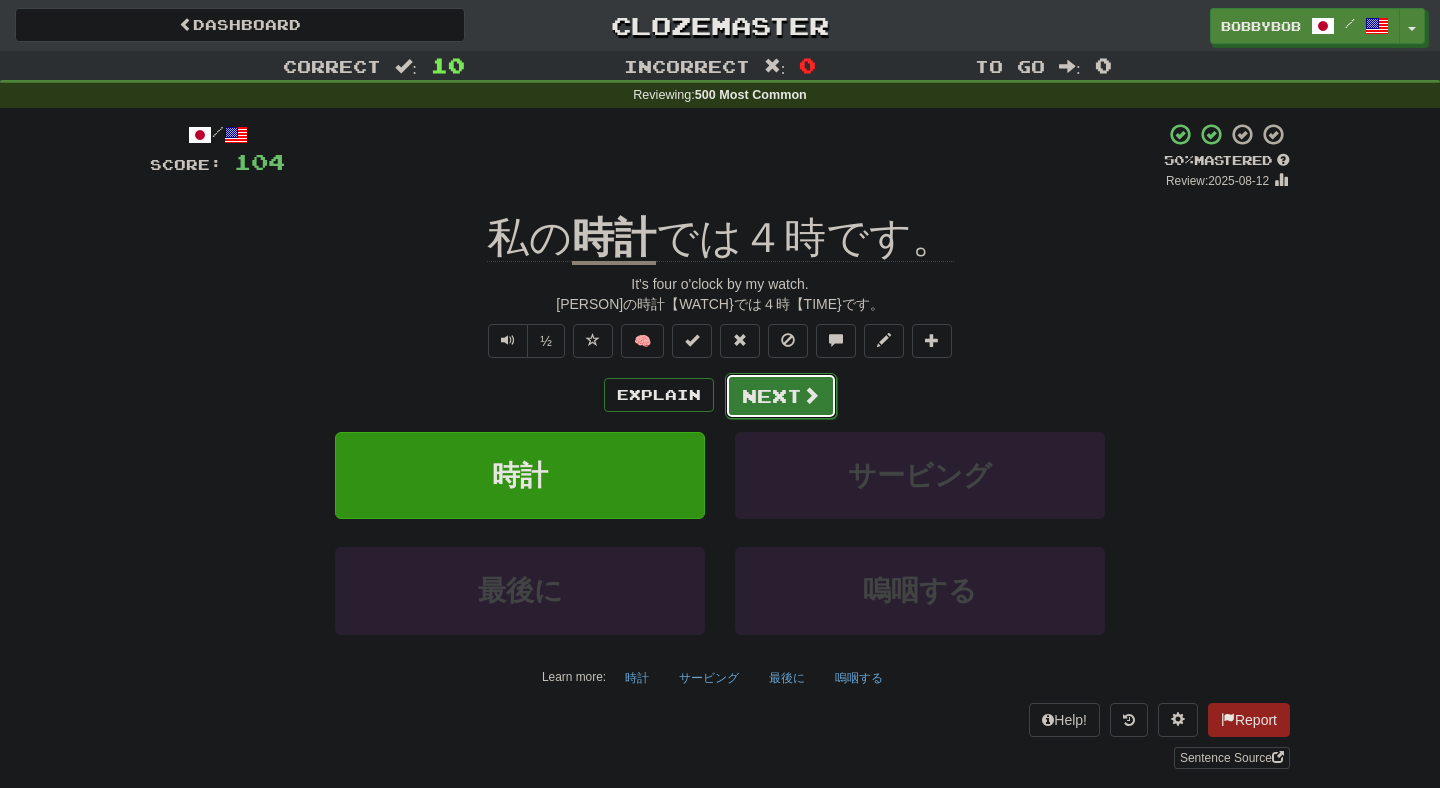 click on "Next" at bounding box center [781, 396] 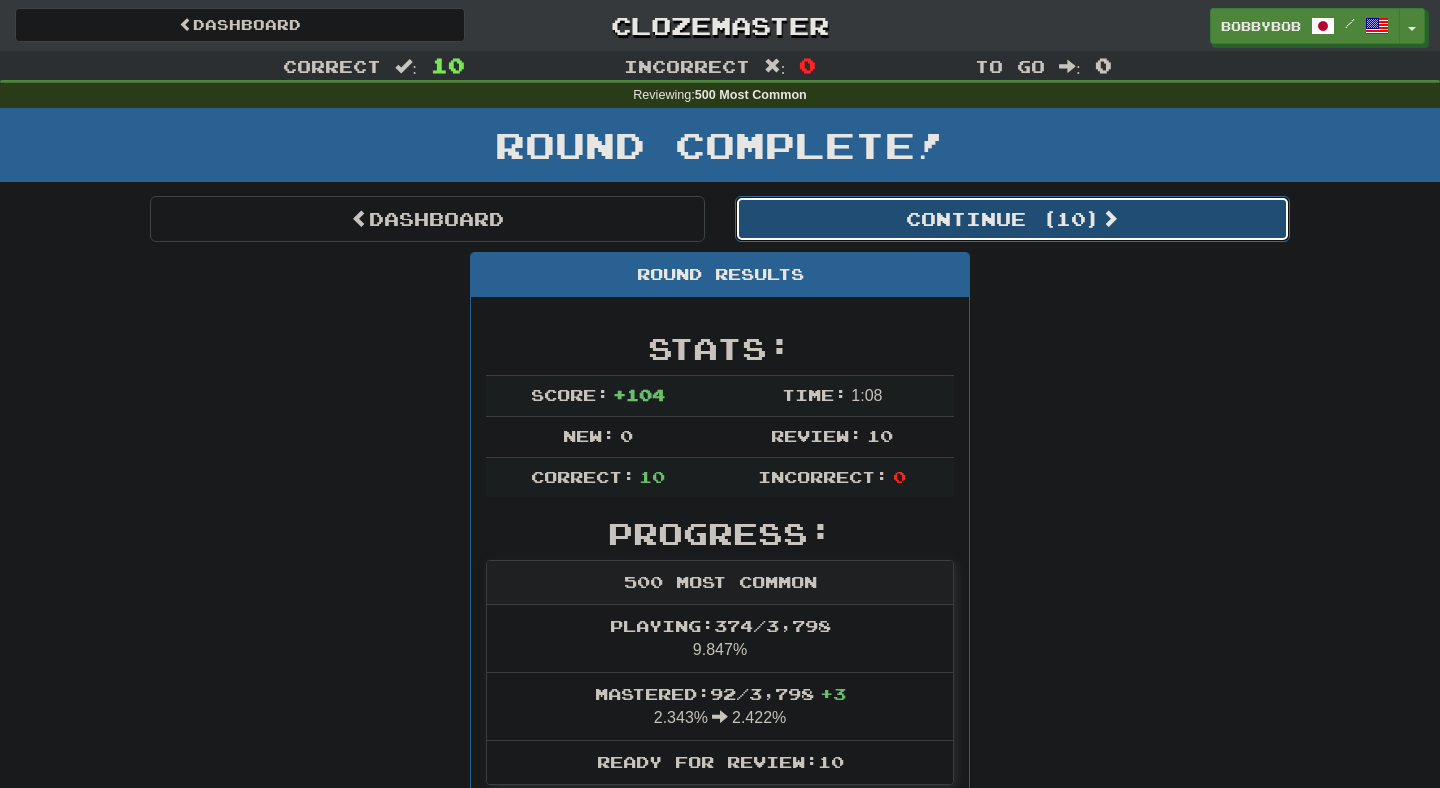 click on "Continue ( 10 )" at bounding box center (1012, 219) 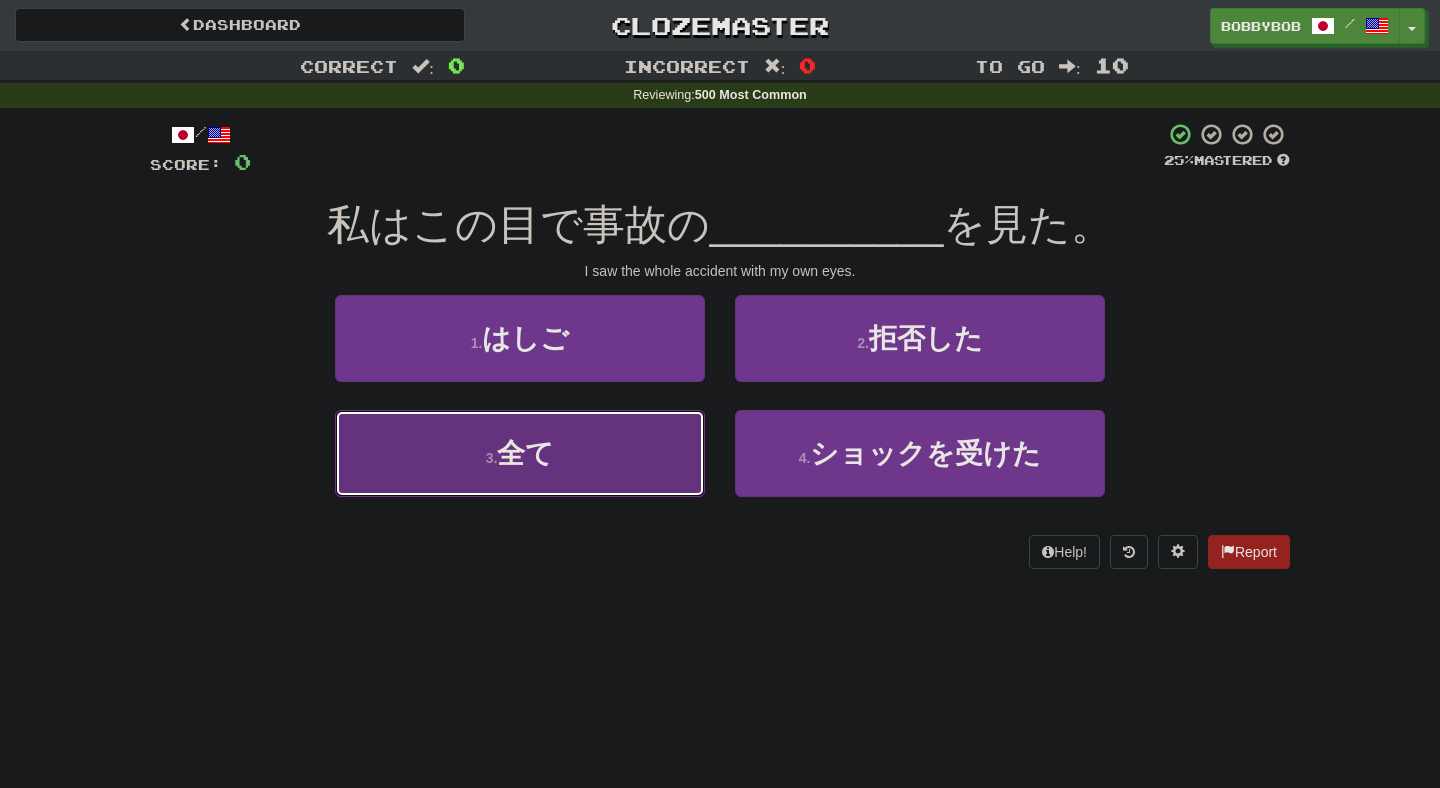 click on "3 . 全て" at bounding box center [520, 453] 